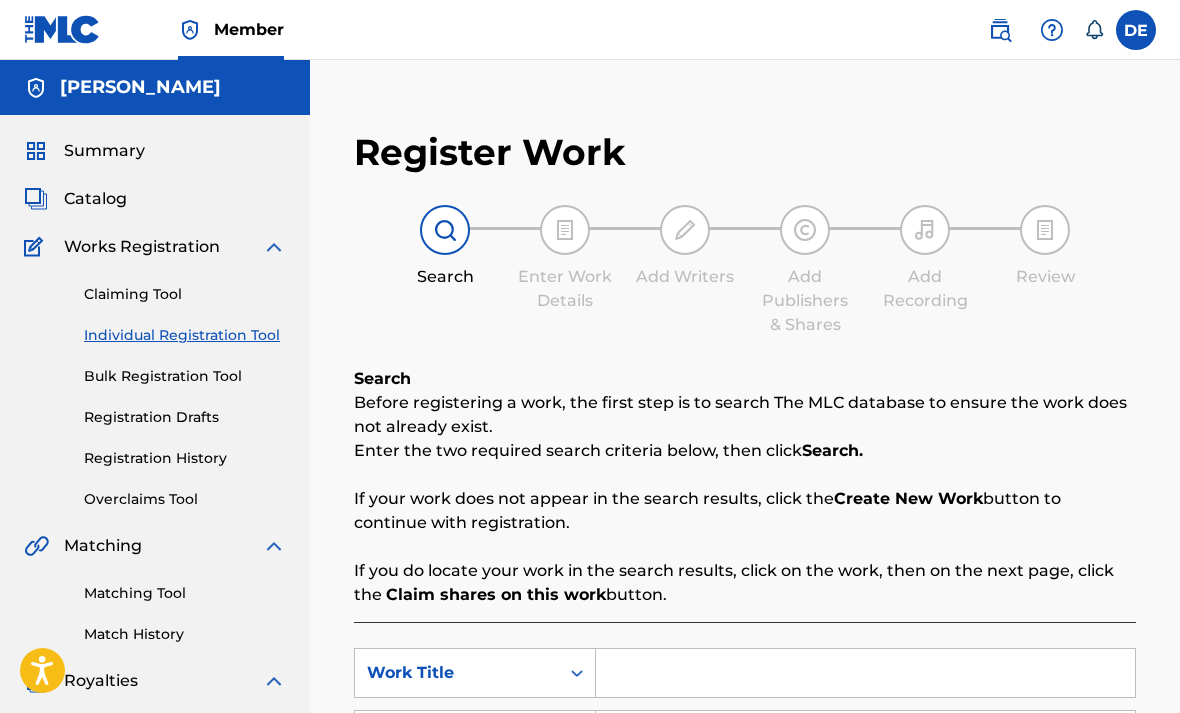 scroll, scrollTop: 64, scrollLeft: 0, axis: vertical 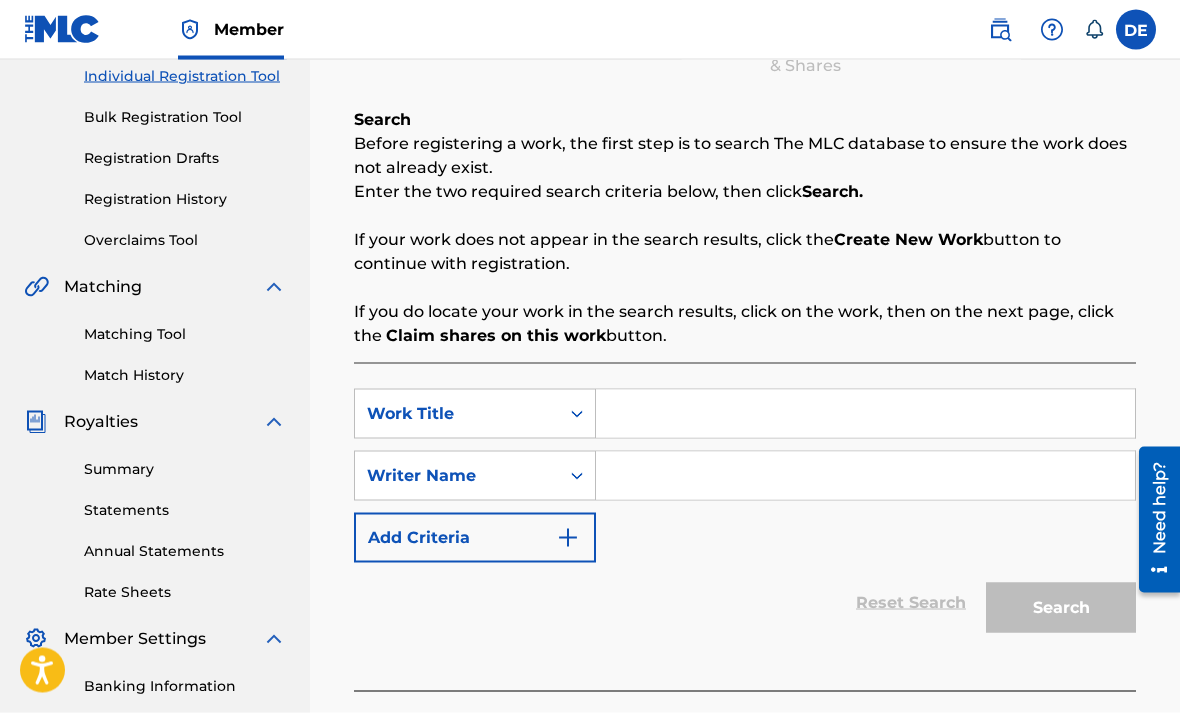 click at bounding box center [865, 414] 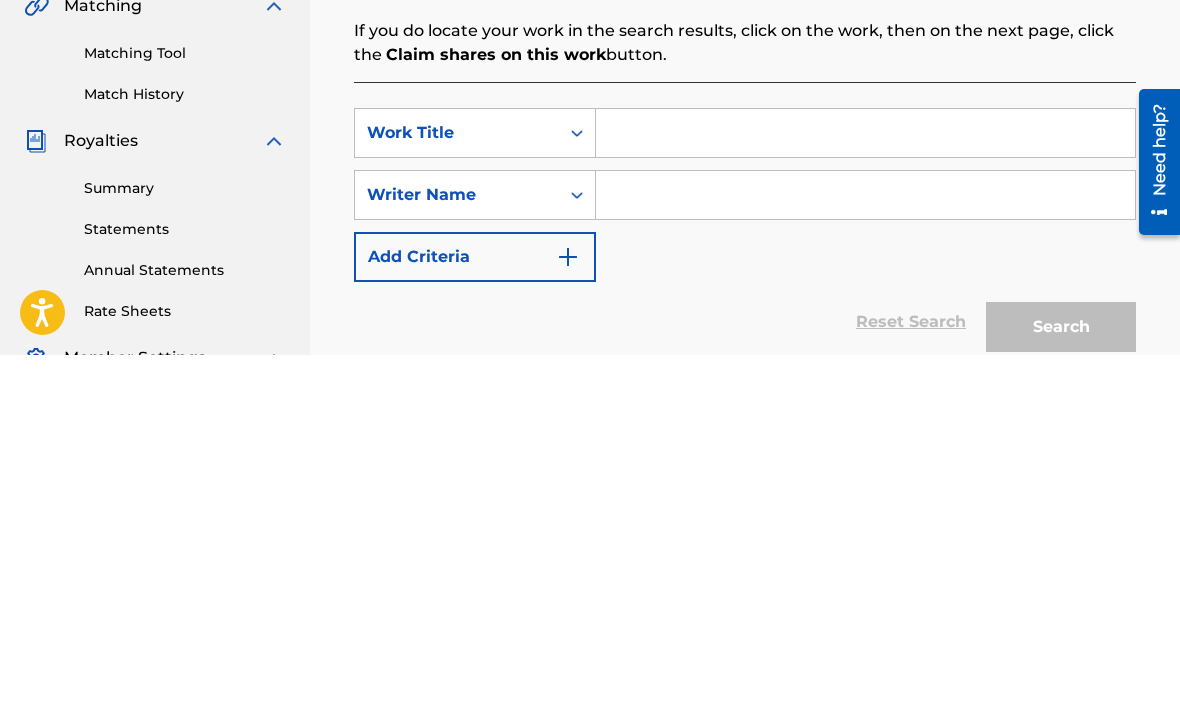 scroll, scrollTop: 199, scrollLeft: 0, axis: vertical 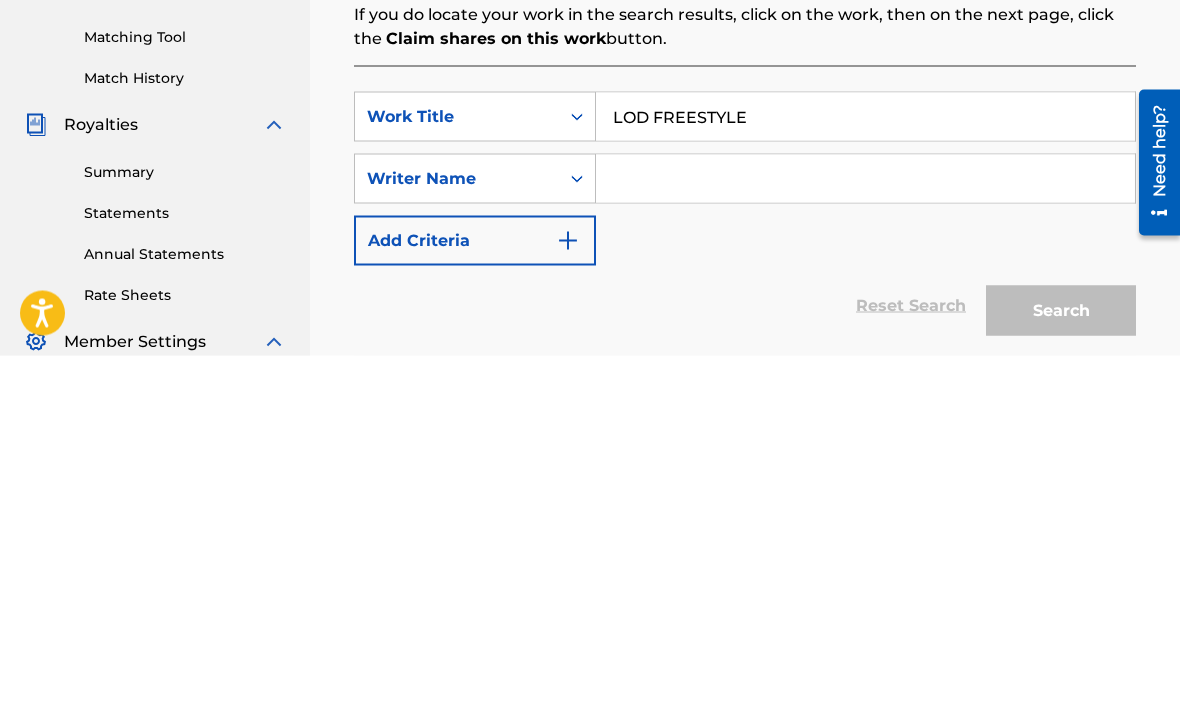 type on "LOD FREESTYLE" 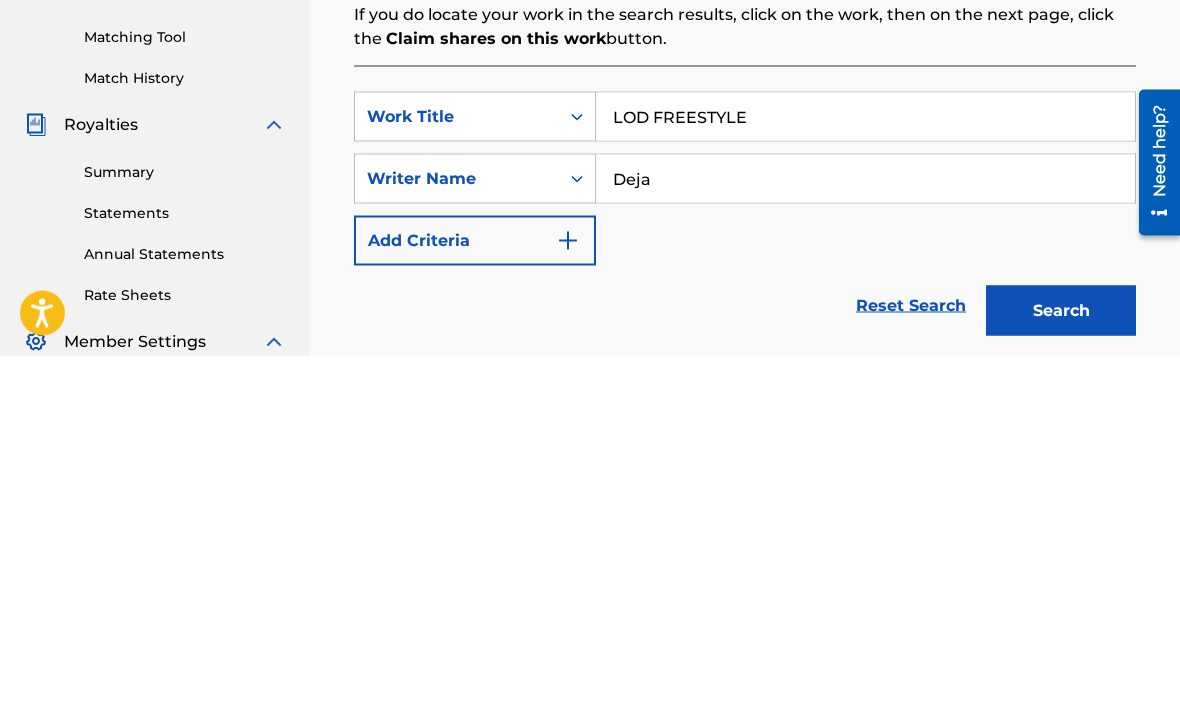 type on "Deja" 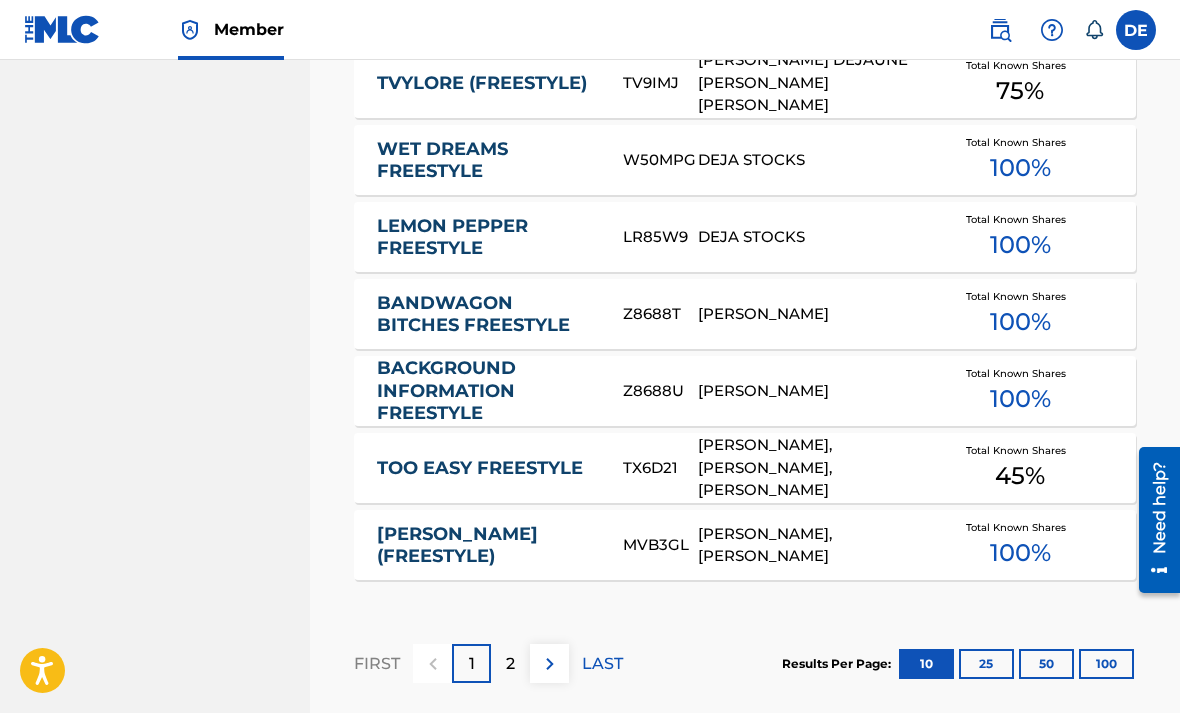 scroll, scrollTop: 1220, scrollLeft: 0, axis: vertical 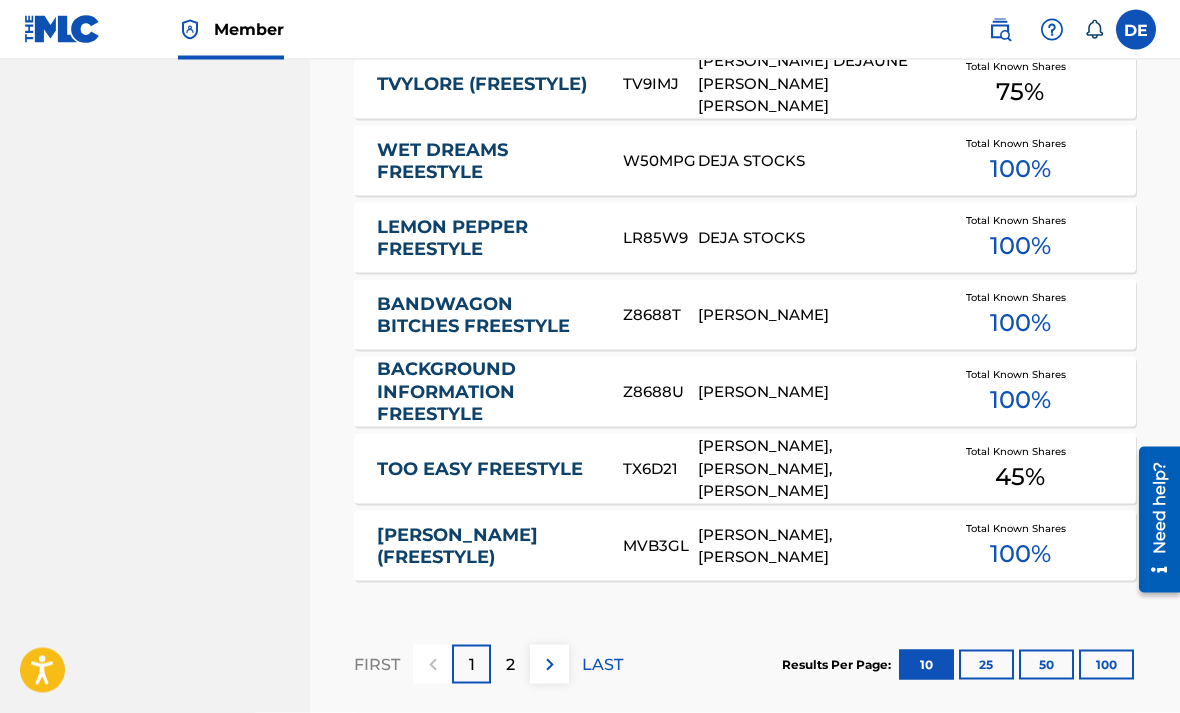 click on "LAST" at bounding box center [602, 665] 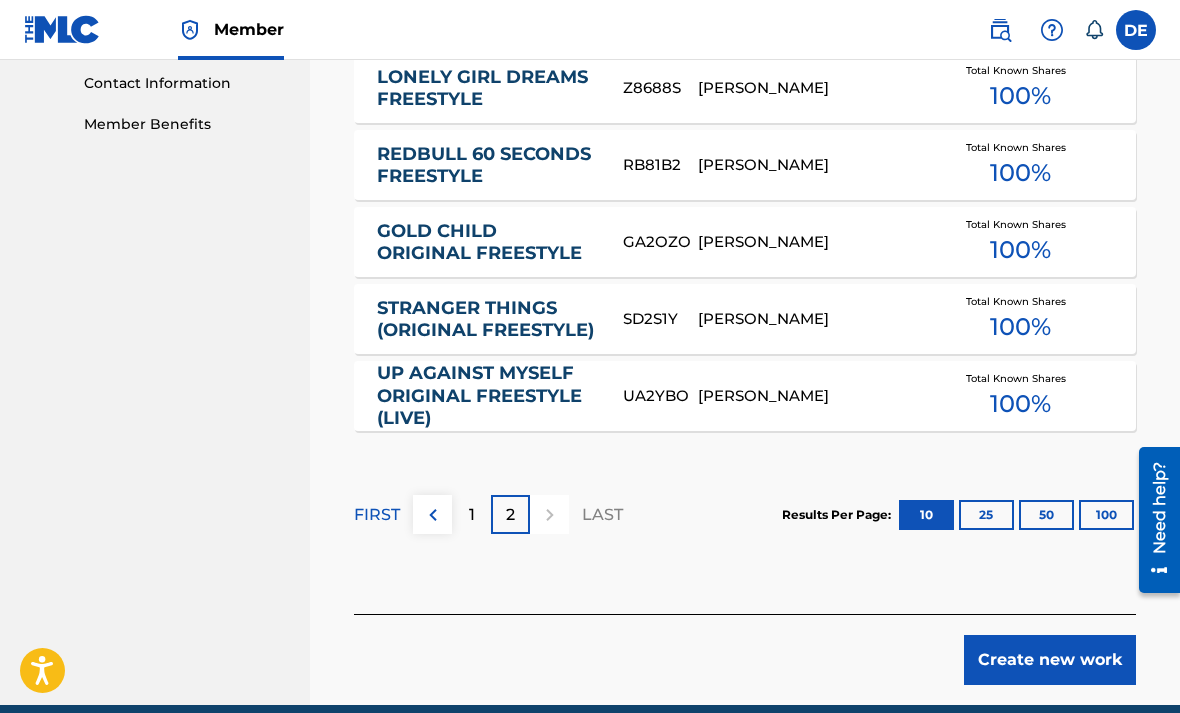 scroll, scrollTop: 1009, scrollLeft: 0, axis: vertical 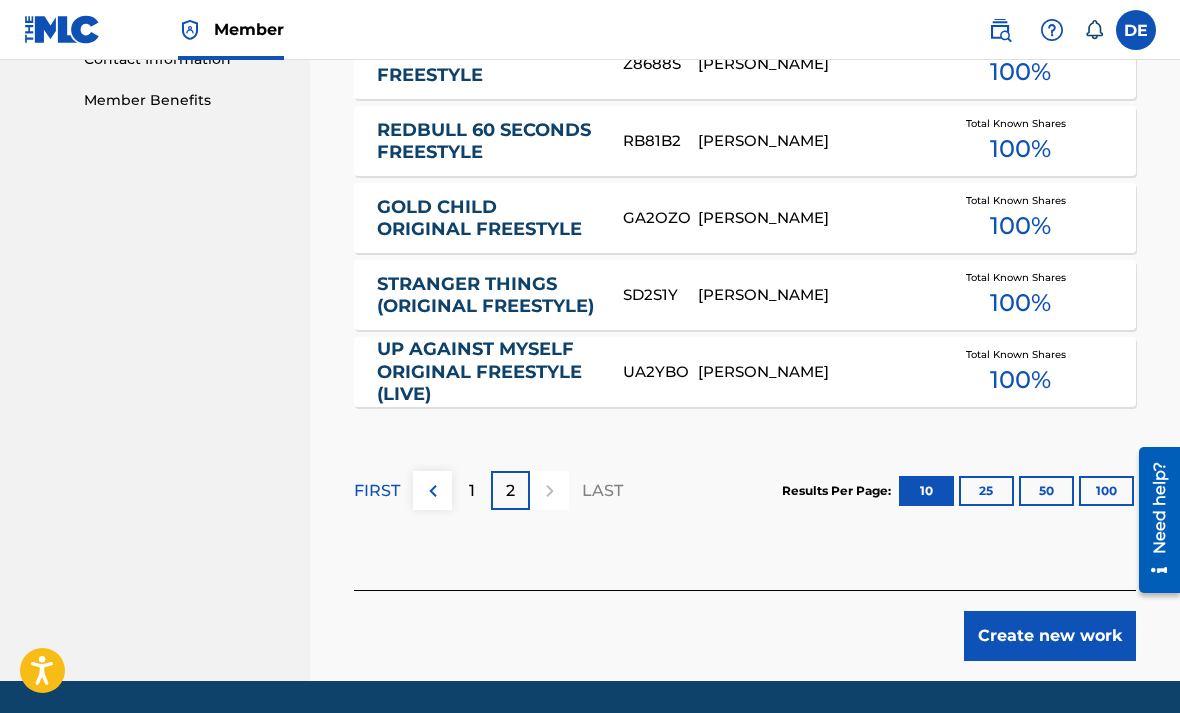 click on "Create new work" at bounding box center [1050, 636] 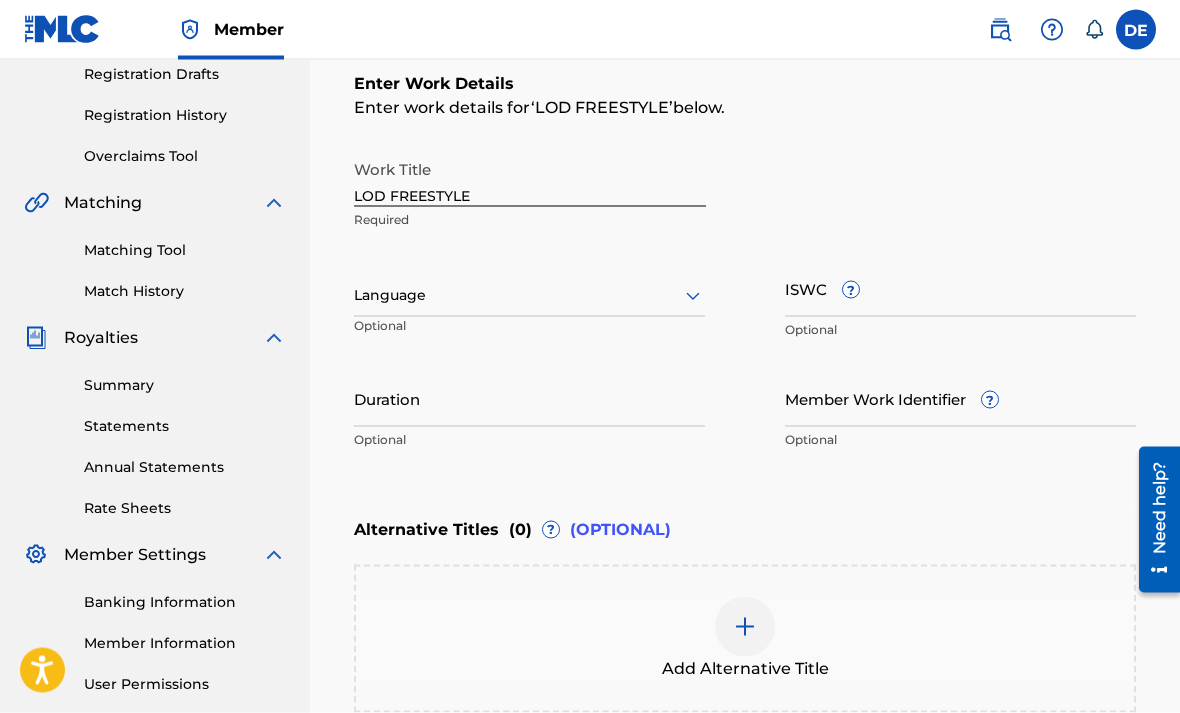 scroll, scrollTop: 343, scrollLeft: 0, axis: vertical 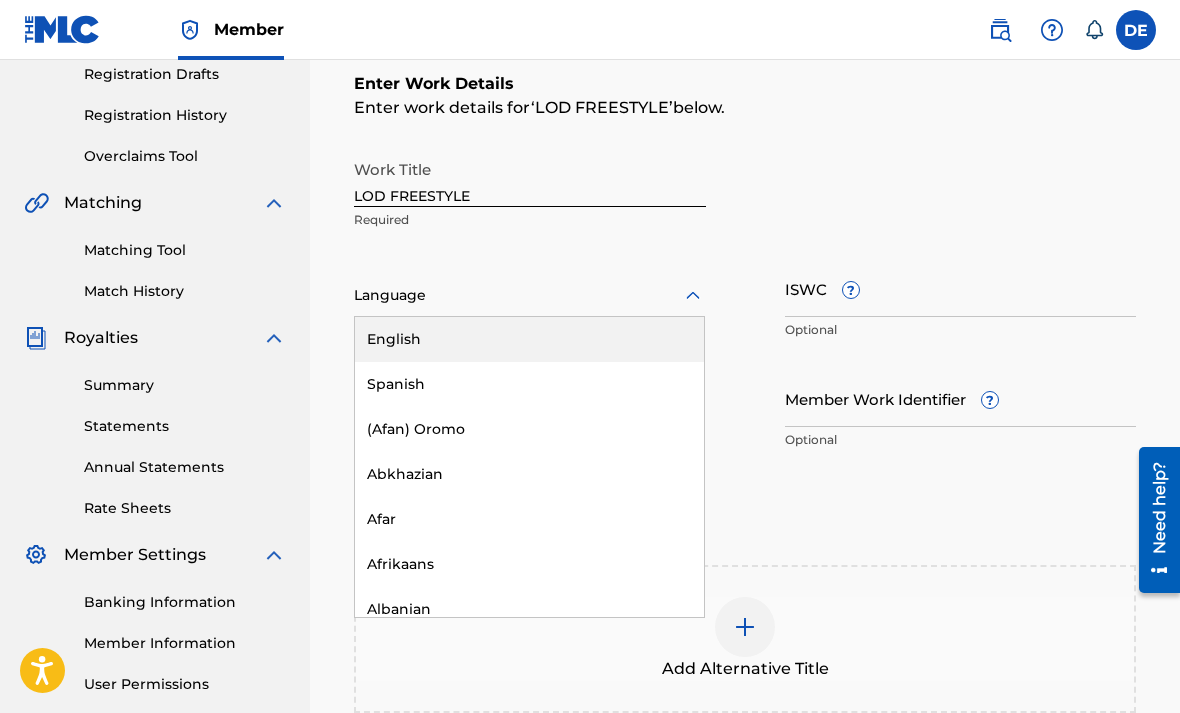 click on "English" at bounding box center [529, 339] 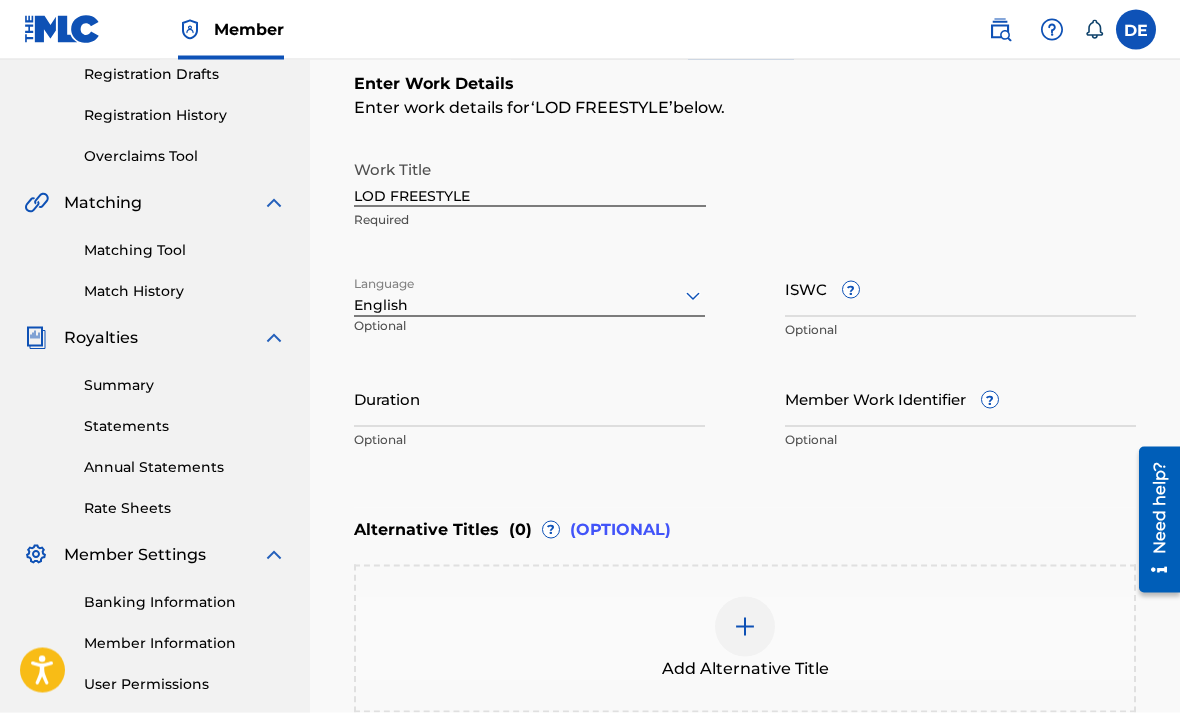 click on "Duration" at bounding box center (529, 398) 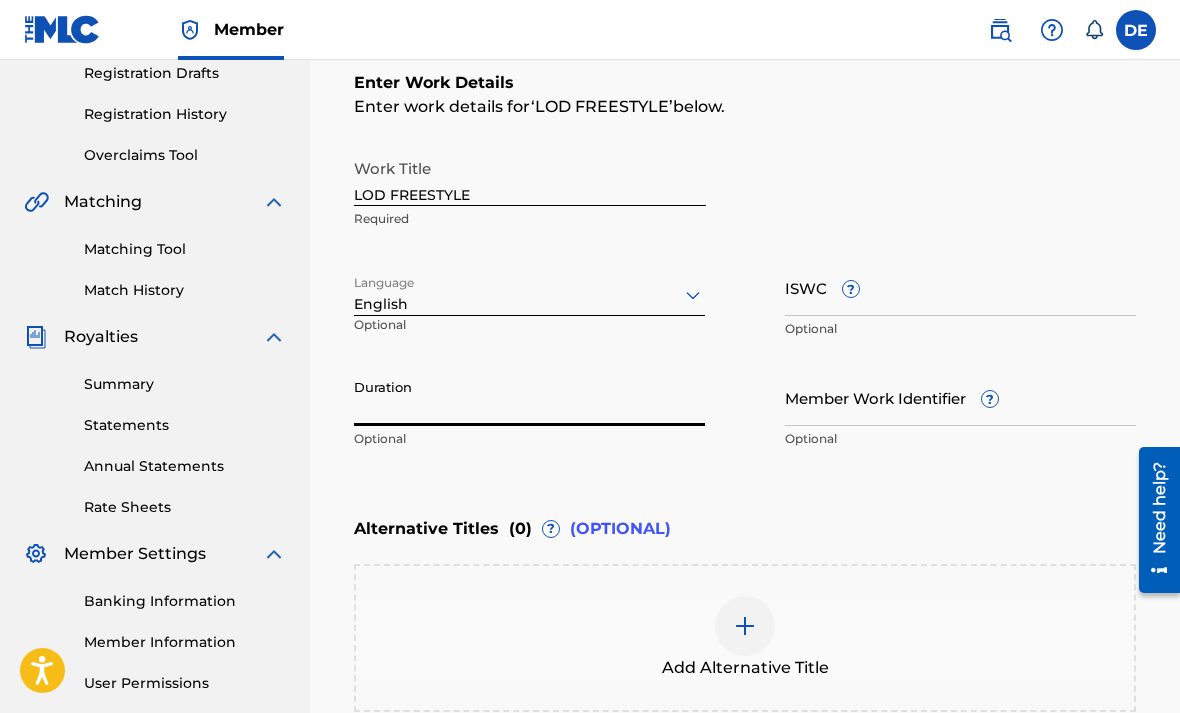 scroll, scrollTop: 343, scrollLeft: 0, axis: vertical 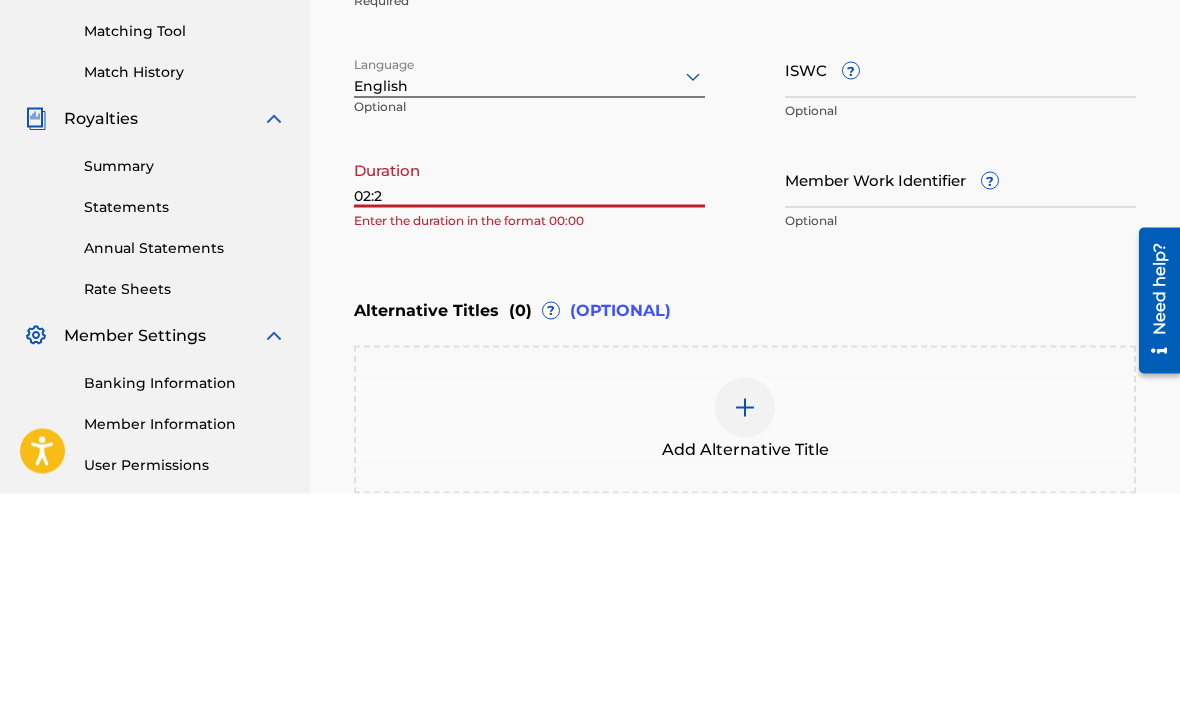 type on "02:23" 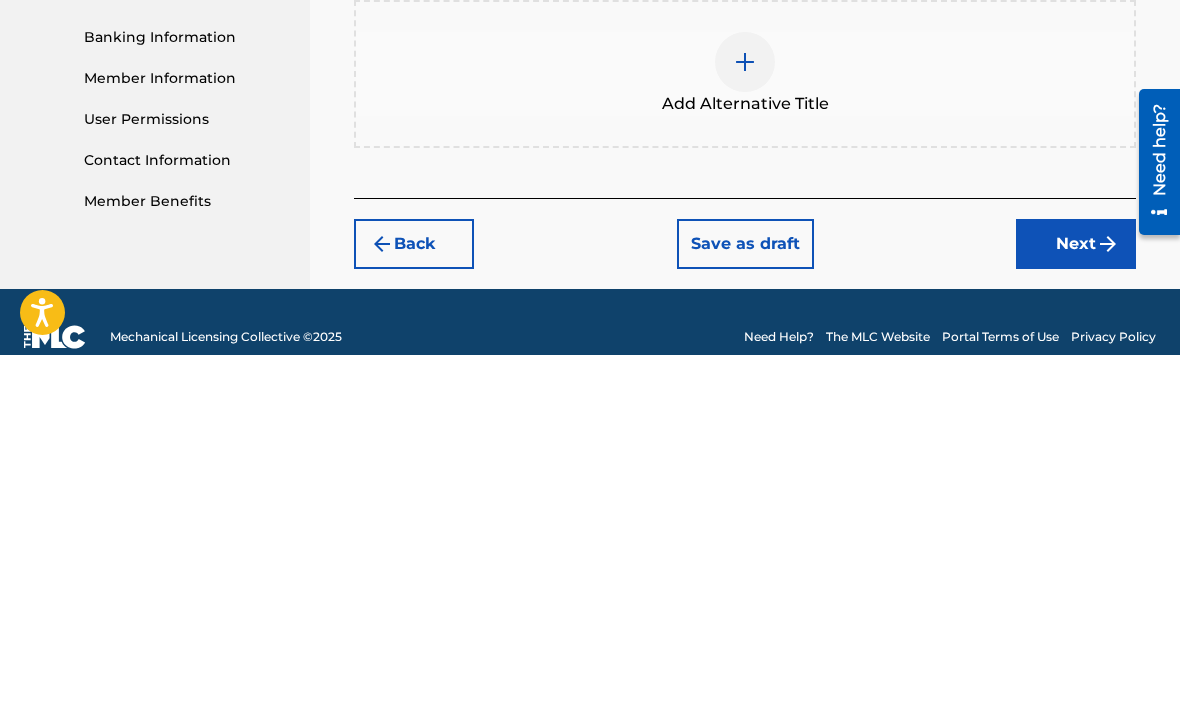scroll, scrollTop: 580, scrollLeft: 0, axis: vertical 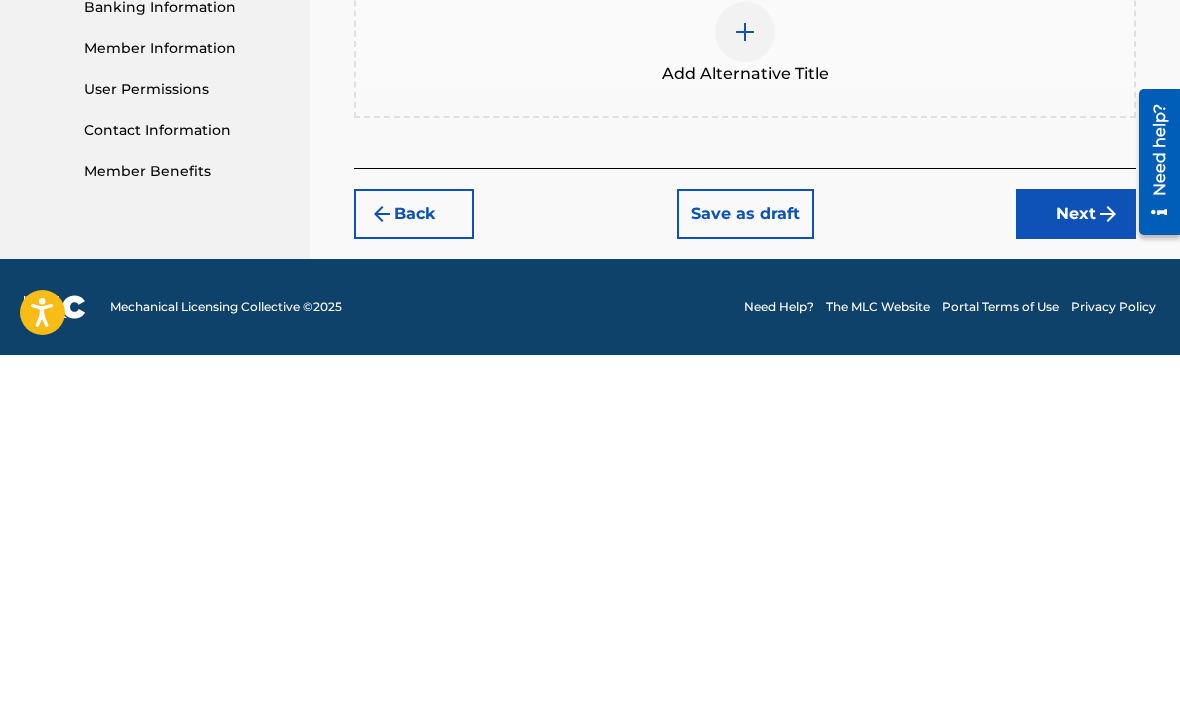 click on "Next" at bounding box center [1076, 572] 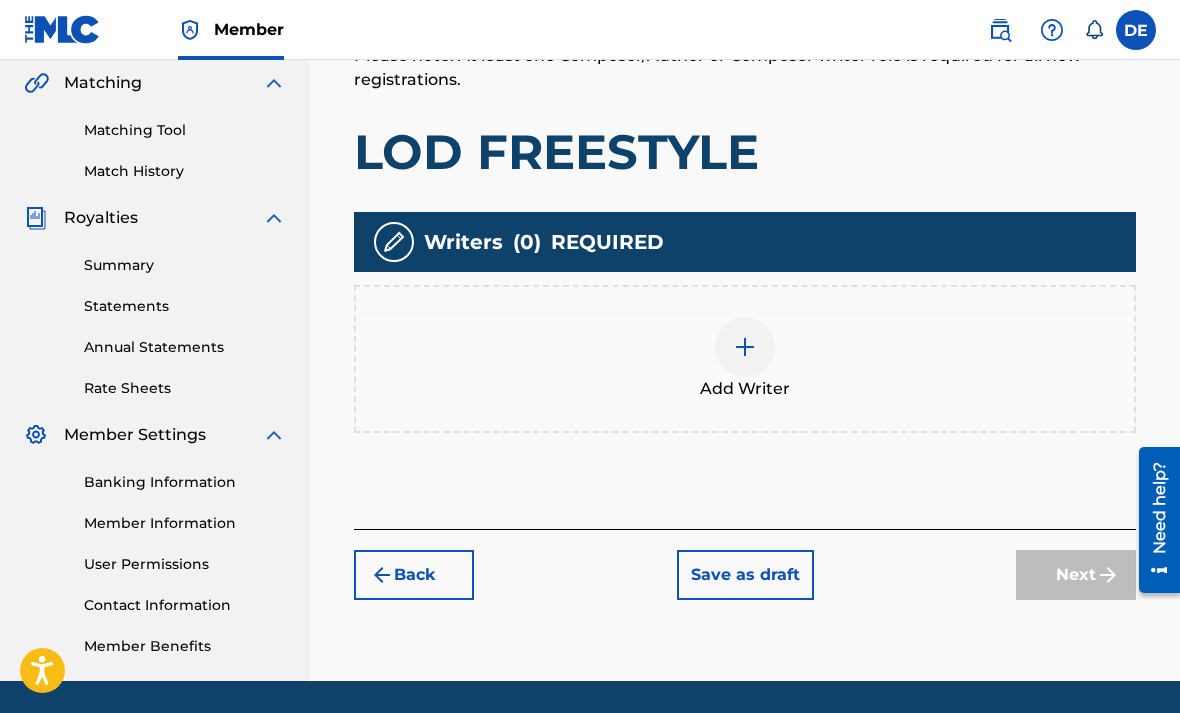 click at bounding box center [745, 347] 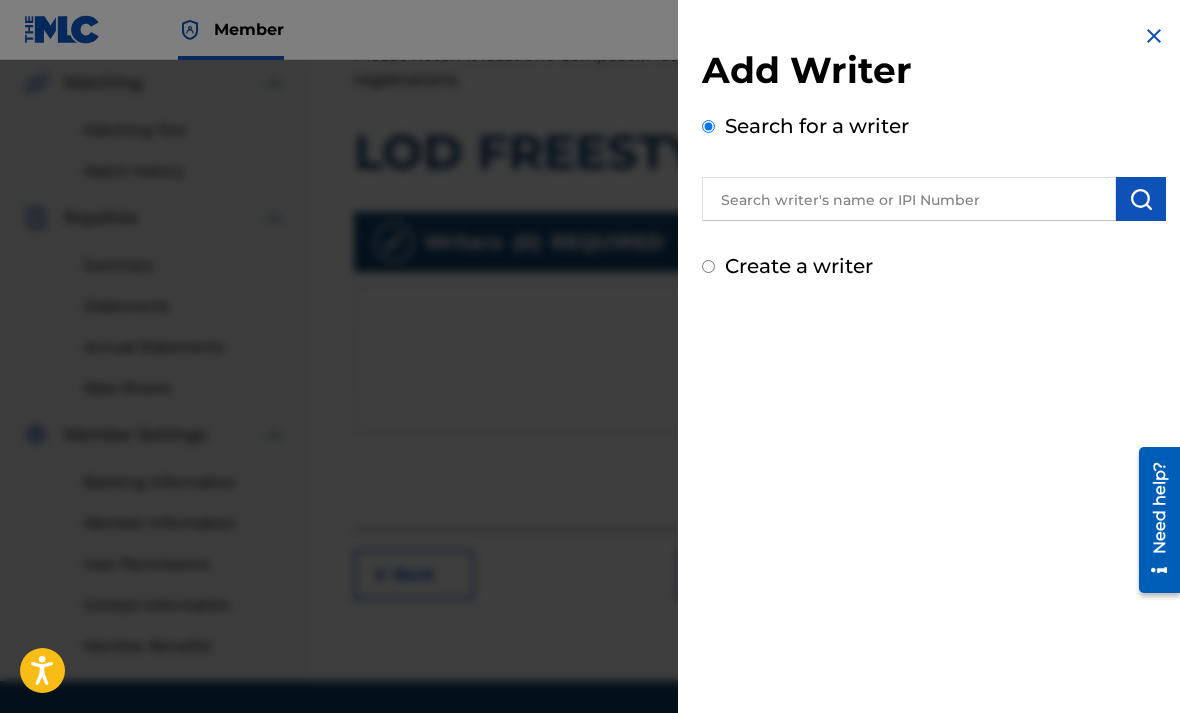click at bounding box center (909, 199) 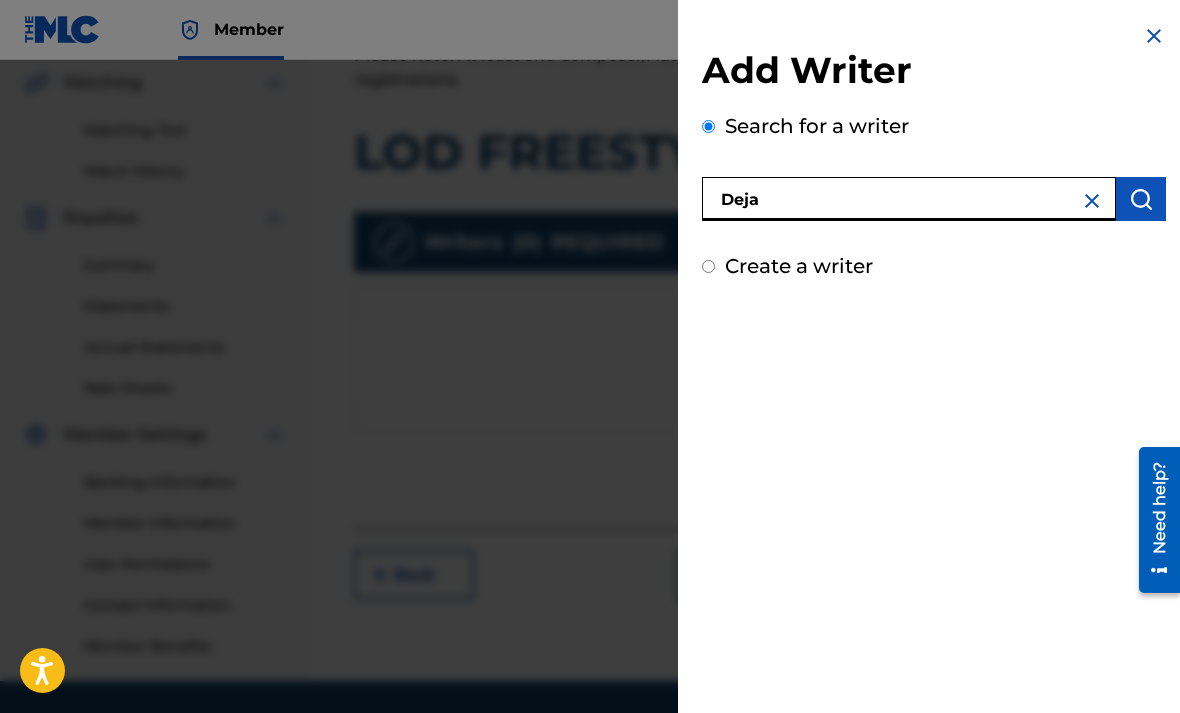 type on "Deja" 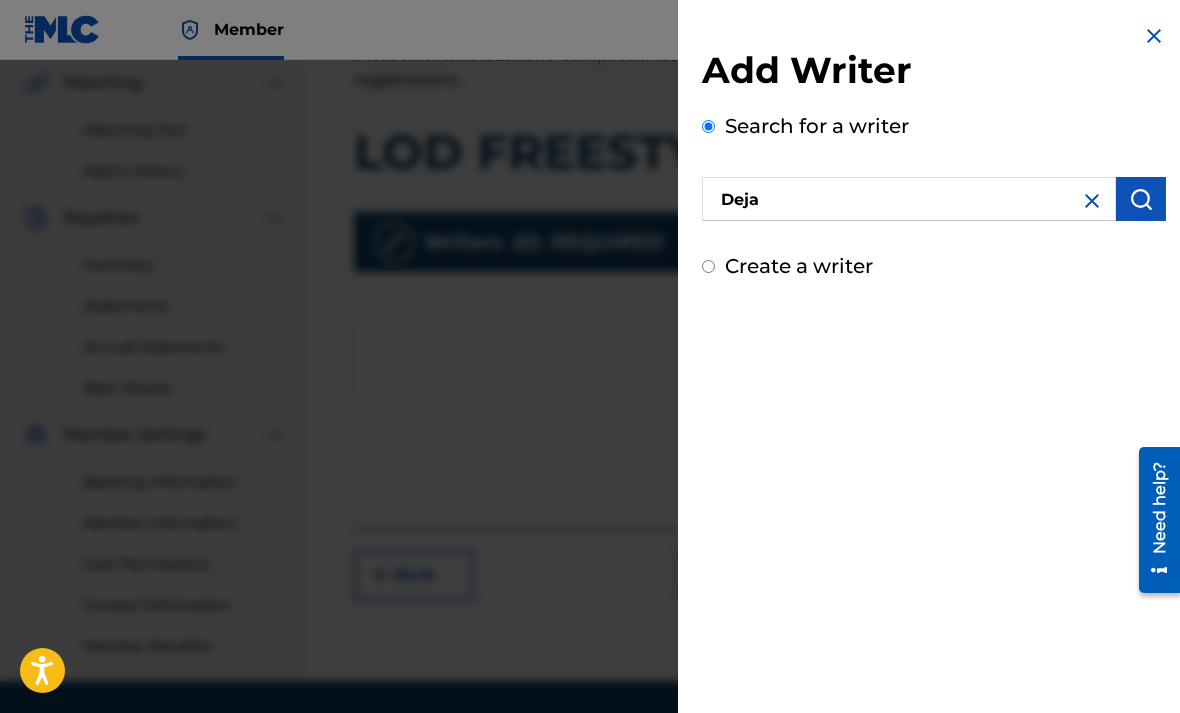 click on "Deja" at bounding box center (909, 199) 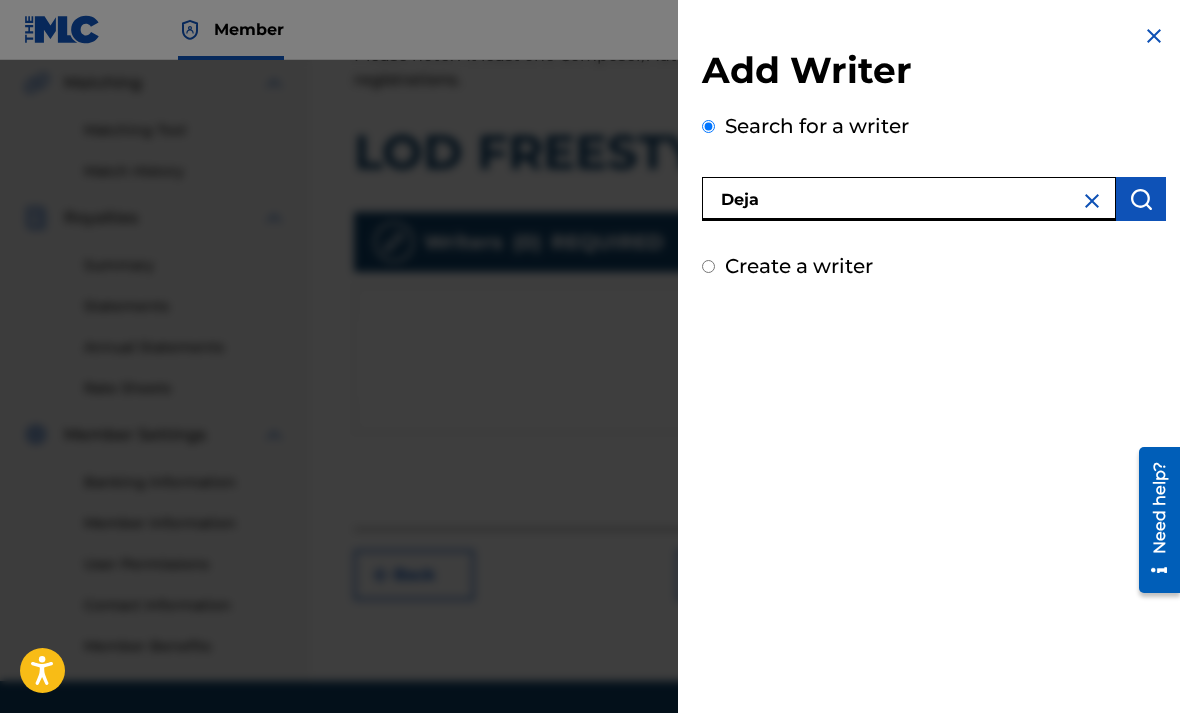 click at bounding box center [1092, 201] 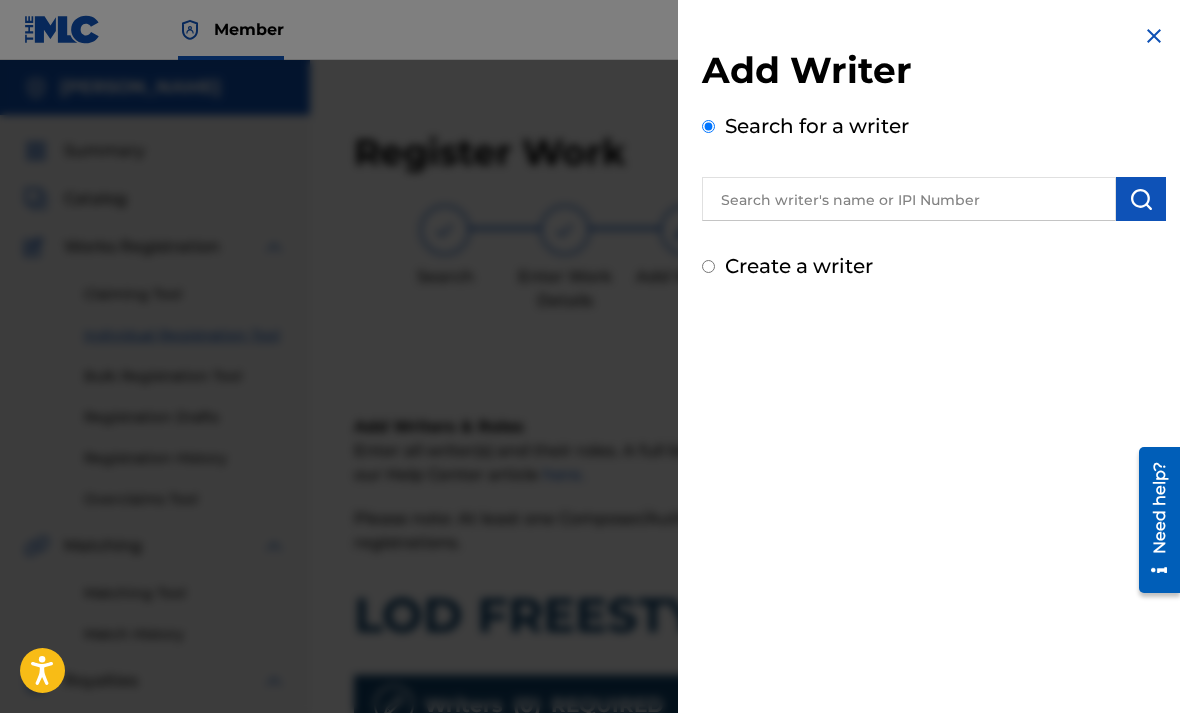 scroll, scrollTop: 34, scrollLeft: 0, axis: vertical 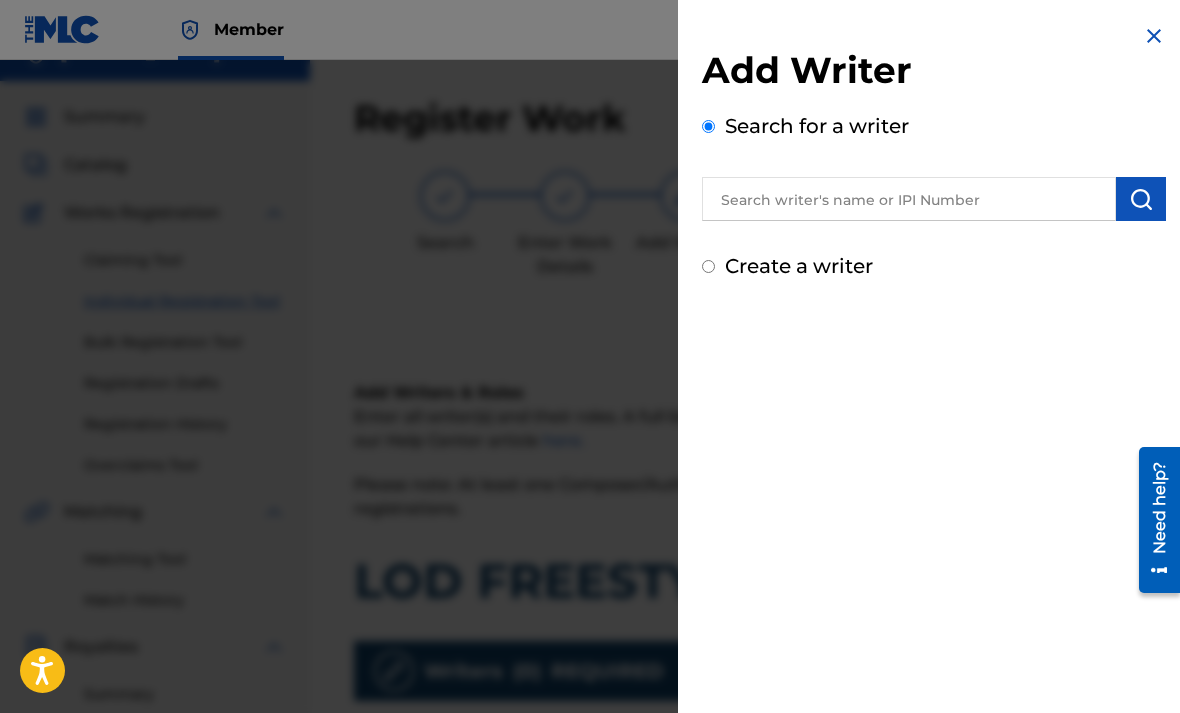 click at bounding box center (590, 416) 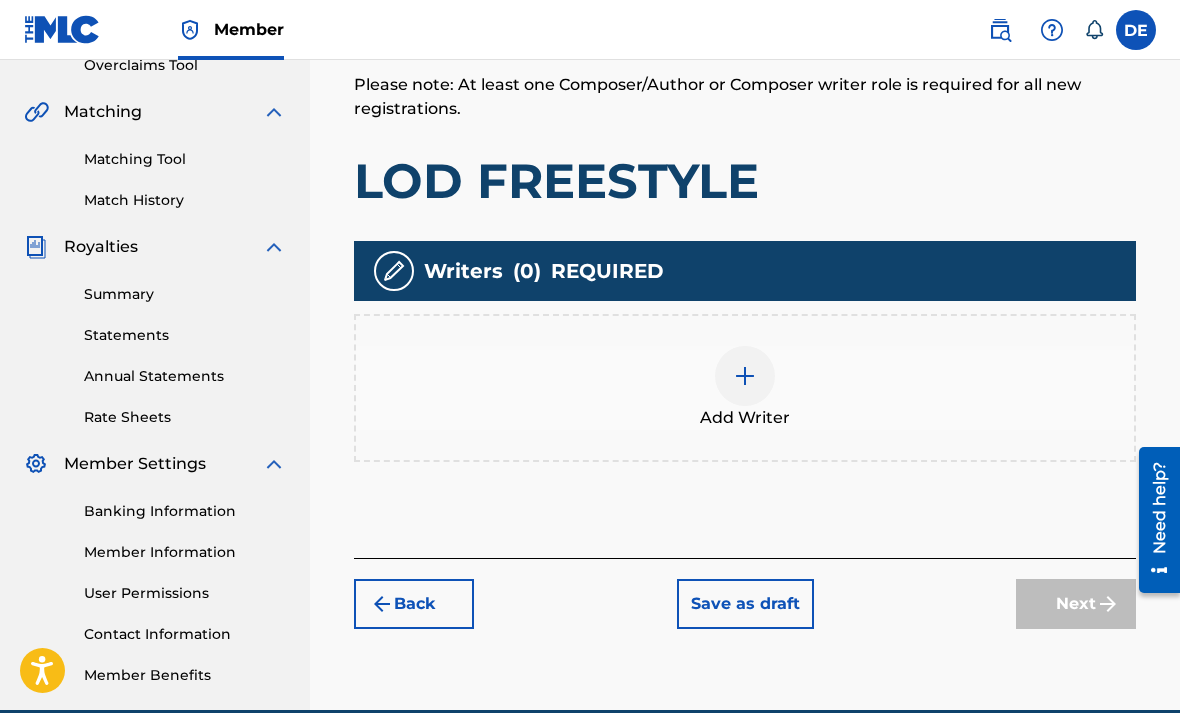 scroll, scrollTop: 463, scrollLeft: 0, axis: vertical 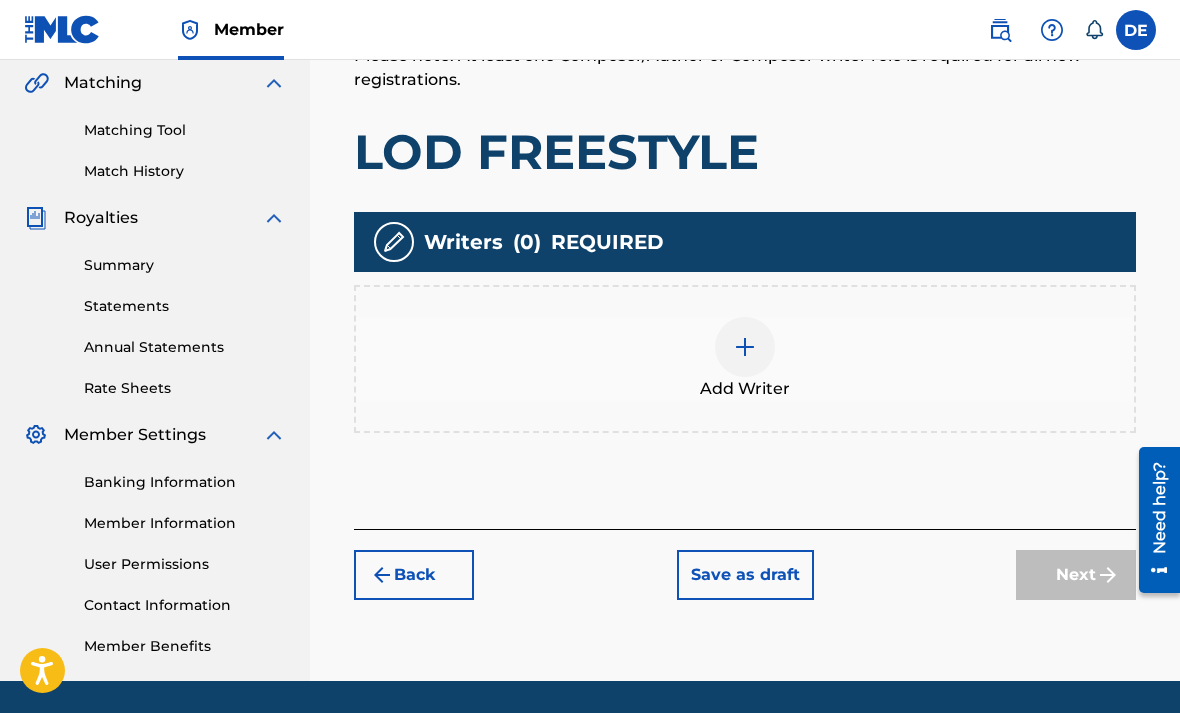 click at bounding box center (745, 347) 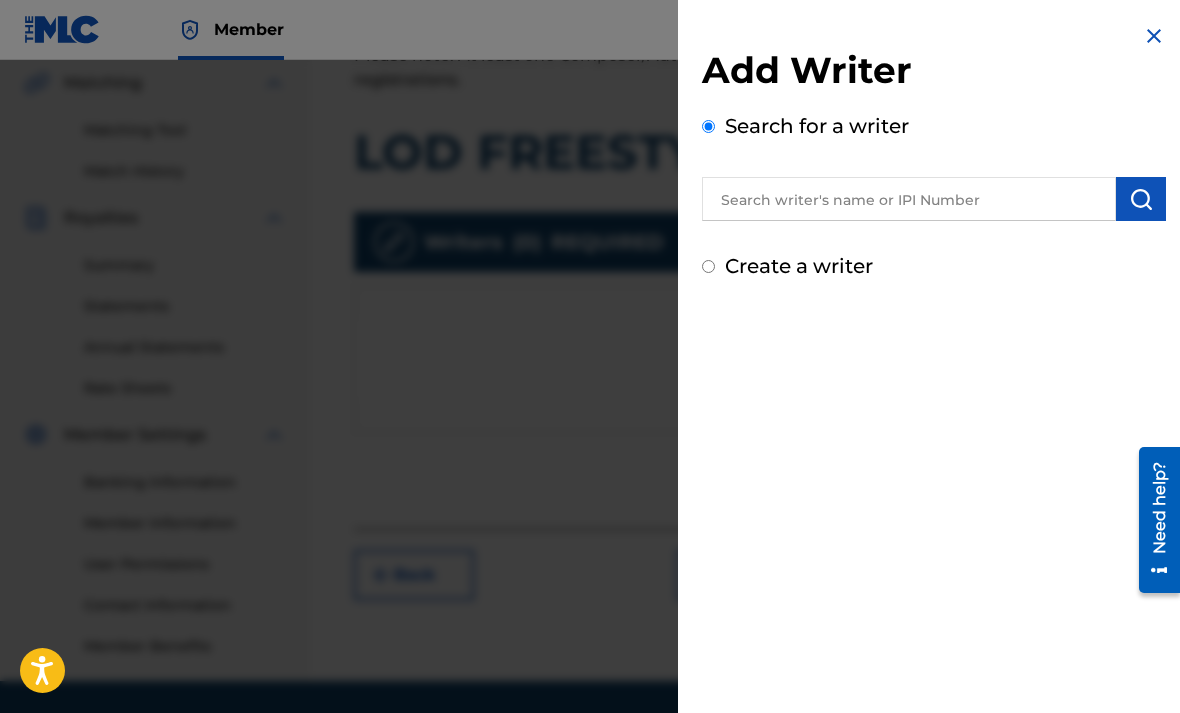 click at bounding box center (909, 199) 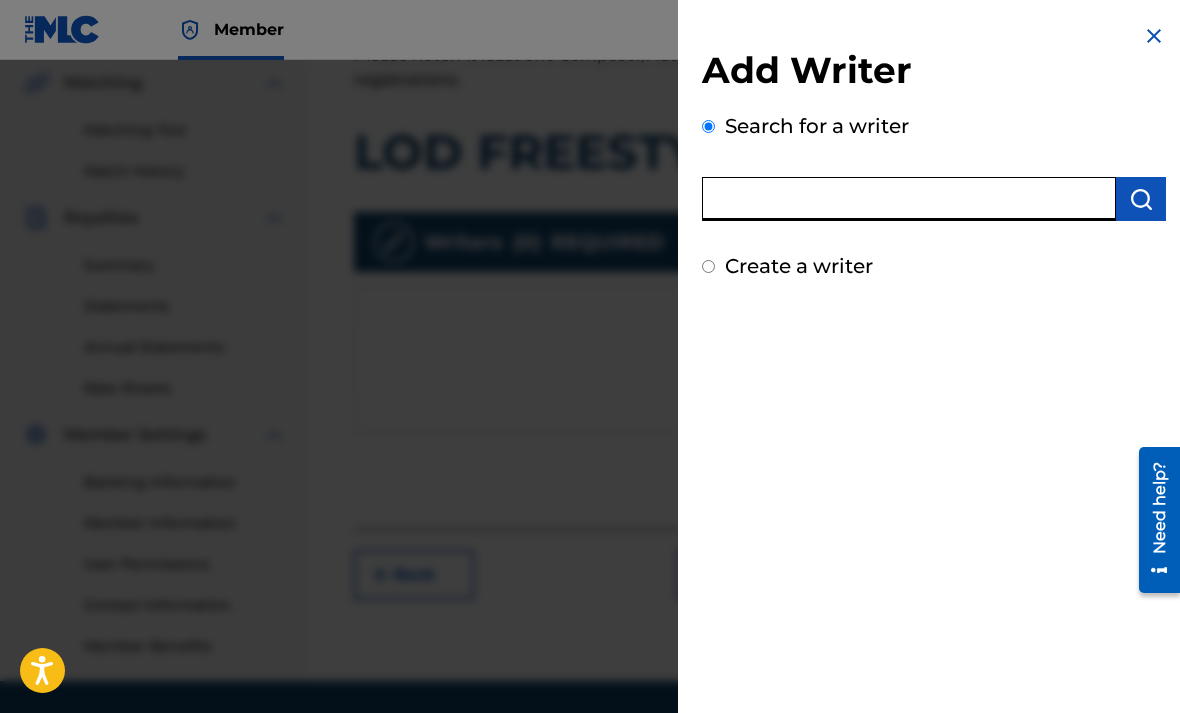 paste on "560663939" 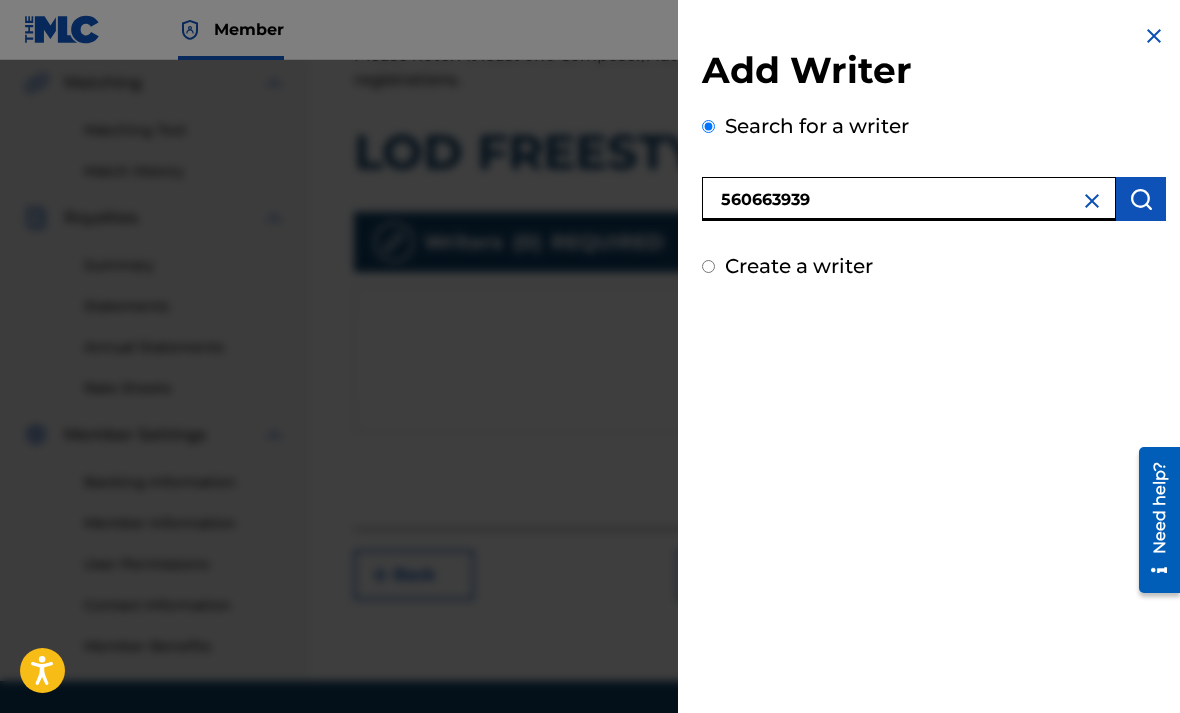 type on "560663939" 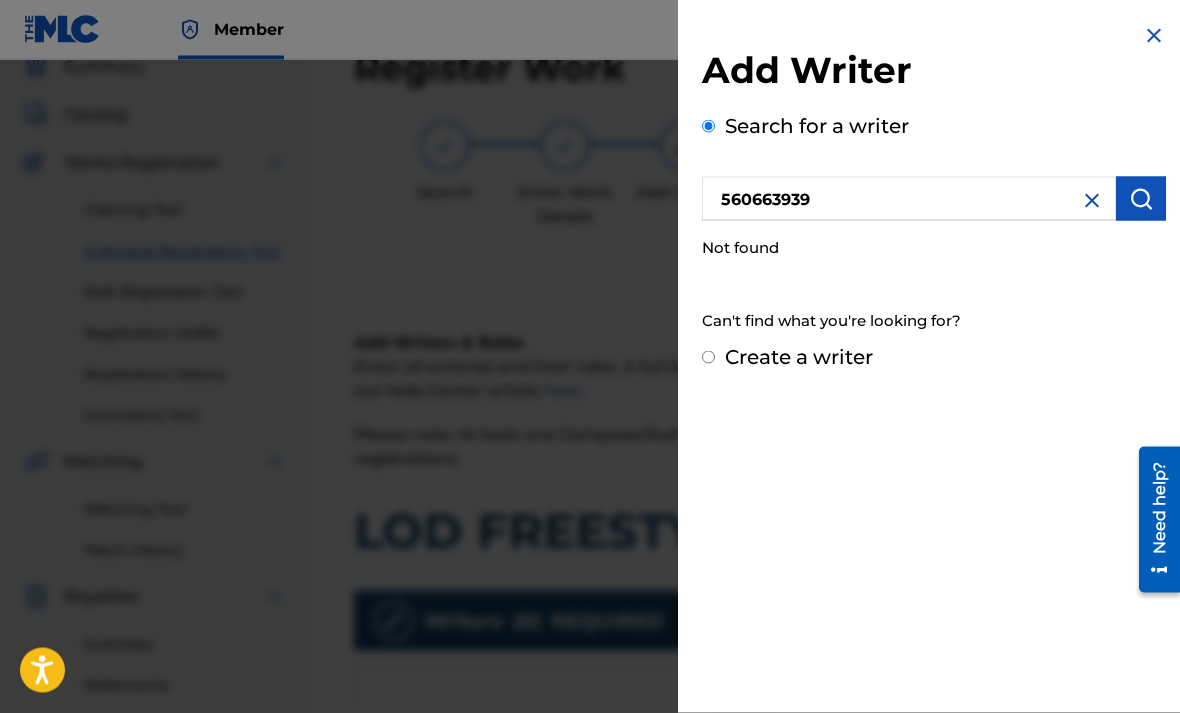 scroll, scrollTop: 0, scrollLeft: 0, axis: both 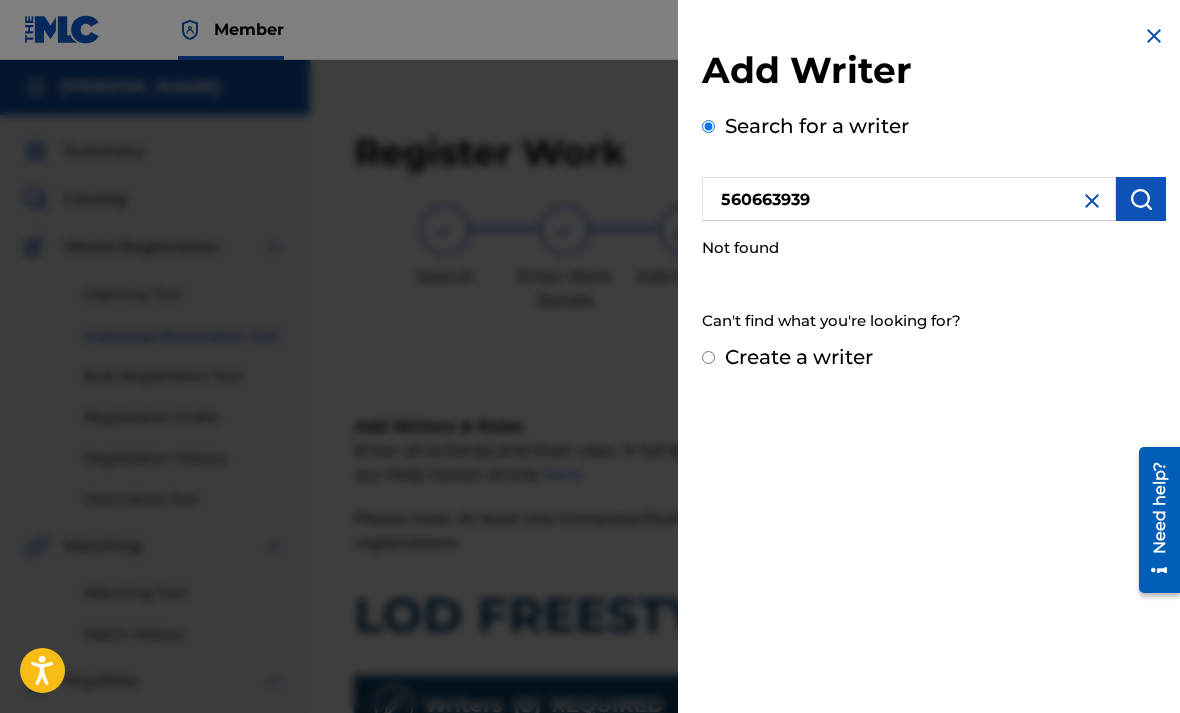 click on "Create a writer" at bounding box center [708, 357] 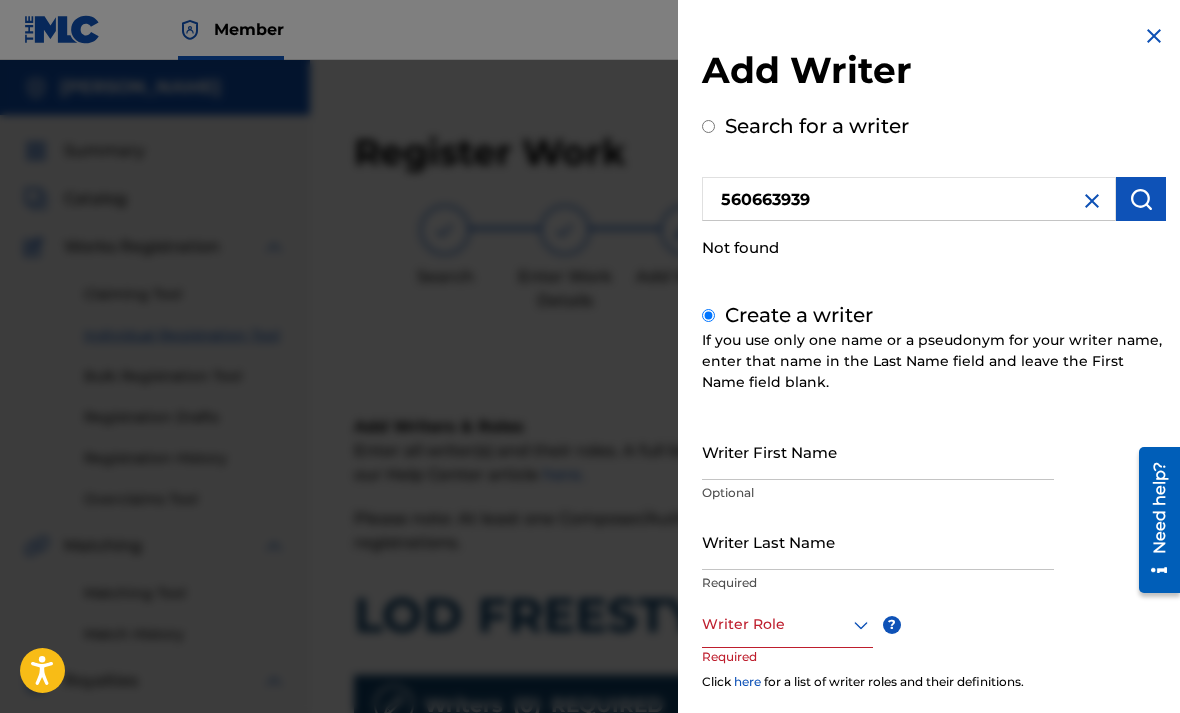 click on "Writer First Name" at bounding box center (878, 451) 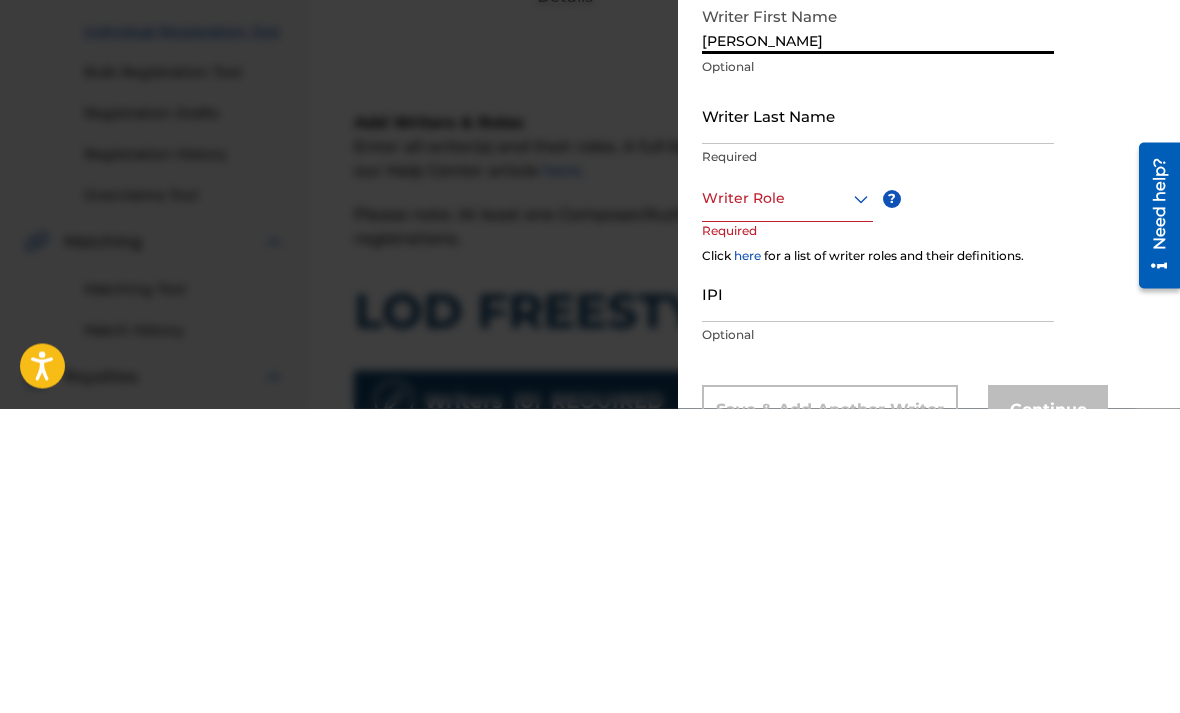 scroll, scrollTop: 120, scrollLeft: 0, axis: vertical 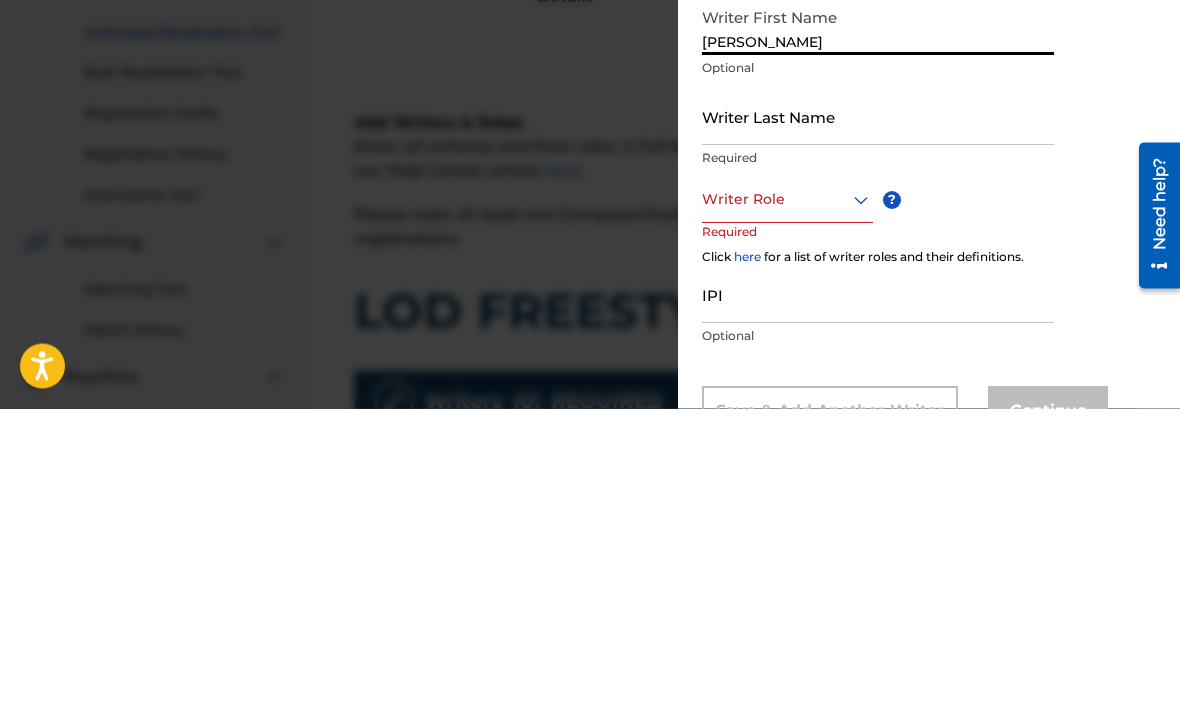 type on "[PERSON_NAME]" 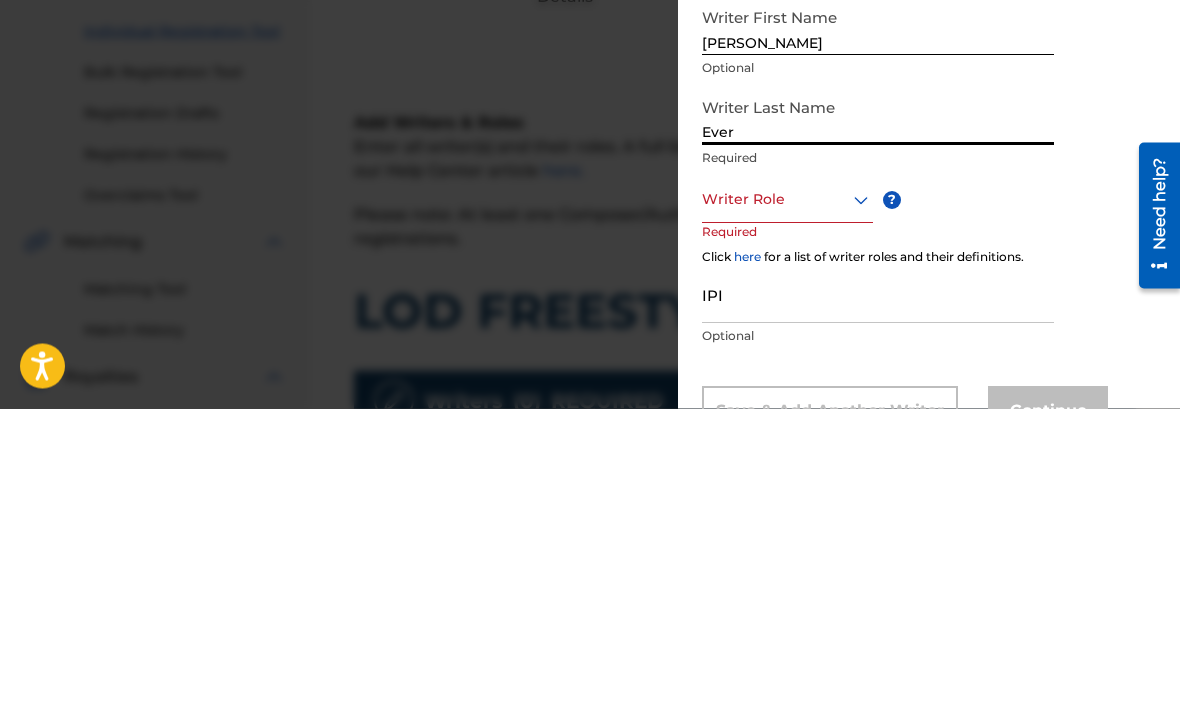 type on "Evere" 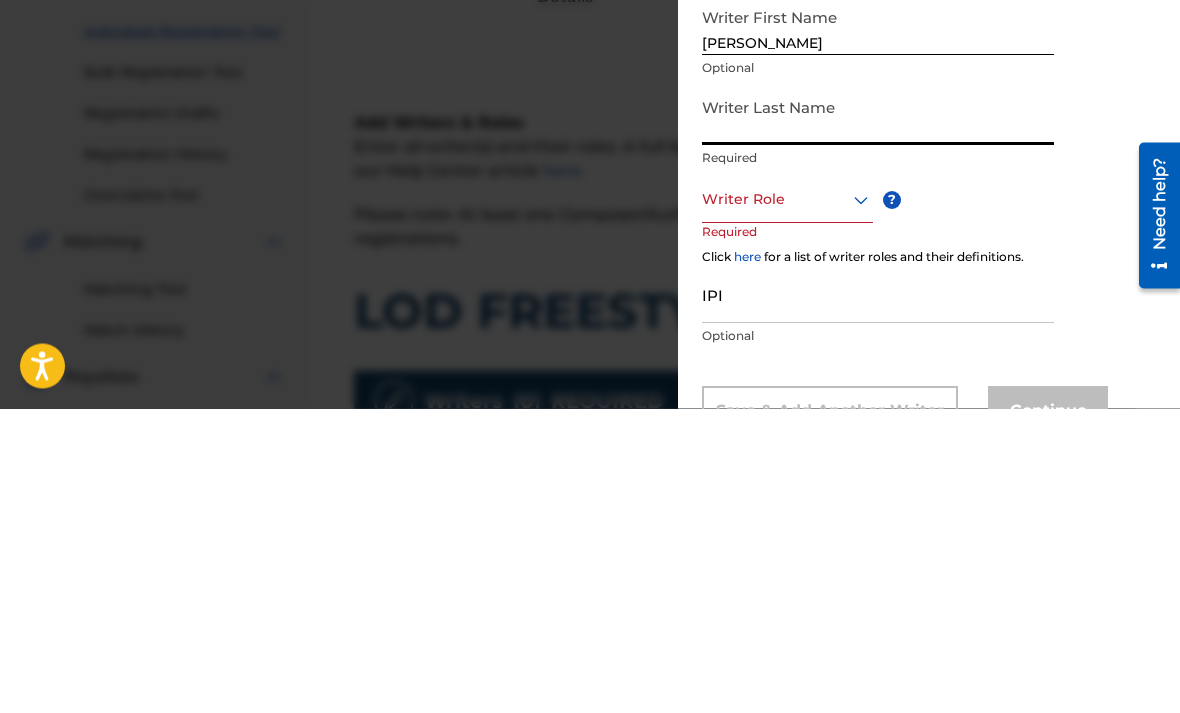 type on "[PERSON_NAME]" 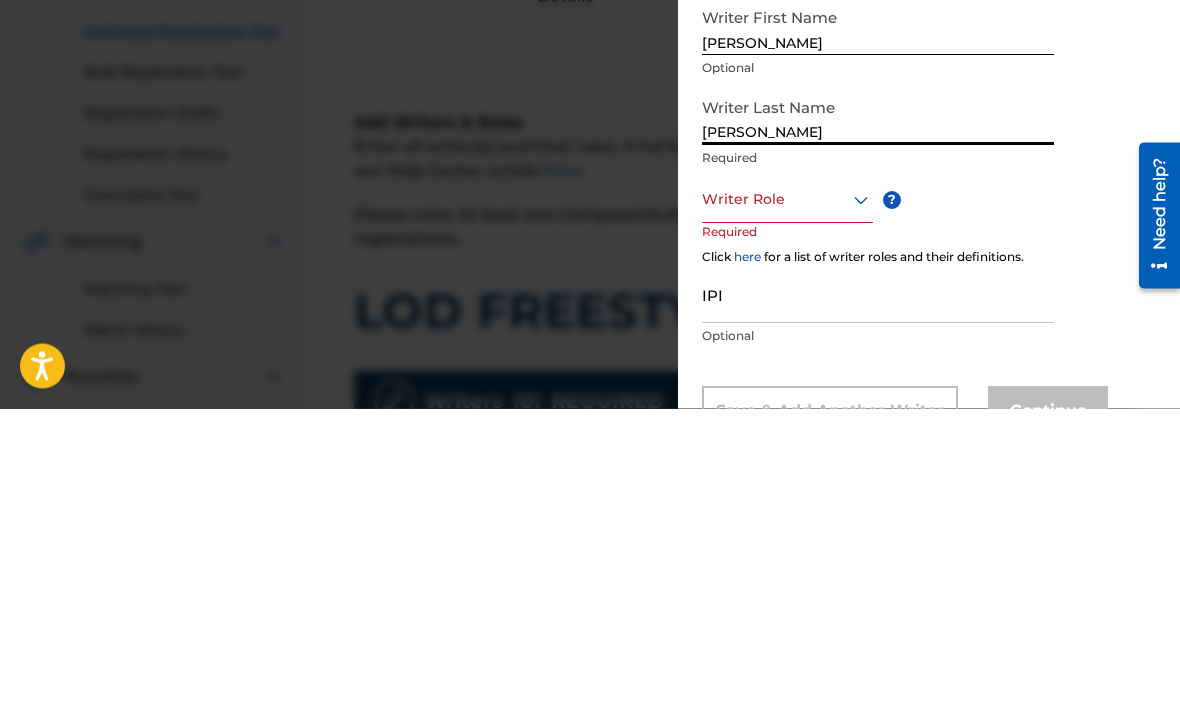 scroll, scrollTop: 305, scrollLeft: 0, axis: vertical 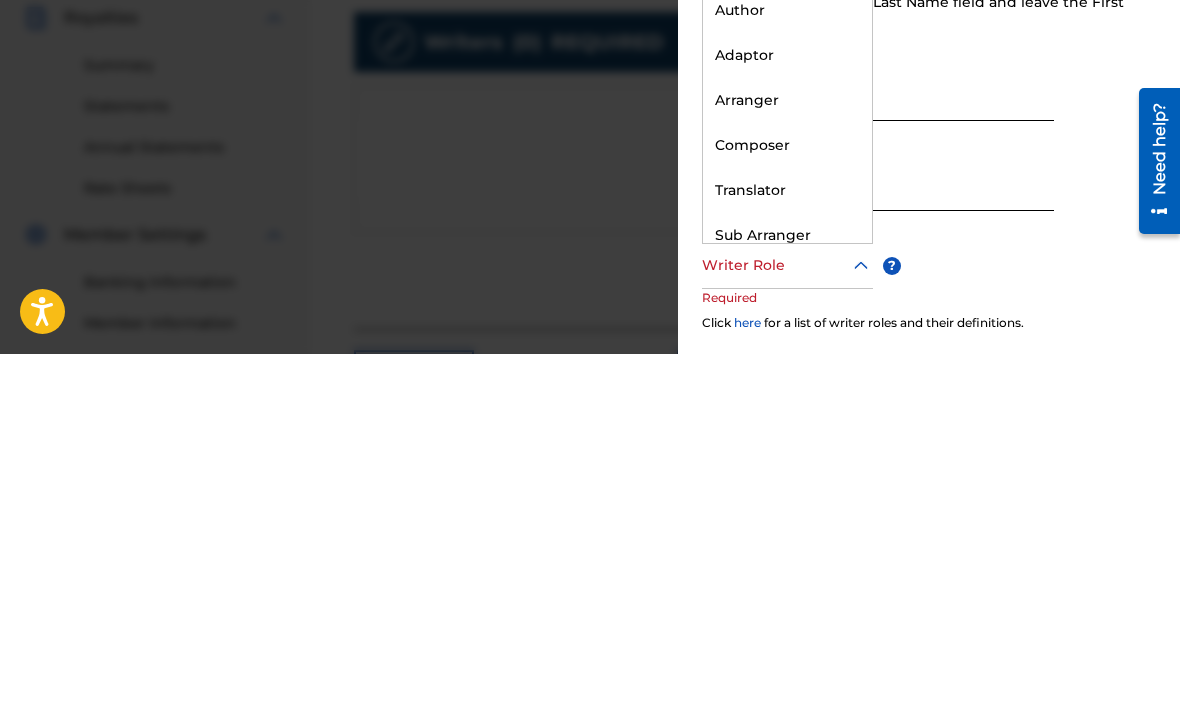 click on "Author" at bounding box center (787, 369) 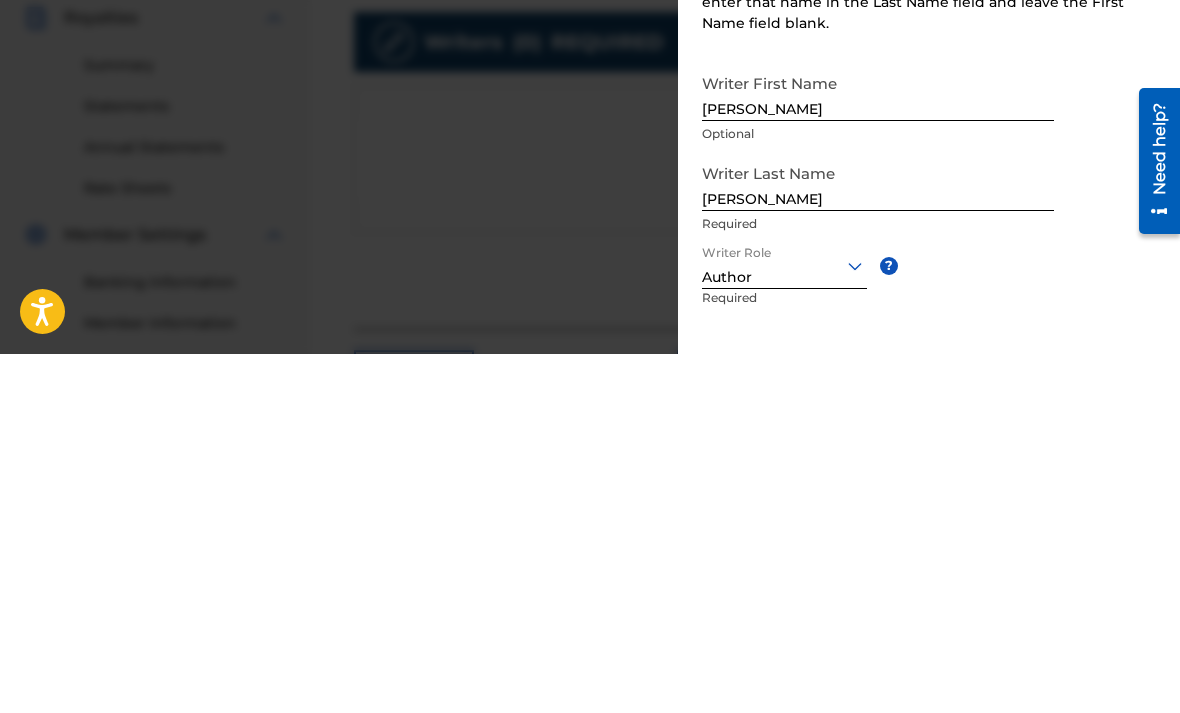 scroll, scrollTop: 527, scrollLeft: 0, axis: vertical 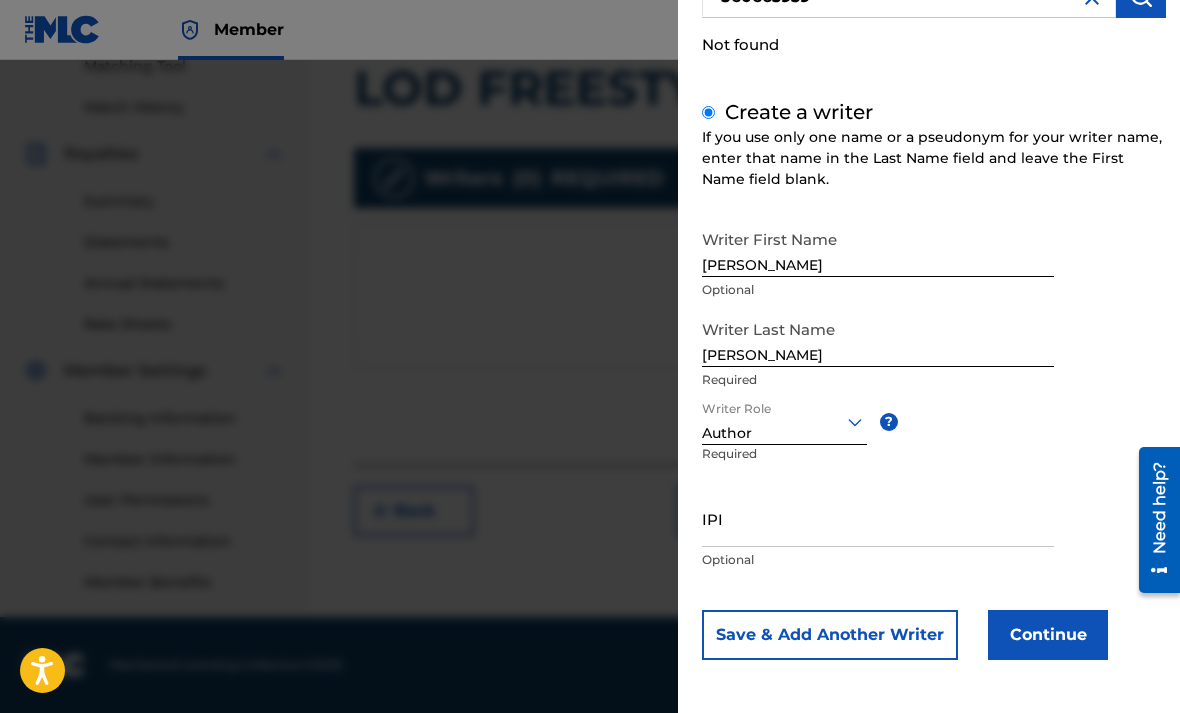click on "IPI" at bounding box center [878, 518] 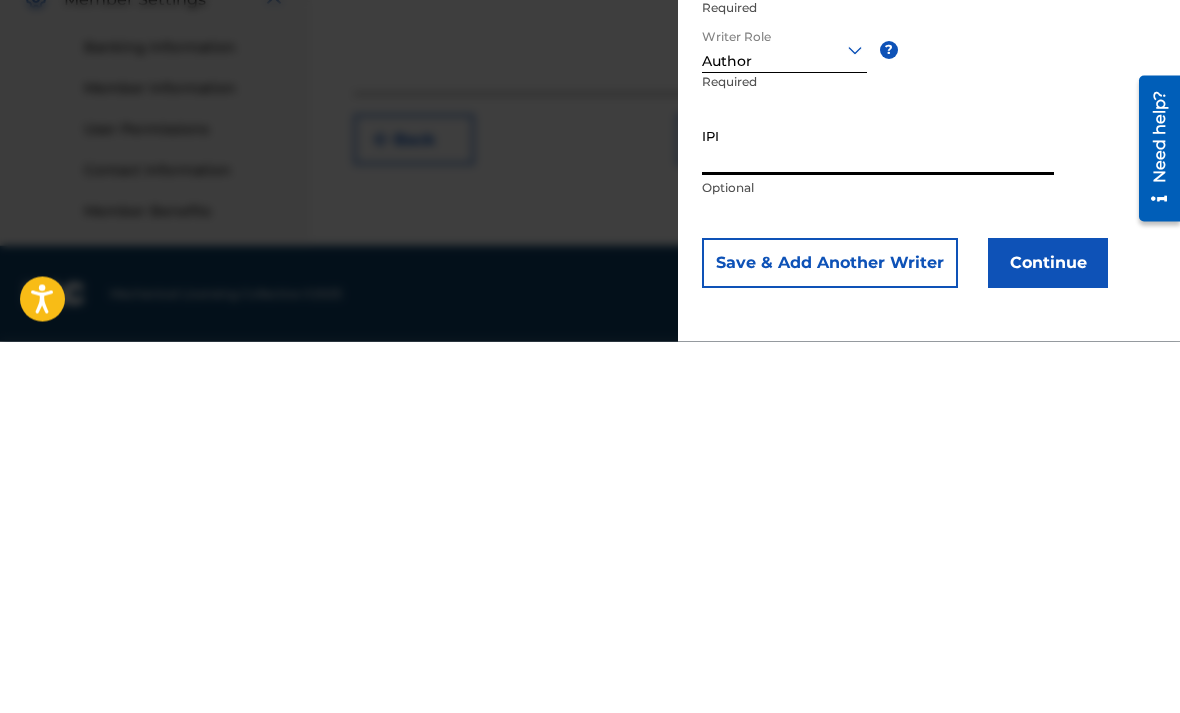 click on "IPI" at bounding box center [878, 518] 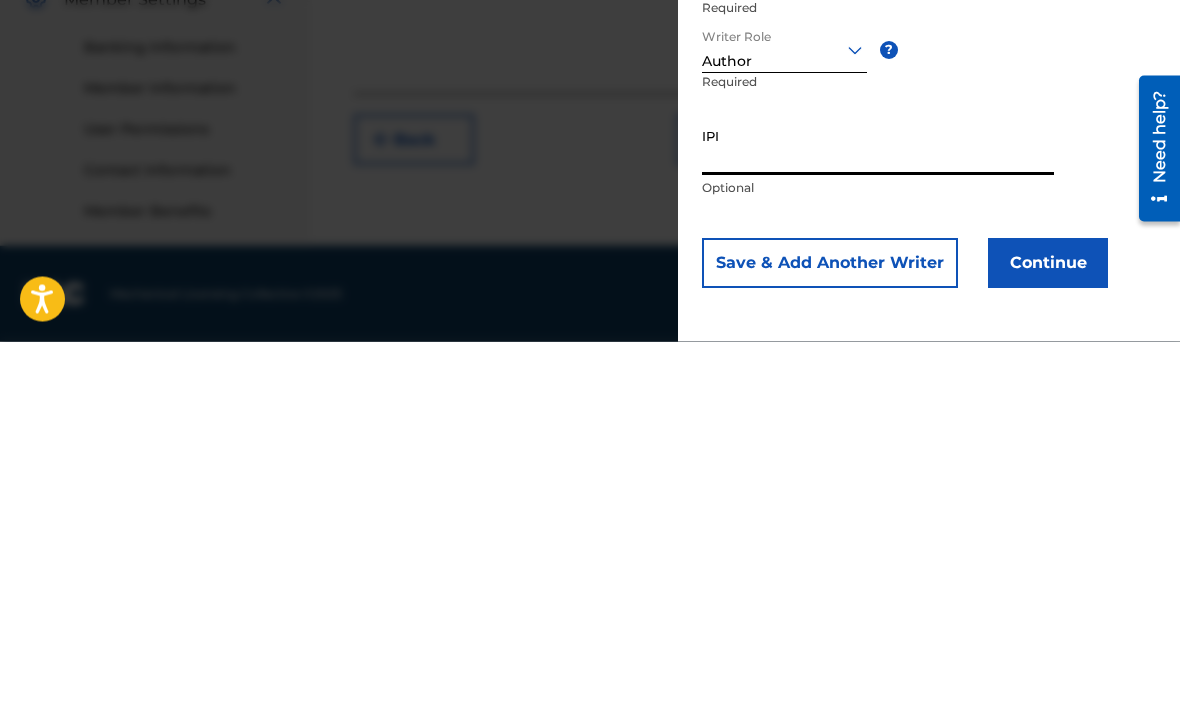 paste on "560663939" 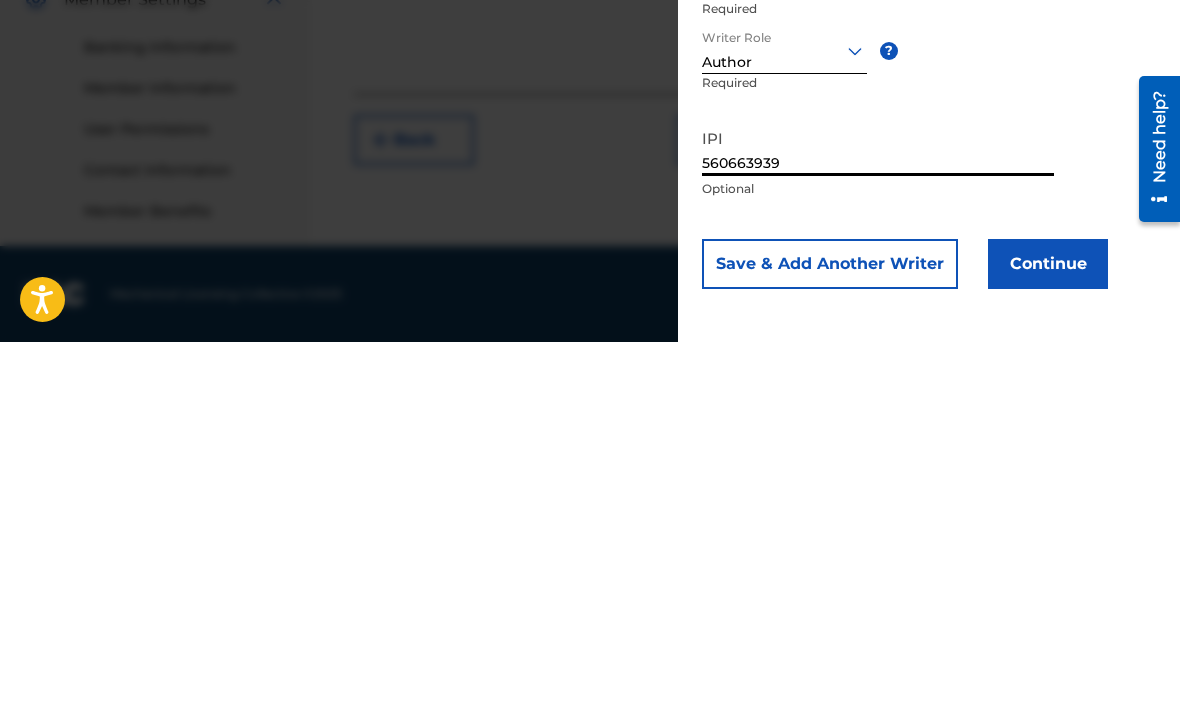 type on "560663939" 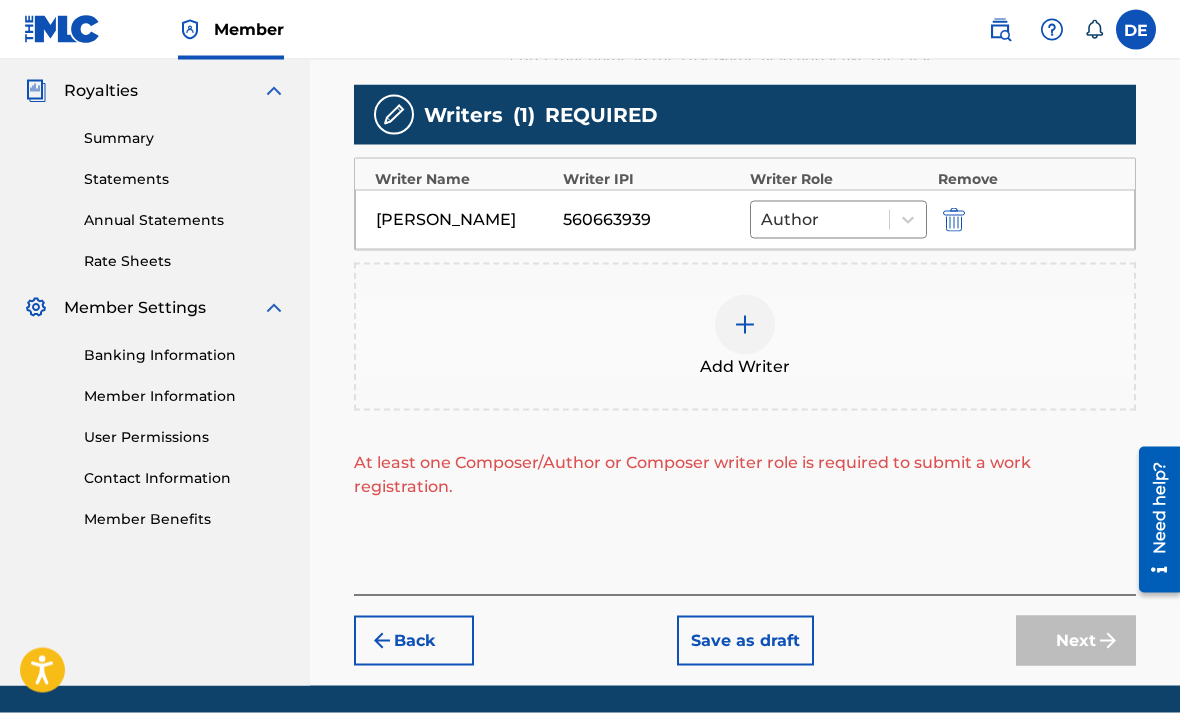 scroll, scrollTop: 595, scrollLeft: 0, axis: vertical 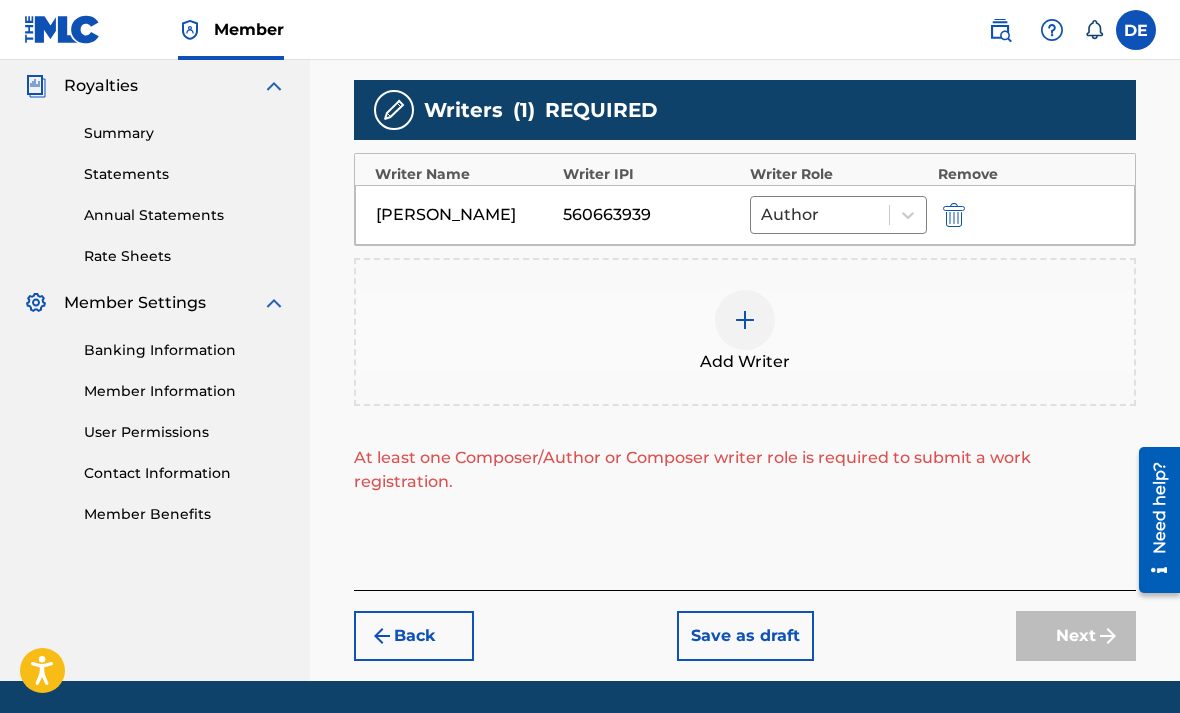 click on "Next" at bounding box center (1076, 636) 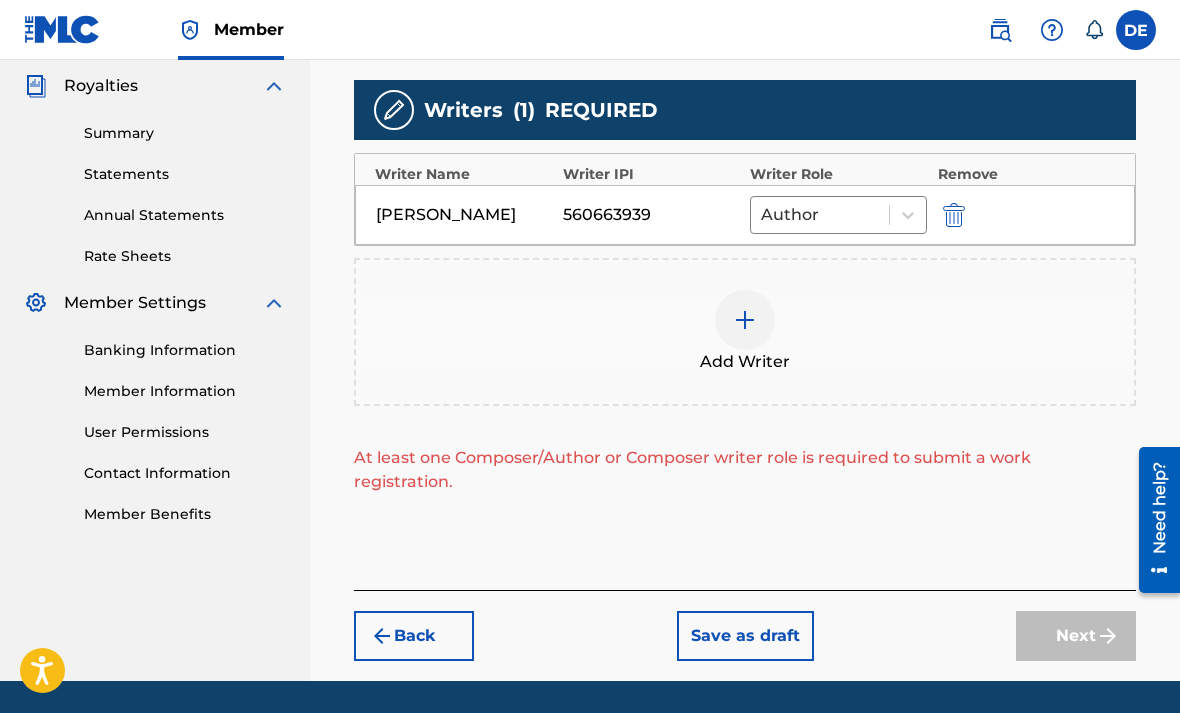 click at bounding box center [745, 320] 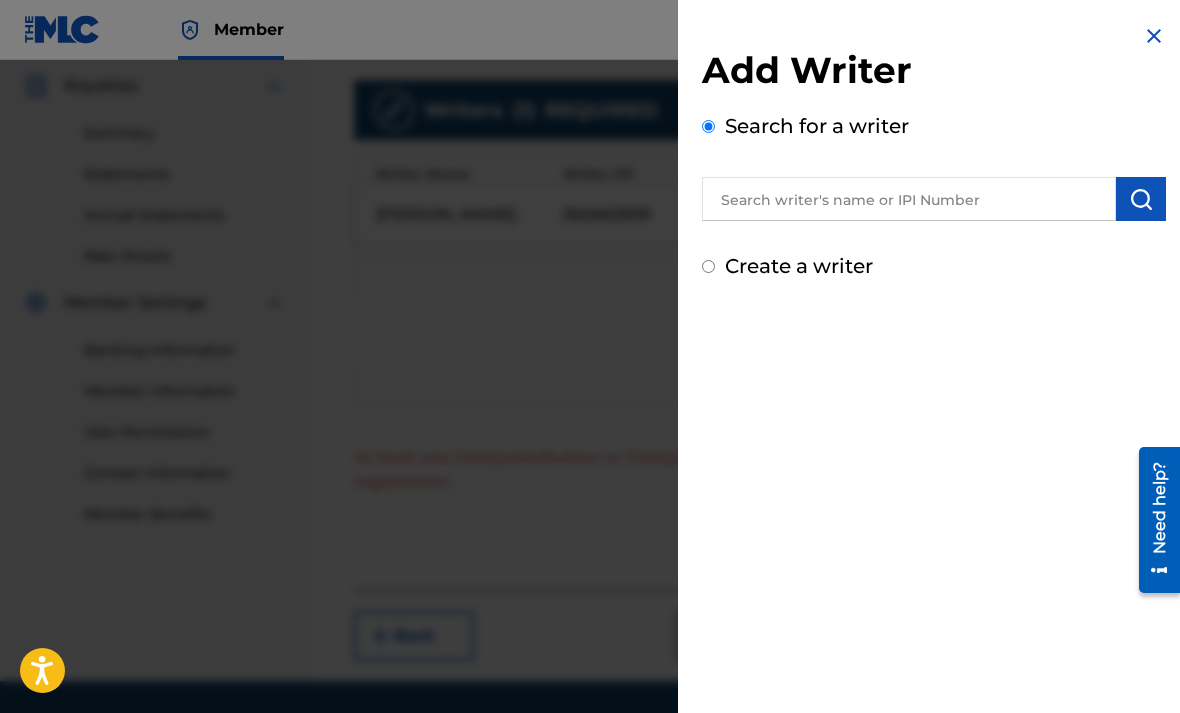 click at bounding box center (909, 199) 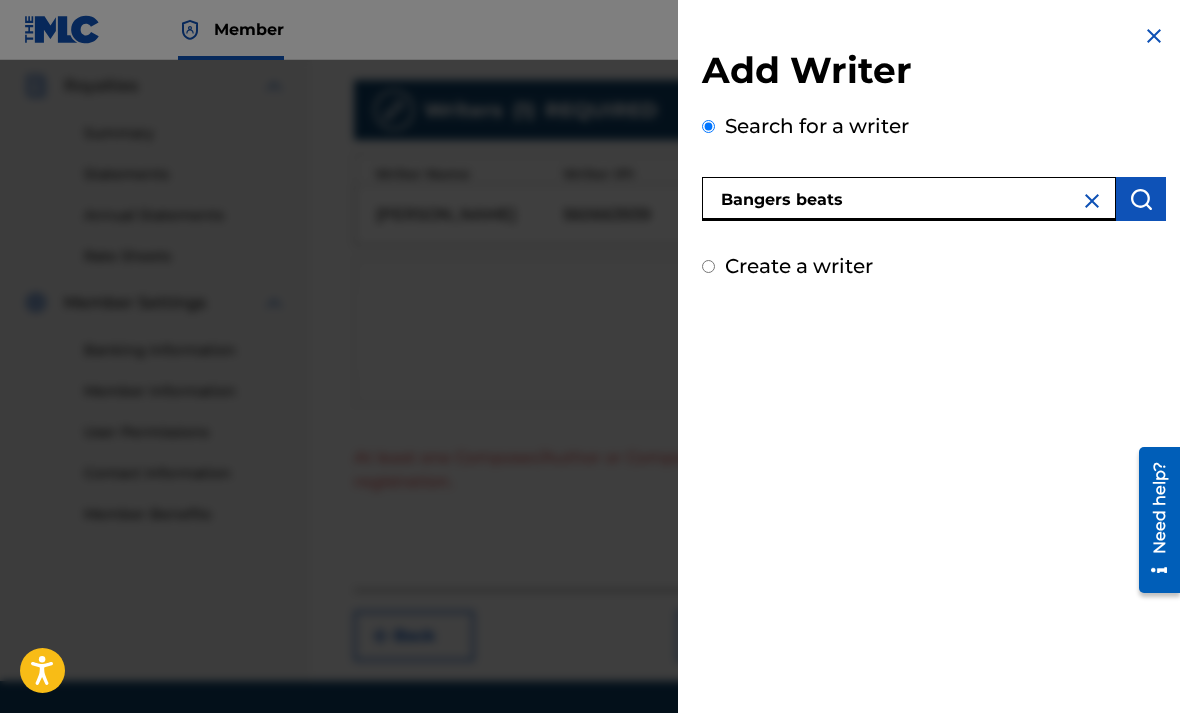 type on "Bangers beats" 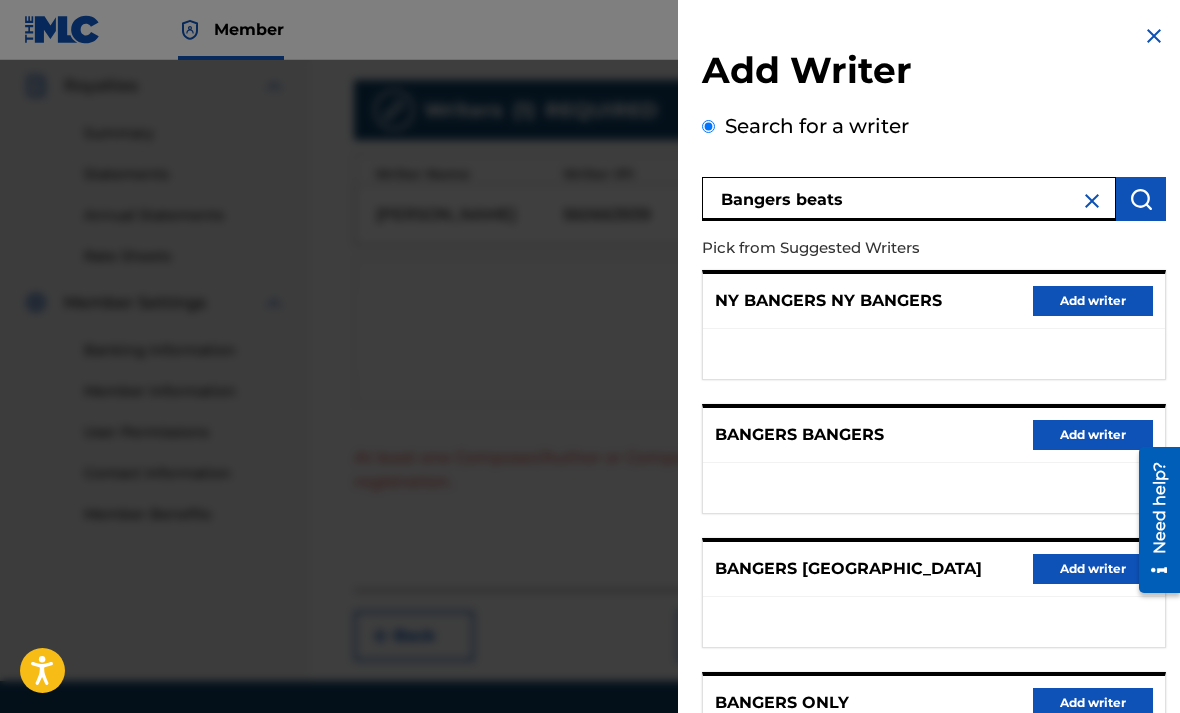click on "Add writer" at bounding box center (1093, 301) 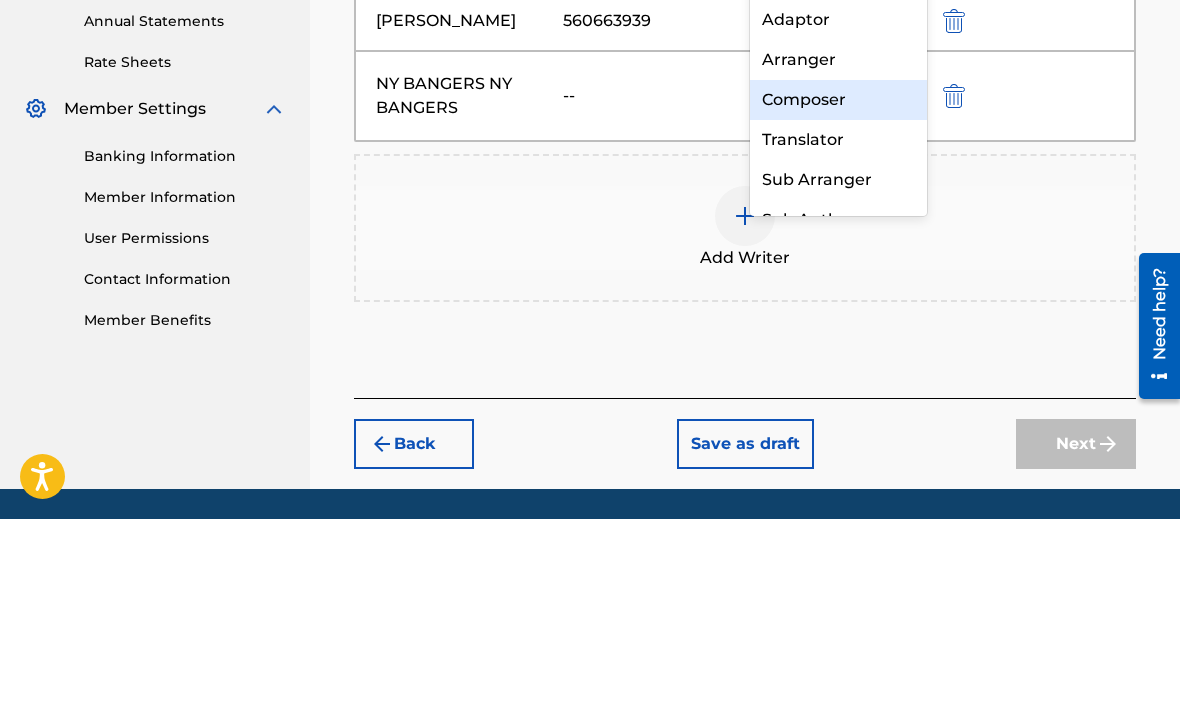 click on "Composer" at bounding box center (838, 294) 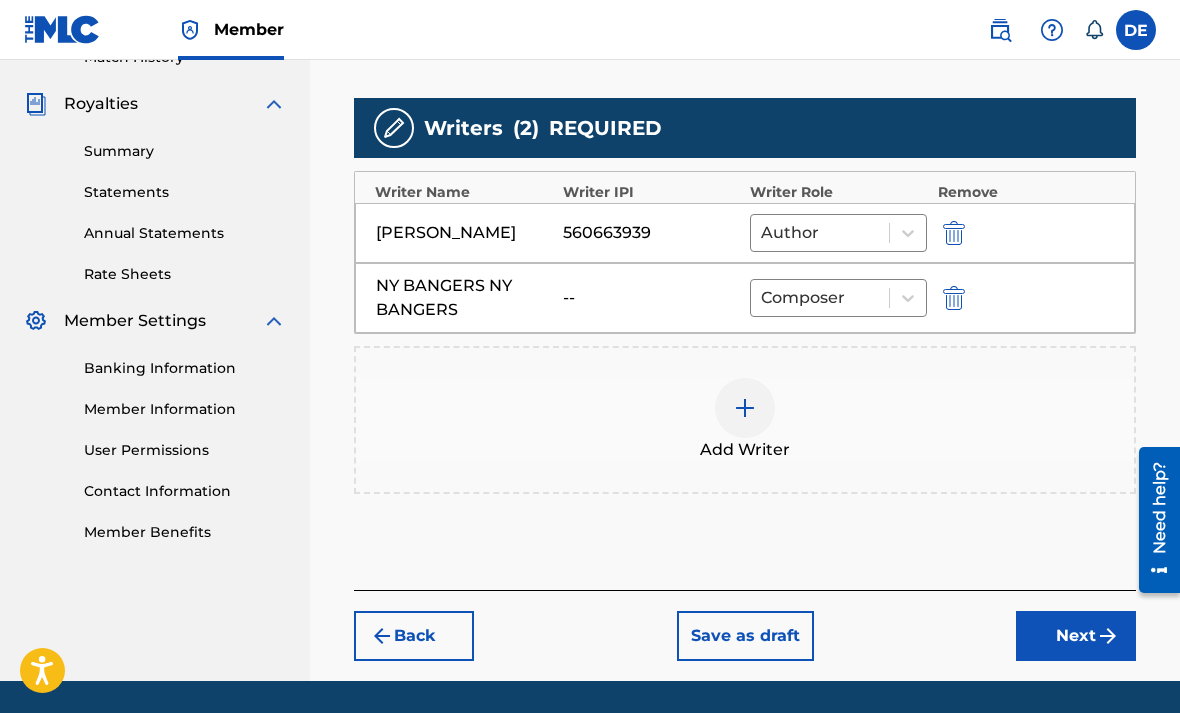 click on "Next" at bounding box center (1076, 636) 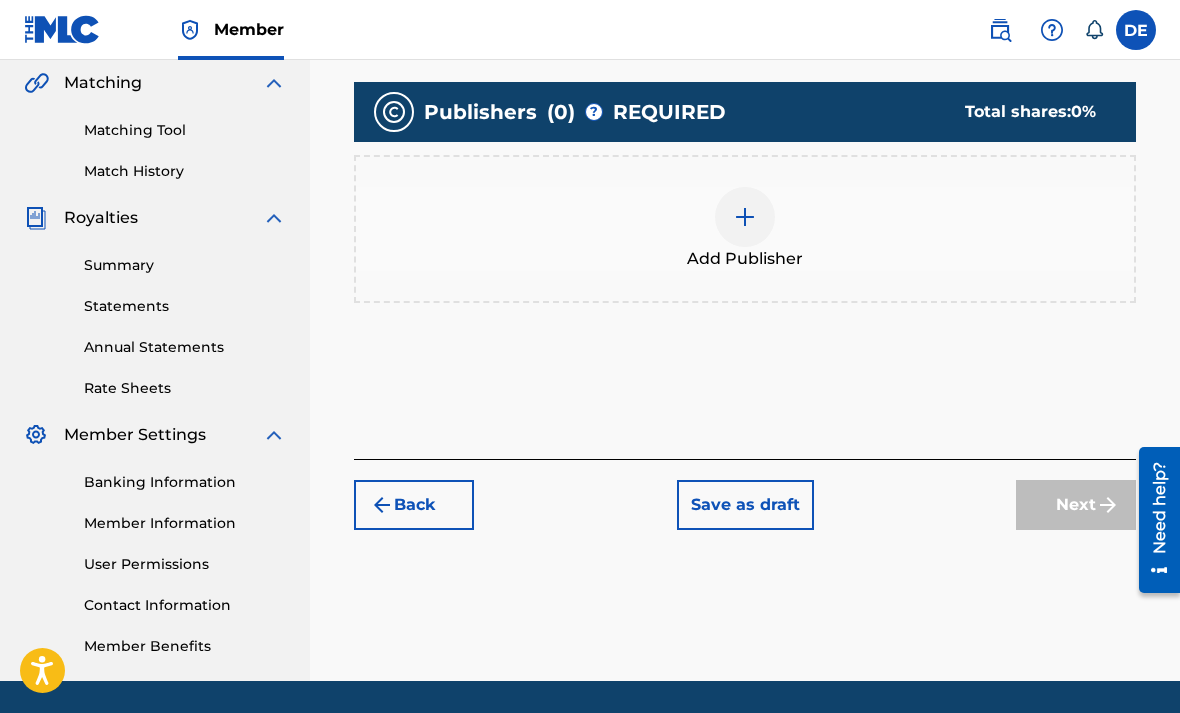 click at bounding box center (745, 217) 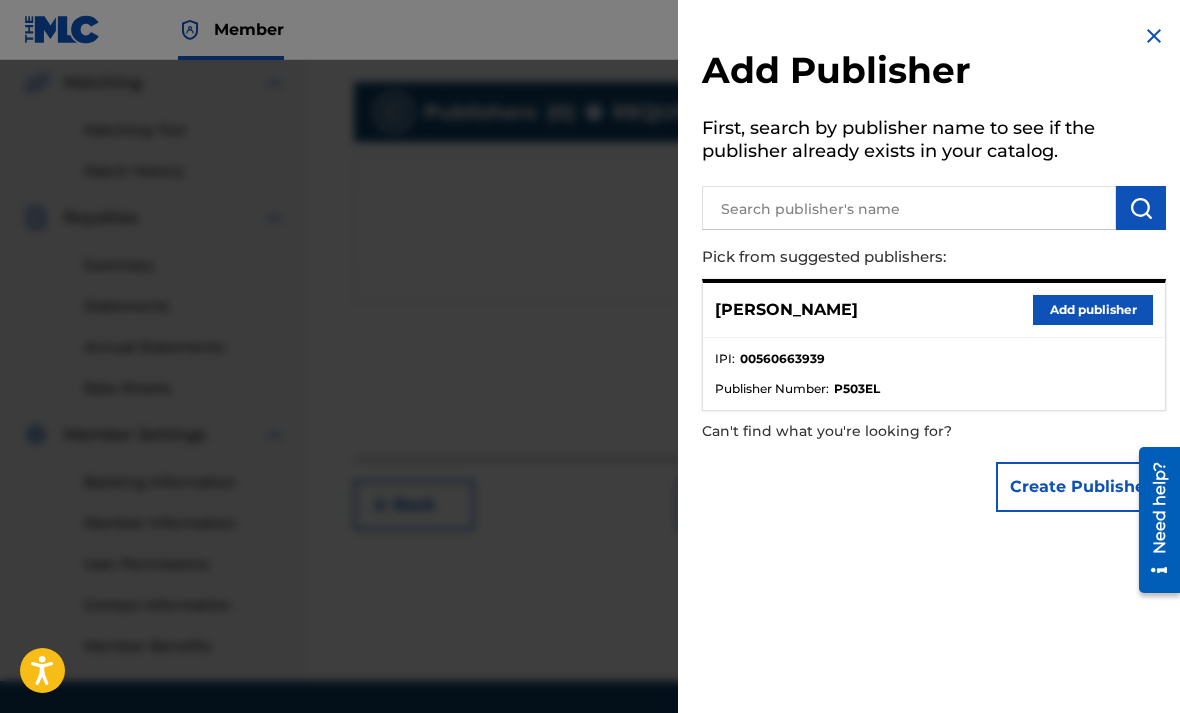 click on "Add publisher" at bounding box center [1093, 310] 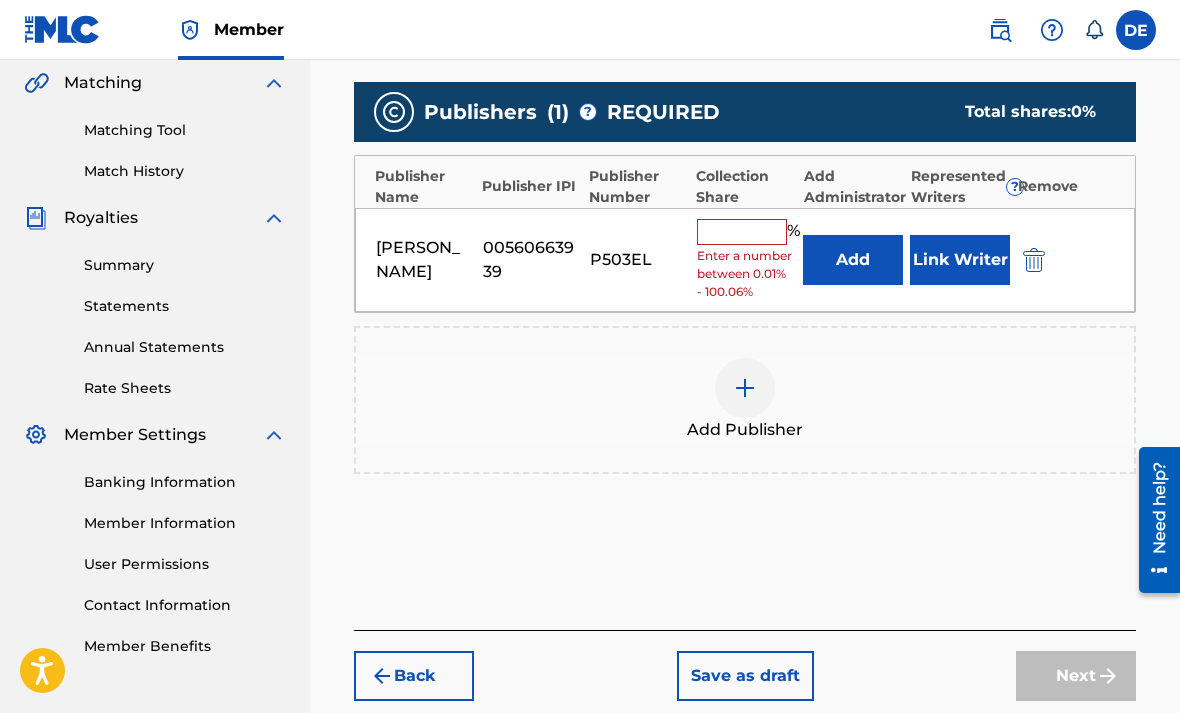 click at bounding box center (742, 232) 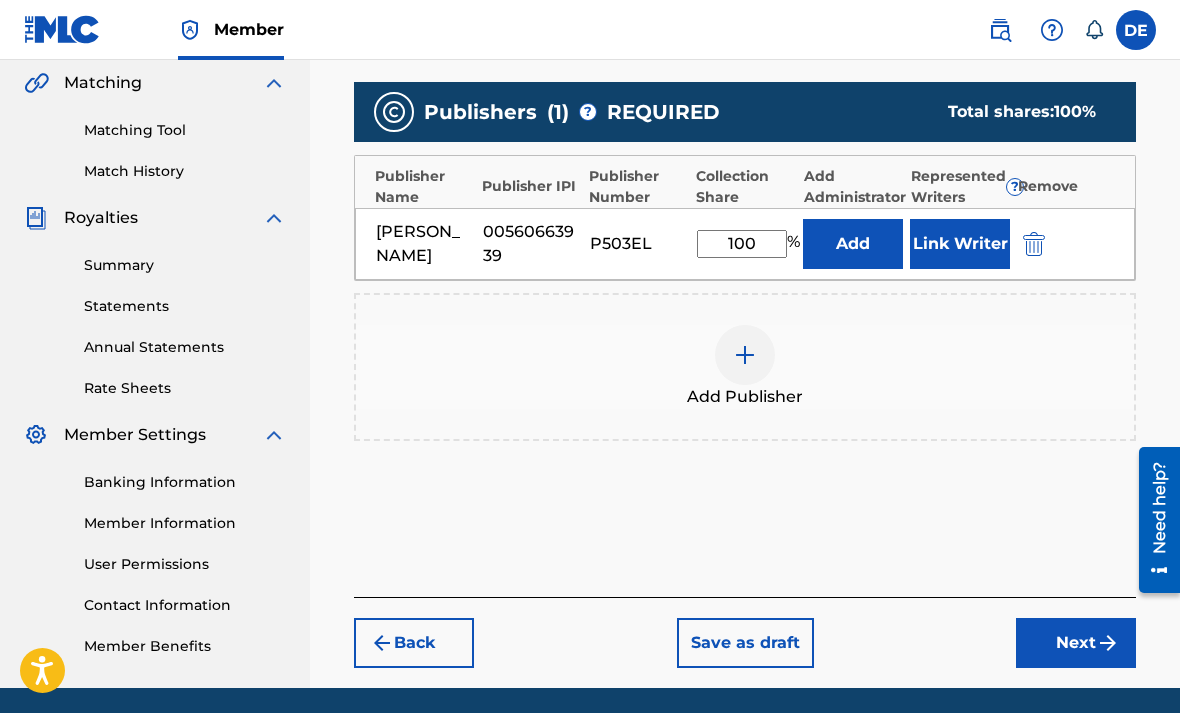 type on "100" 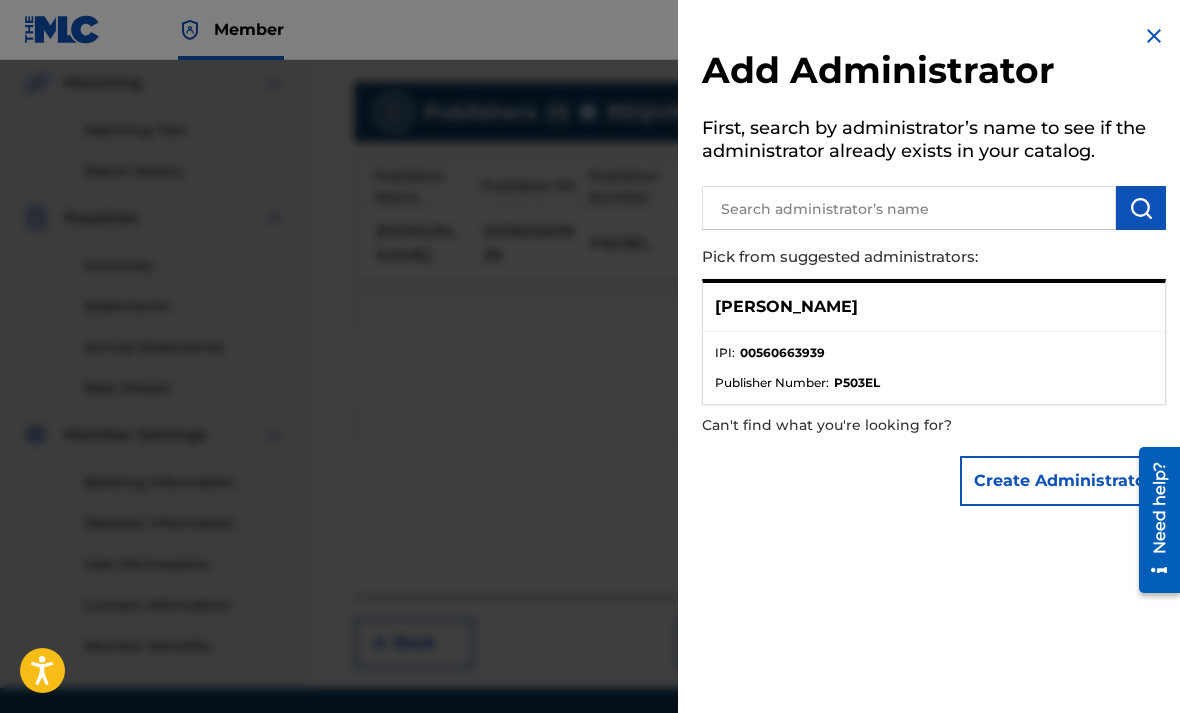 click on "[PERSON_NAME]" at bounding box center [934, 307] 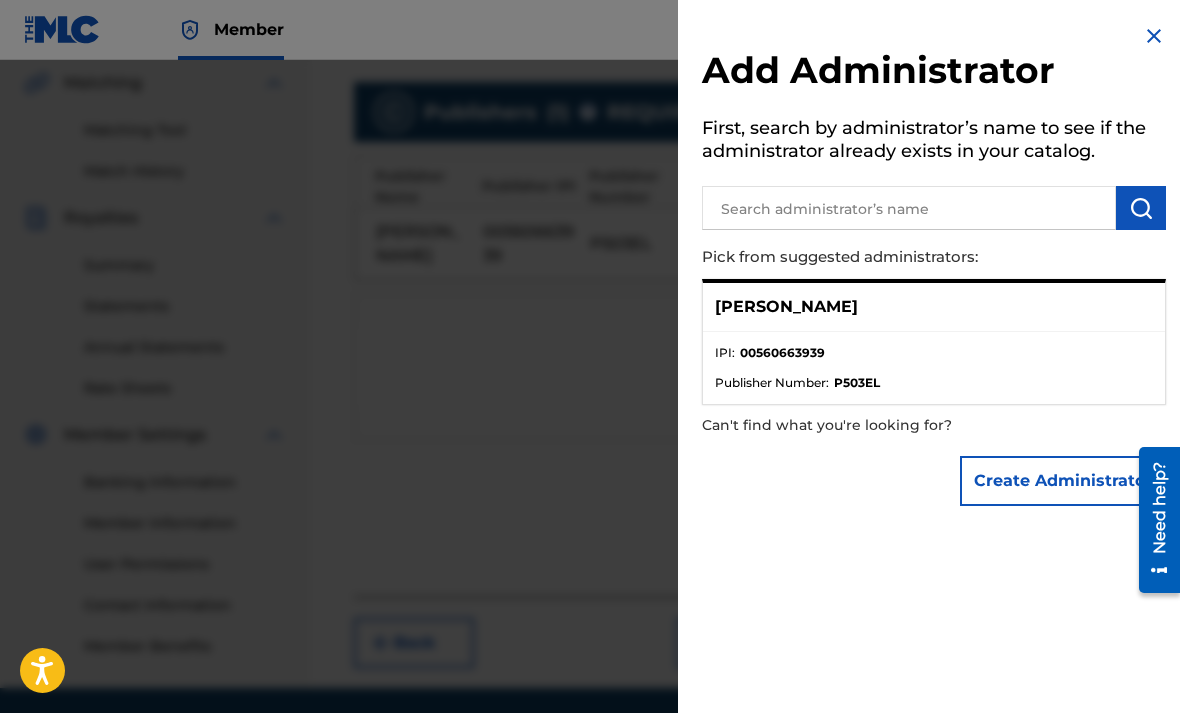 click on "[PERSON_NAME]" at bounding box center (934, 307) 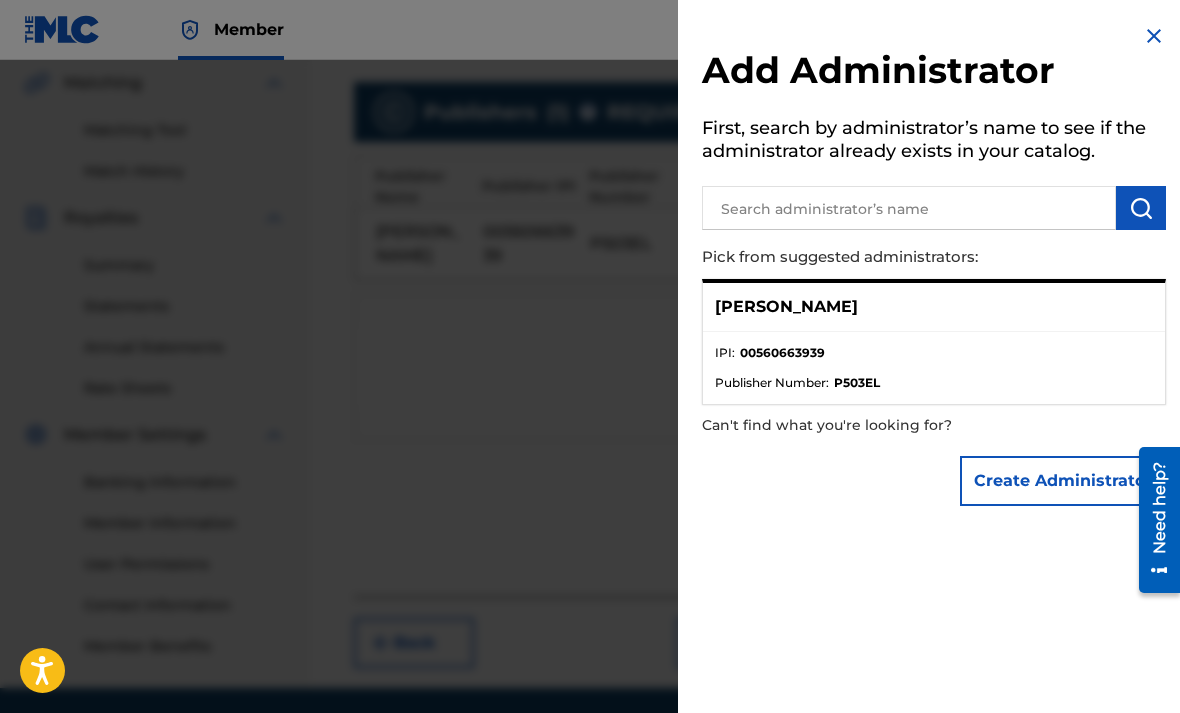 click on "IPI : 00560663939 Publisher Number : P503EL" at bounding box center (934, 368) 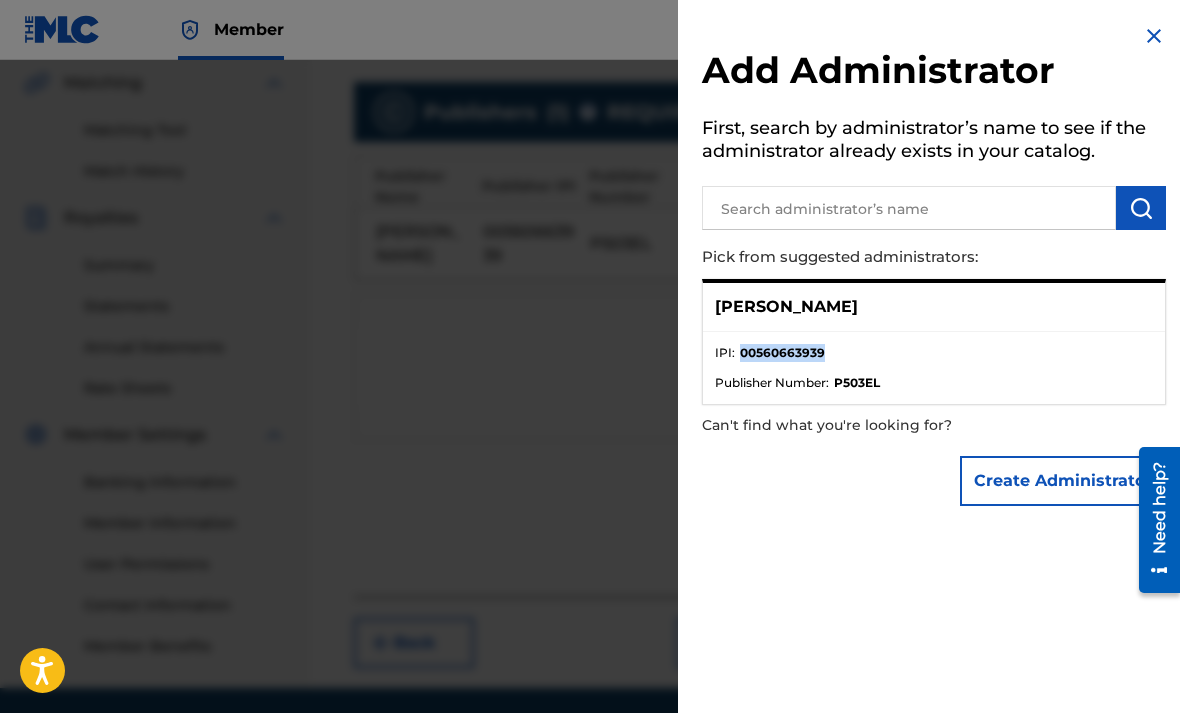 click on "[PERSON_NAME]" at bounding box center (786, 307) 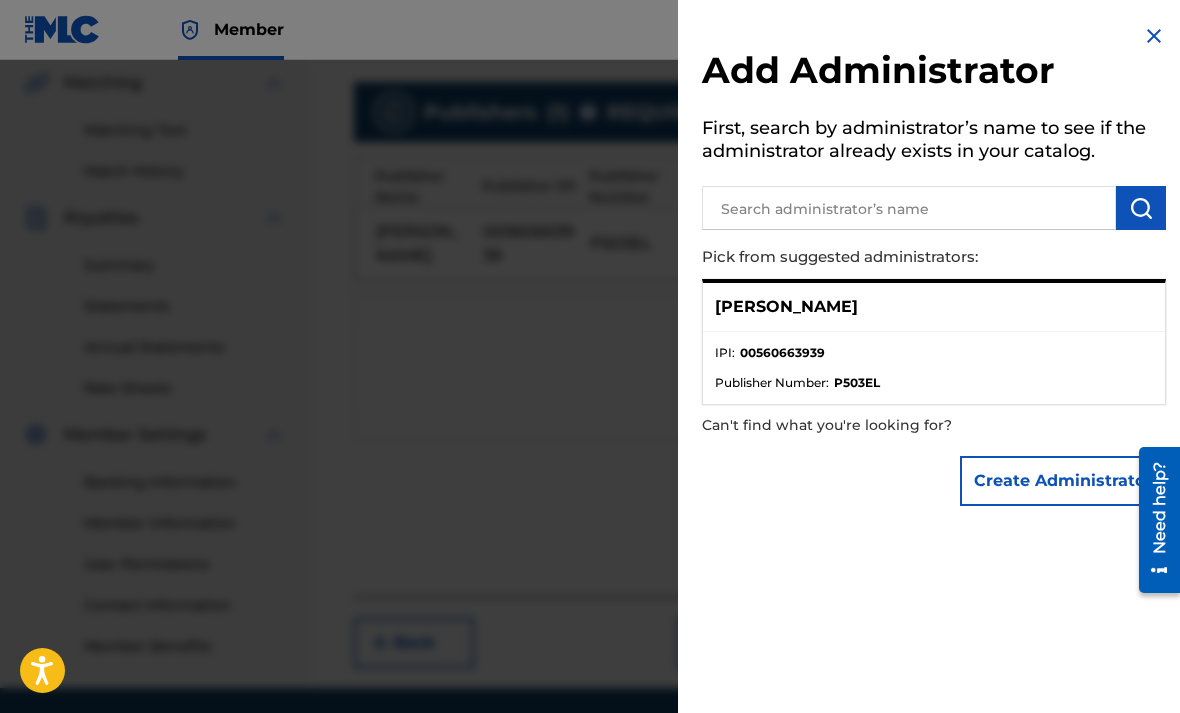 click on "[PERSON_NAME]" at bounding box center (786, 307) 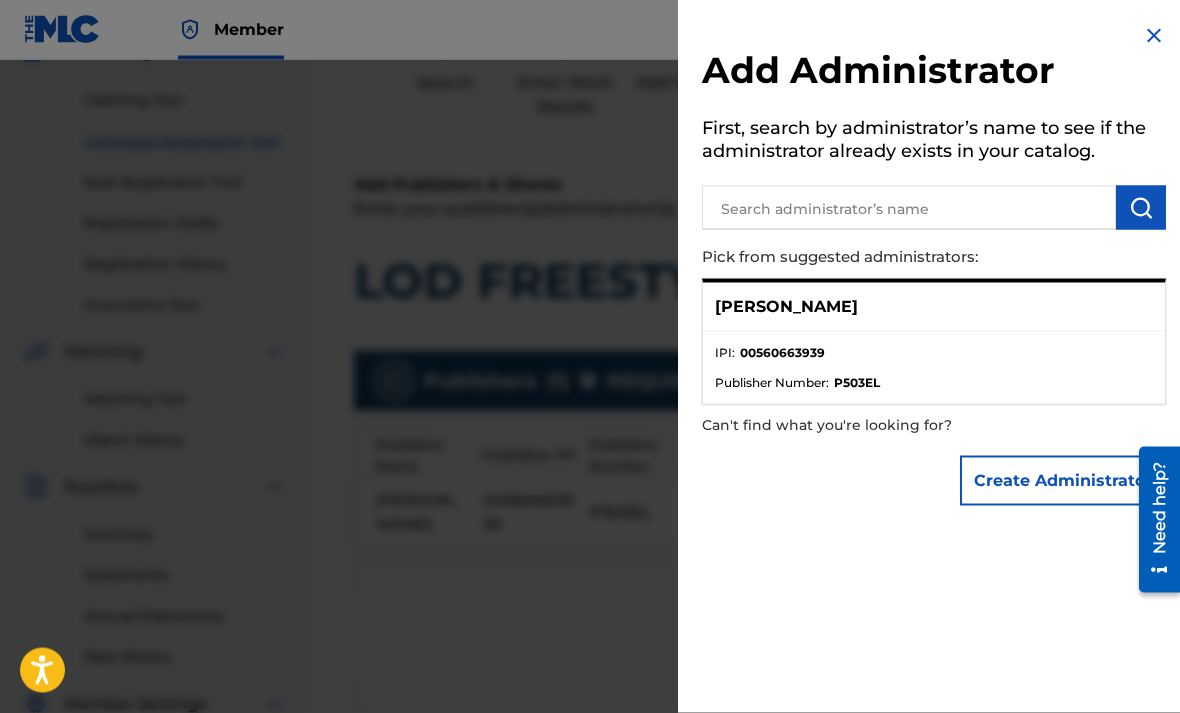 scroll, scrollTop: 183, scrollLeft: 0, axis: vertical 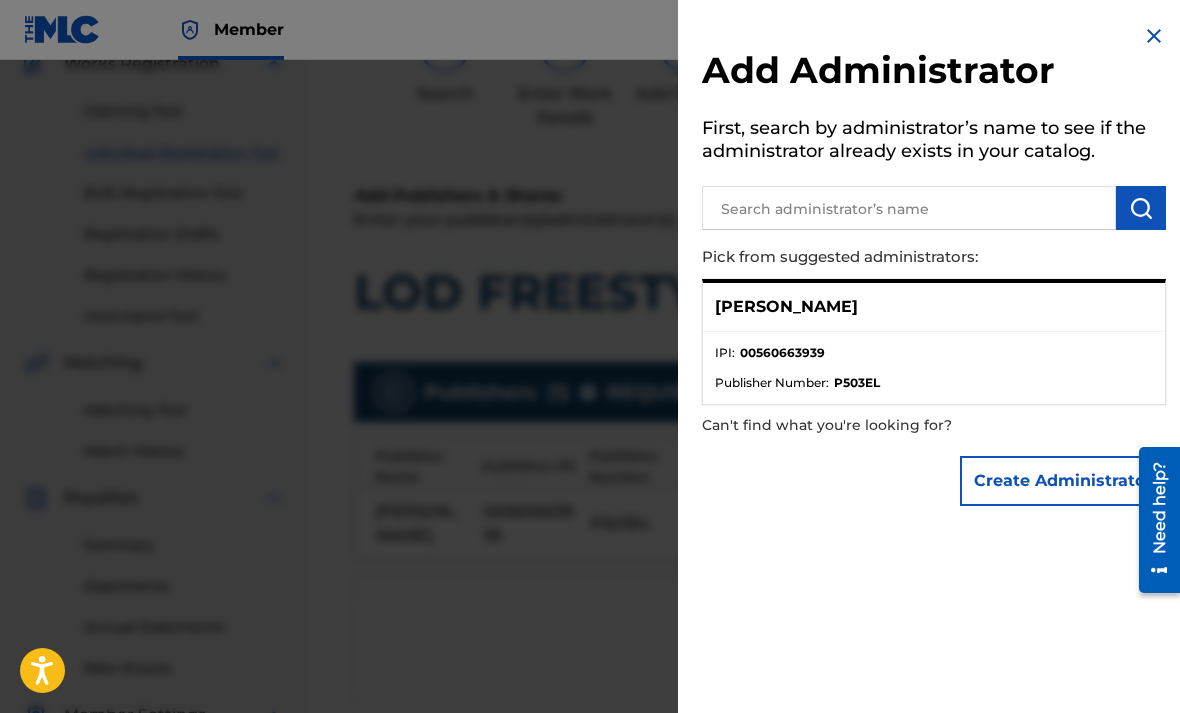 click on "[PERSON_NAME]" at bounding box center [934, 307] 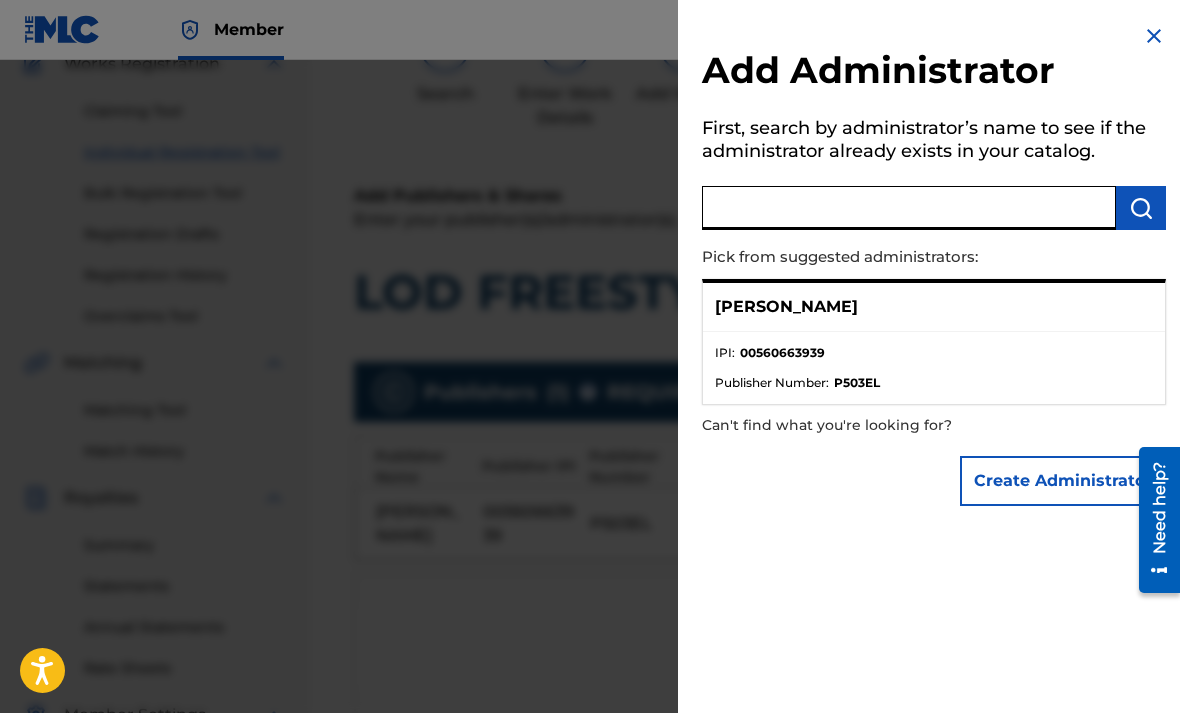 click on "[PERSON_NAME]" at bounding box center (786, 307) 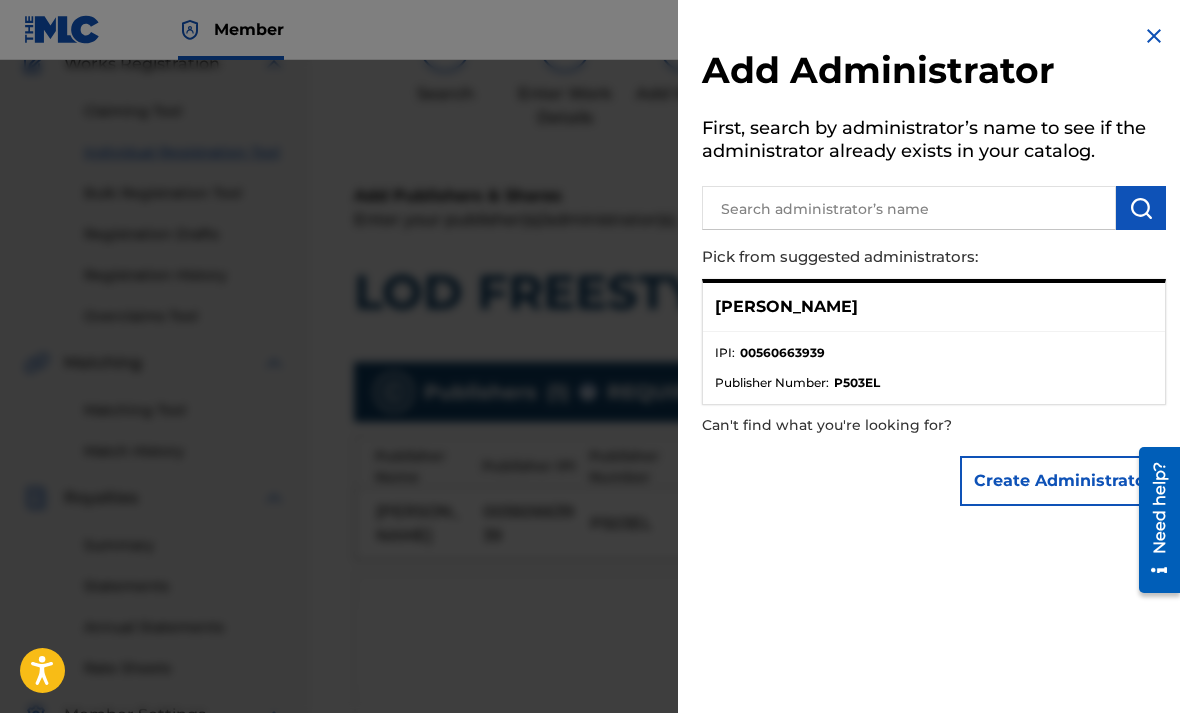 click on "[PERSON_NAME]" at bounding box center [934, 307] 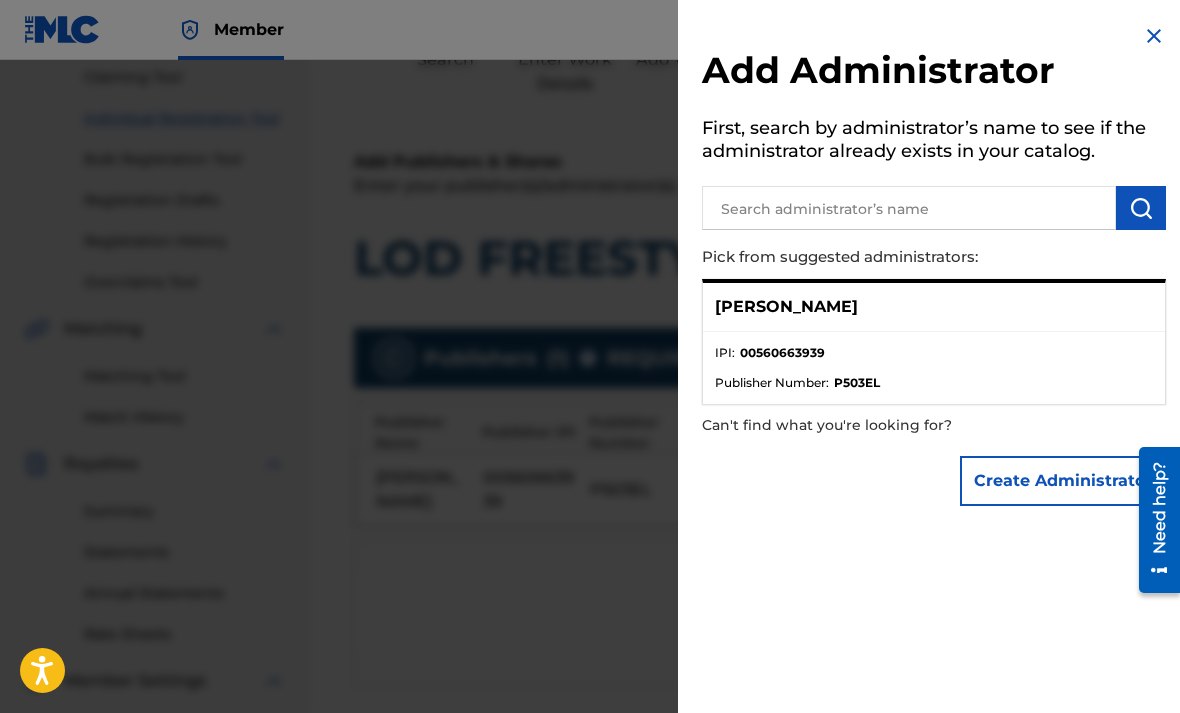scroll, scrollTop: 222, scrollLeft: 0, axis: vertical 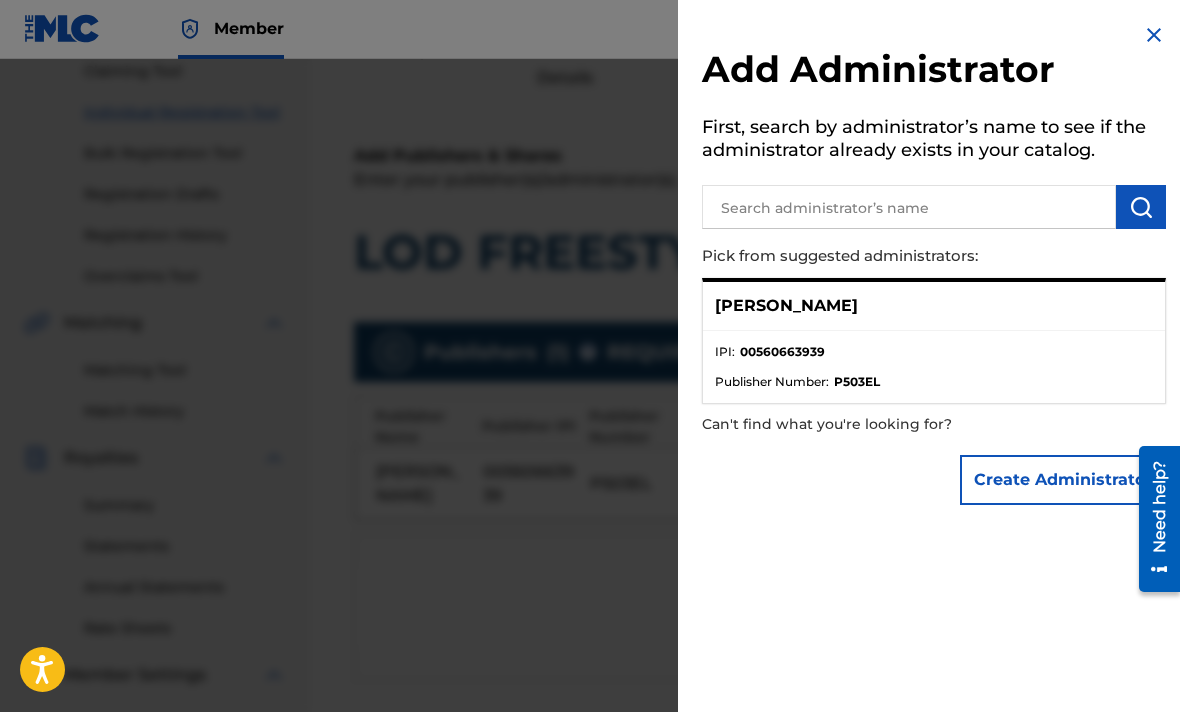 click on "[PERSON_NAME]" at bounding box center [934, 307] 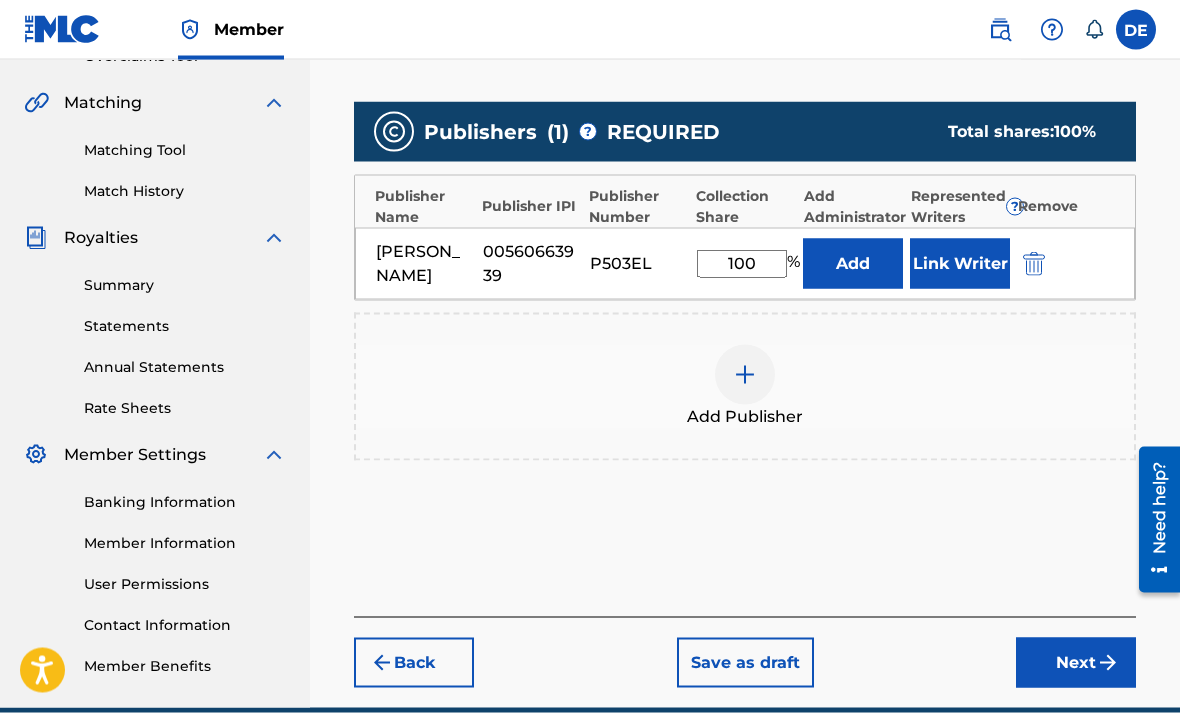 scroll, scrollTop: 470, scrollLeft: 0, axis: vertical 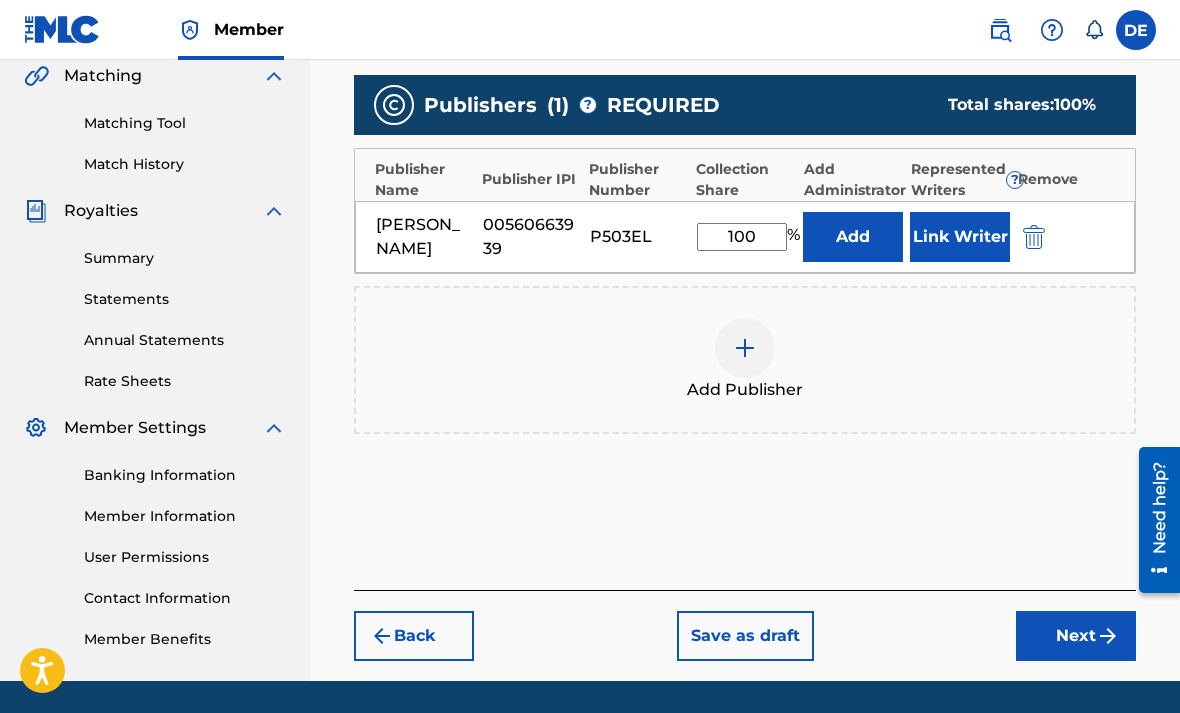 click on "Add" at bounding box center [853, 237] 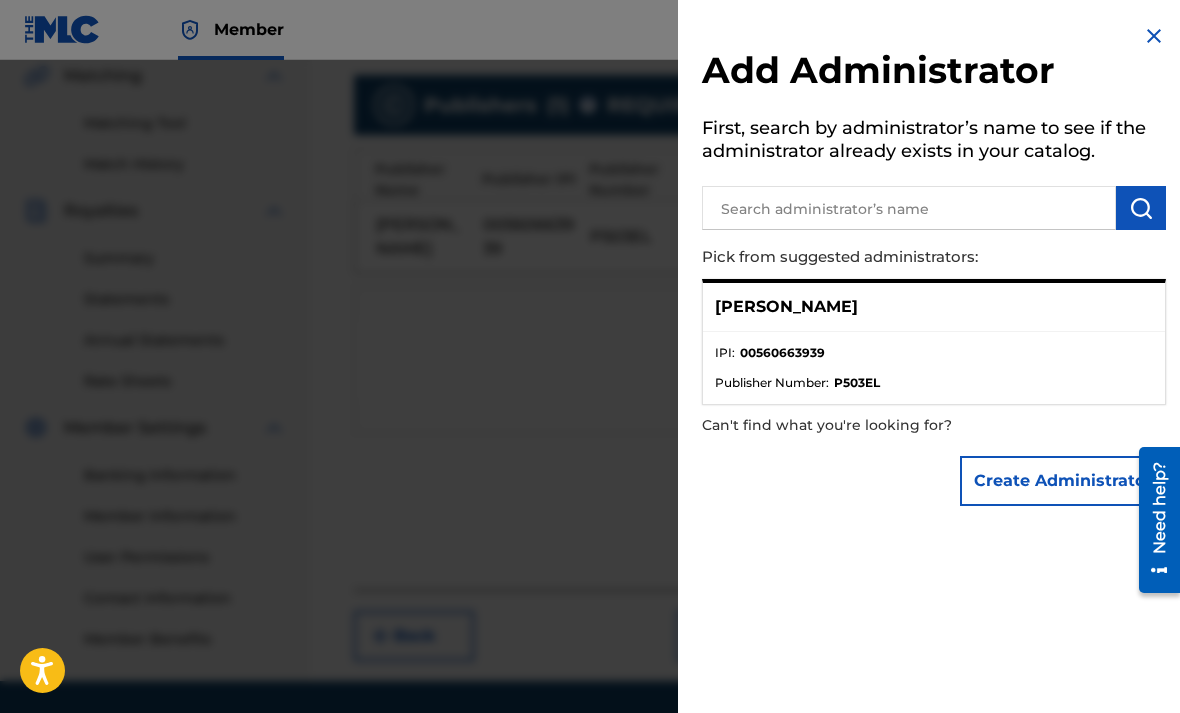 click on "[PERSON_NAME]" at bounding box center (786, 307) 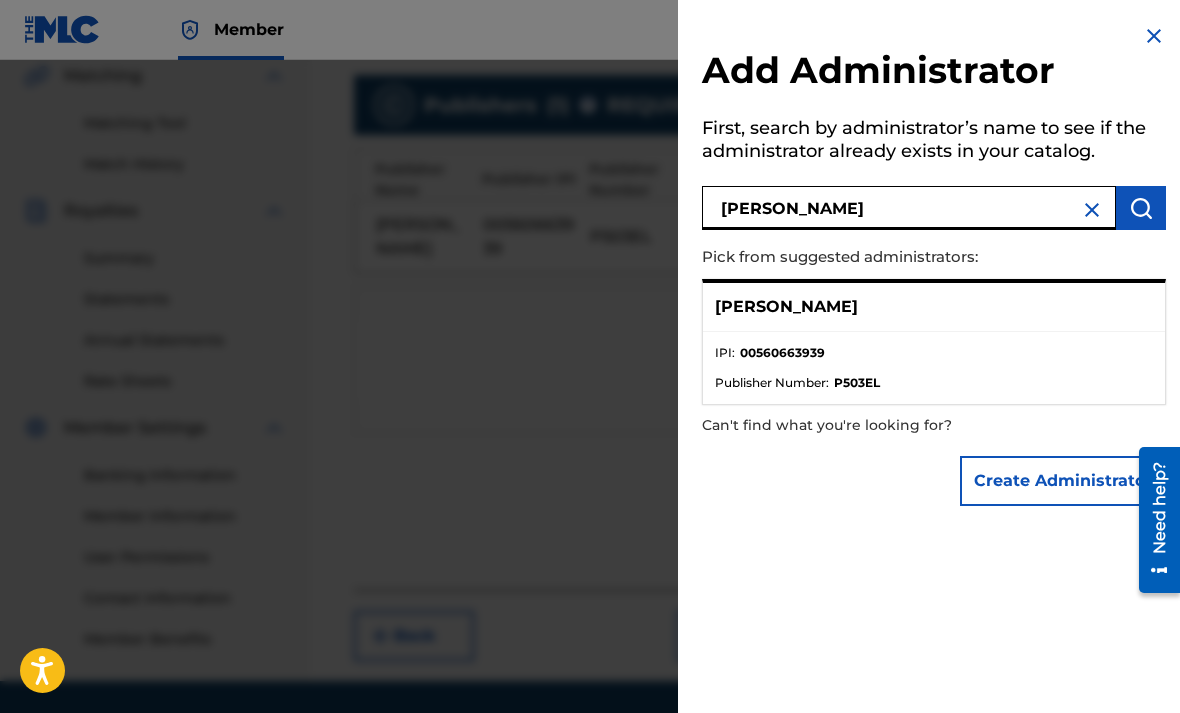 type on "[PERSON_NAME]" 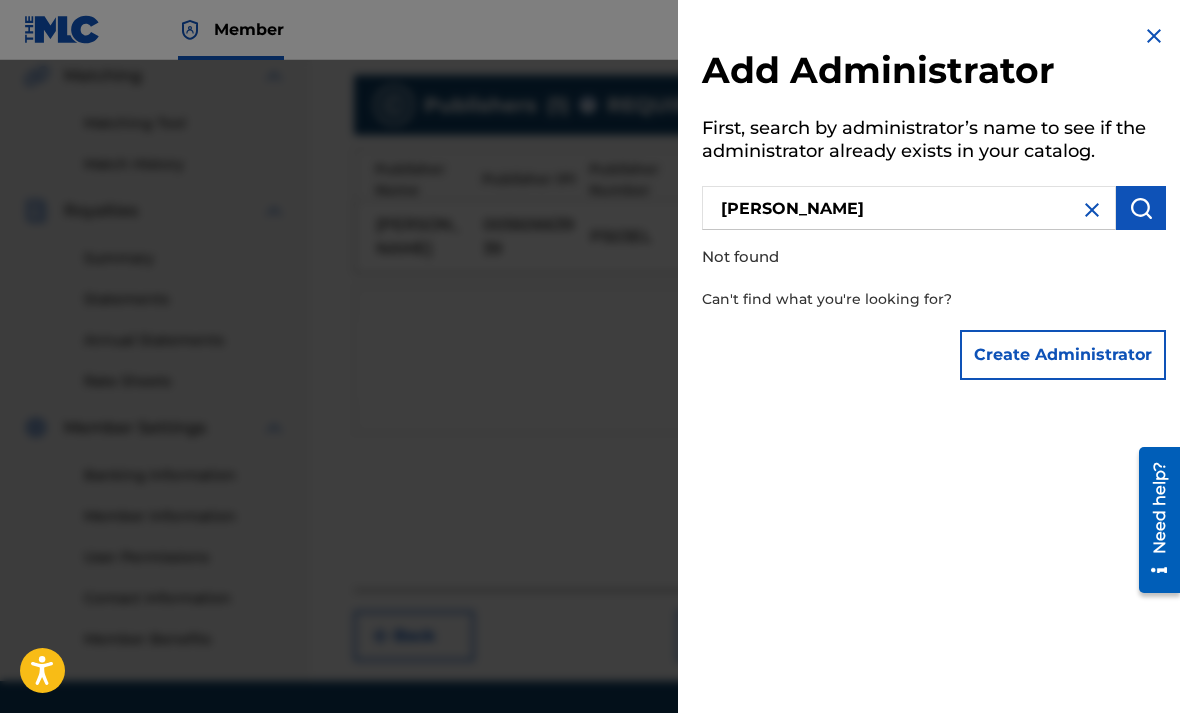 click at bounding box center [1154, 36] 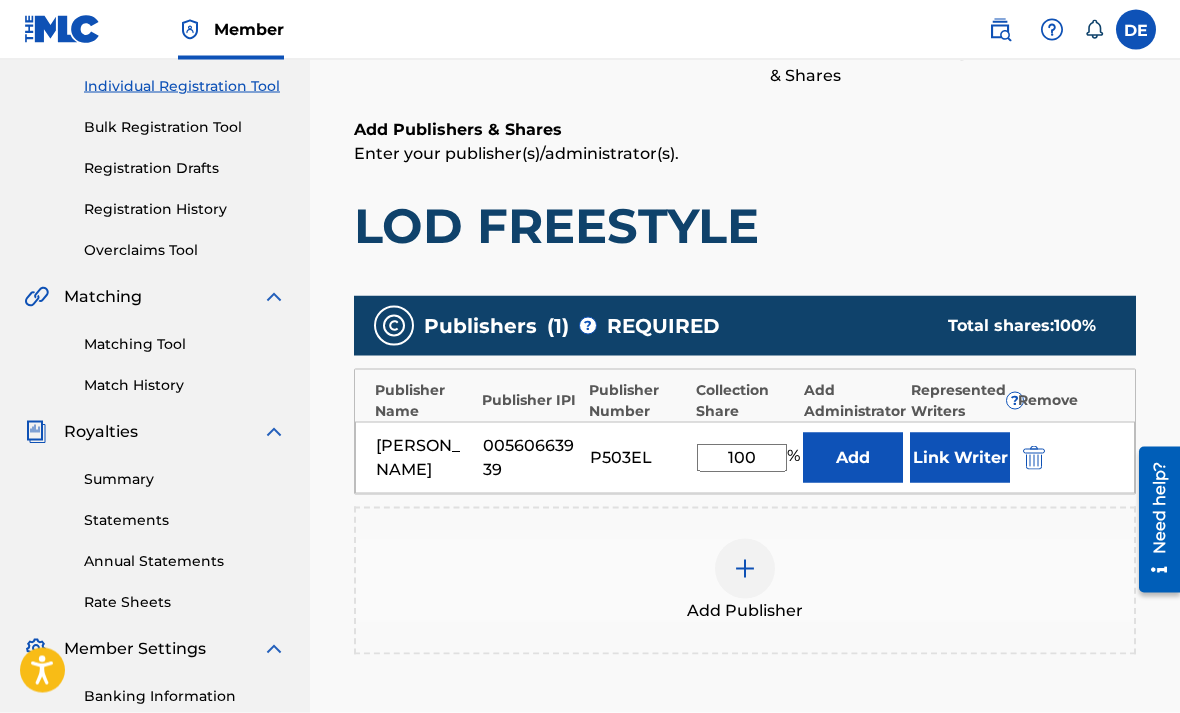 scroll, scrollTop: 249, scrollLeft: 0, axis: vertical 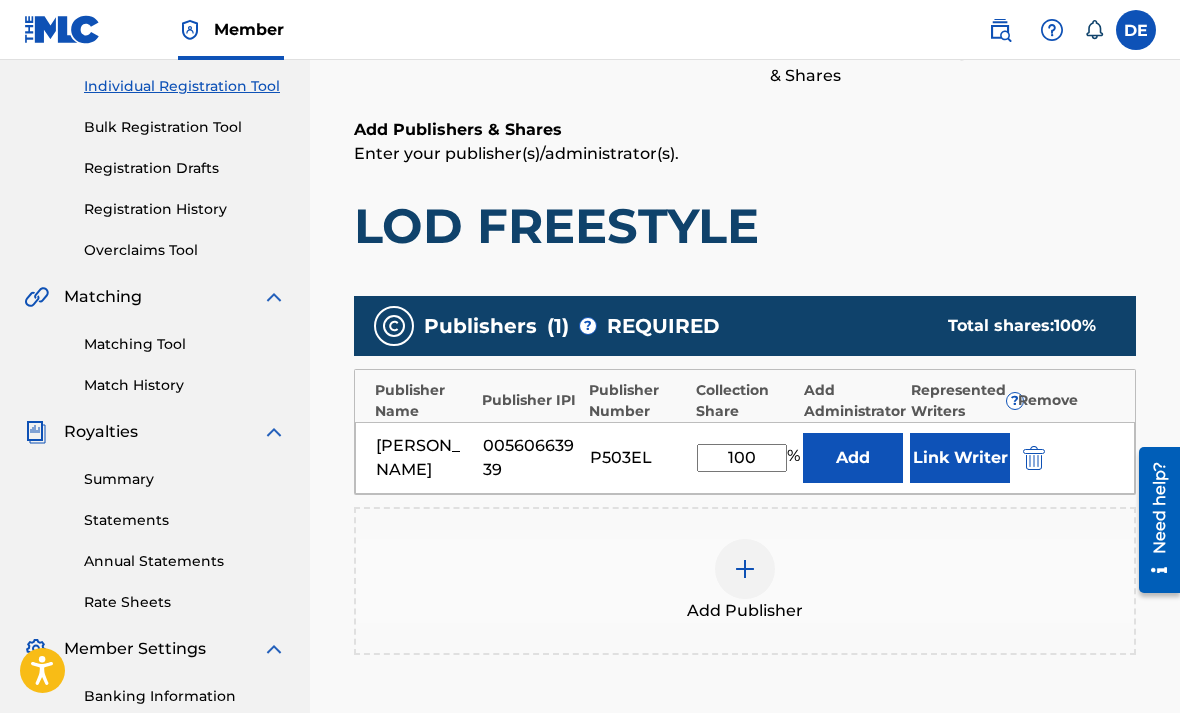 click on "Link Writer" at bounding box center [960, 458] 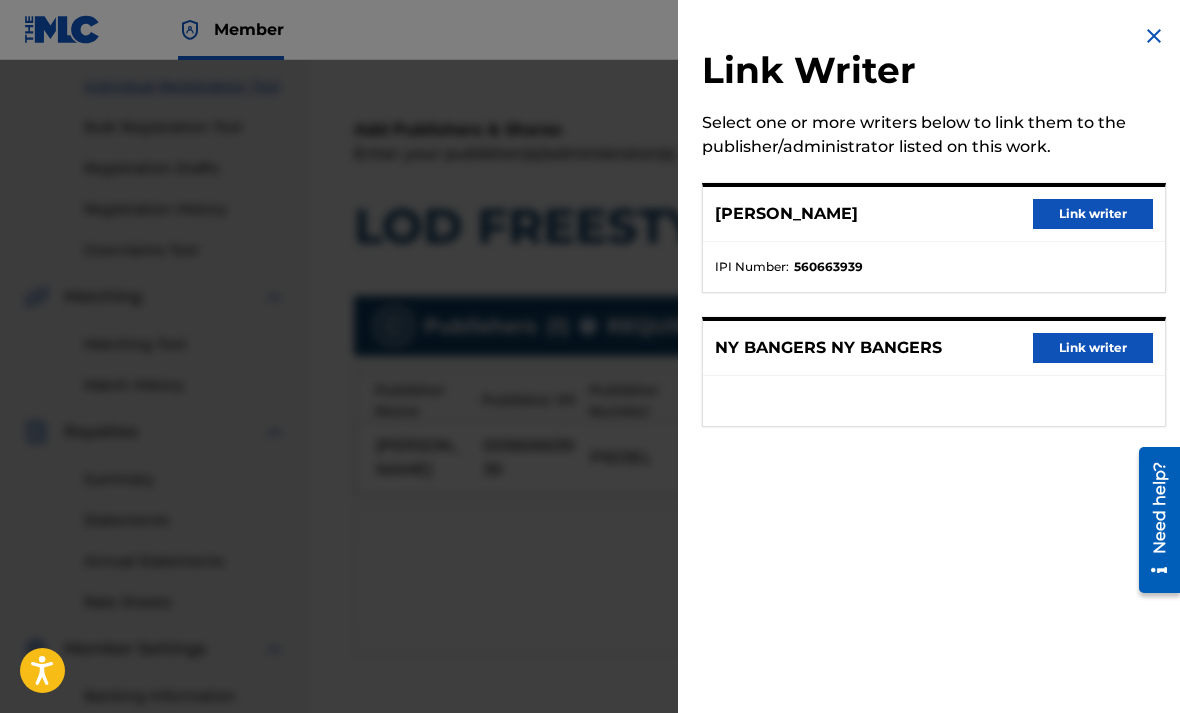 click on "Link writer" at bounding box center (1093, 214) 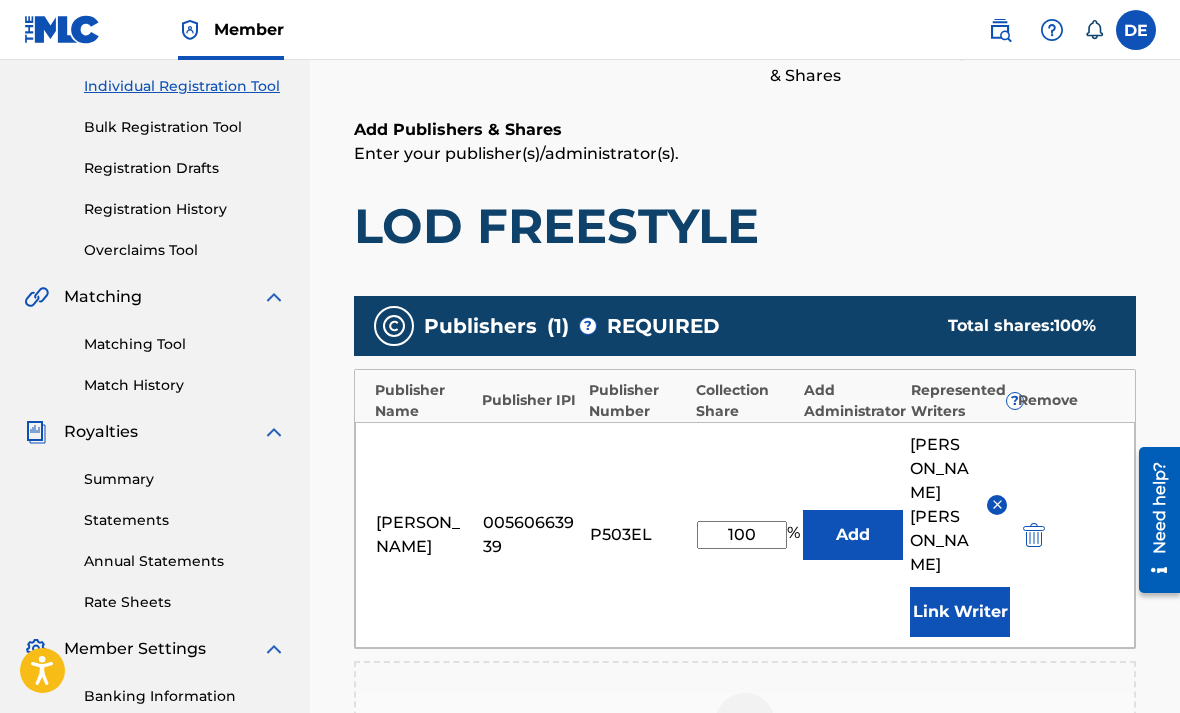 click on "Add" at bounding box center (853, 535) 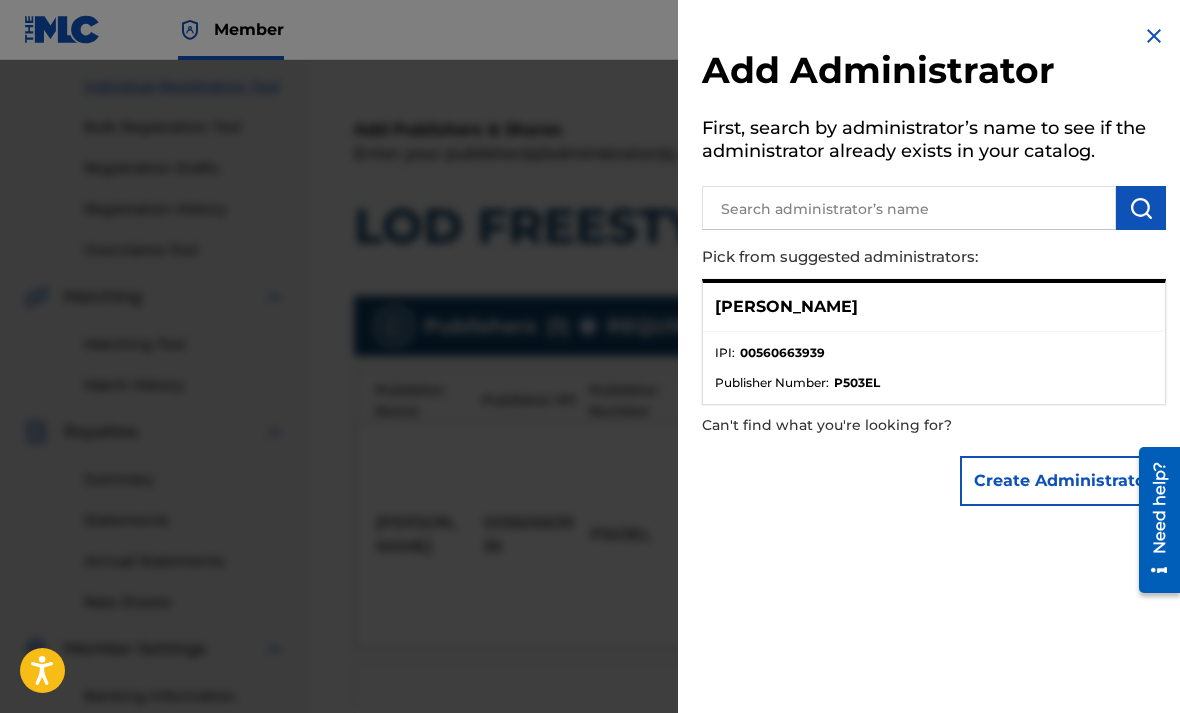 click on "IPI : 00560663939" at bounding box center [934, 359] 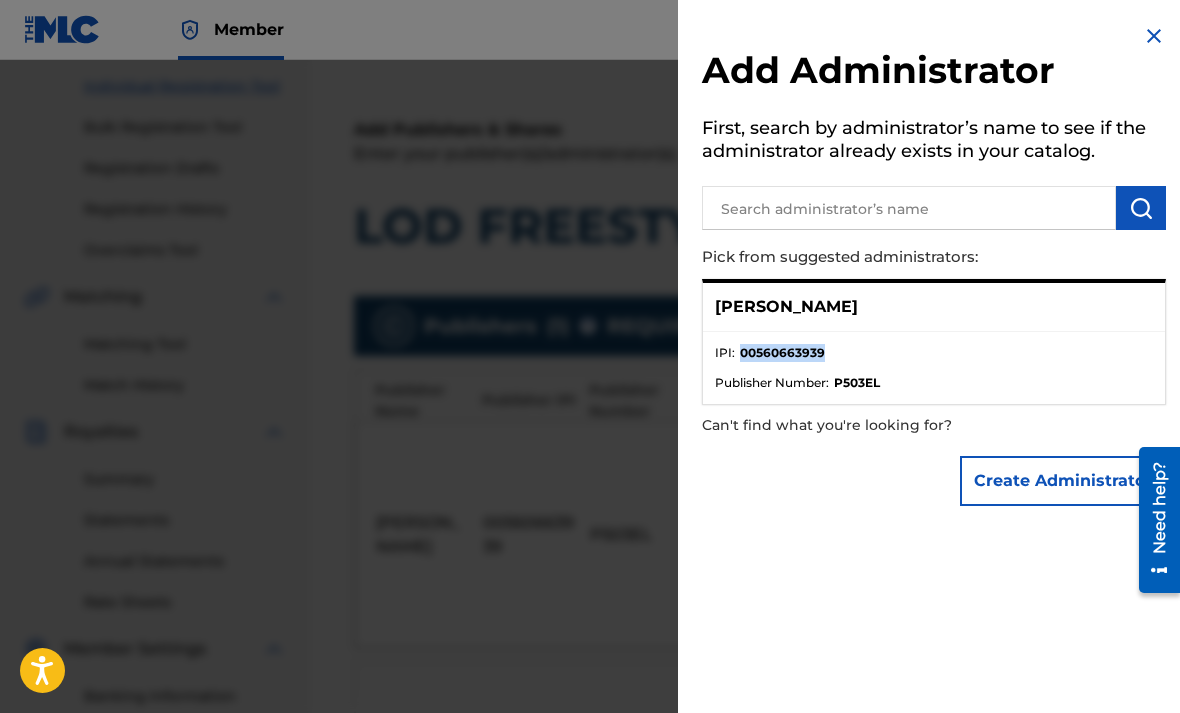 click on "IPI : 00560663939 Publisher Number : P503EL" at bounding box center [934, 368] 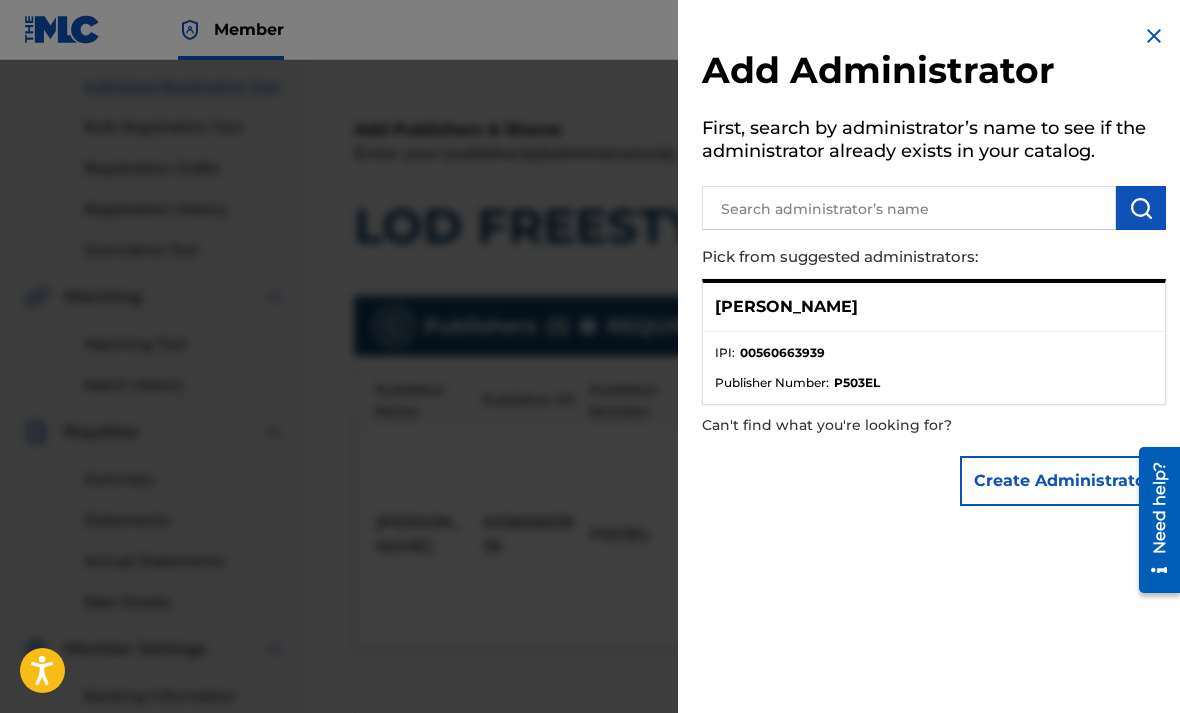 click on "IPI : 00560663939" at bounding box center [934, 359] 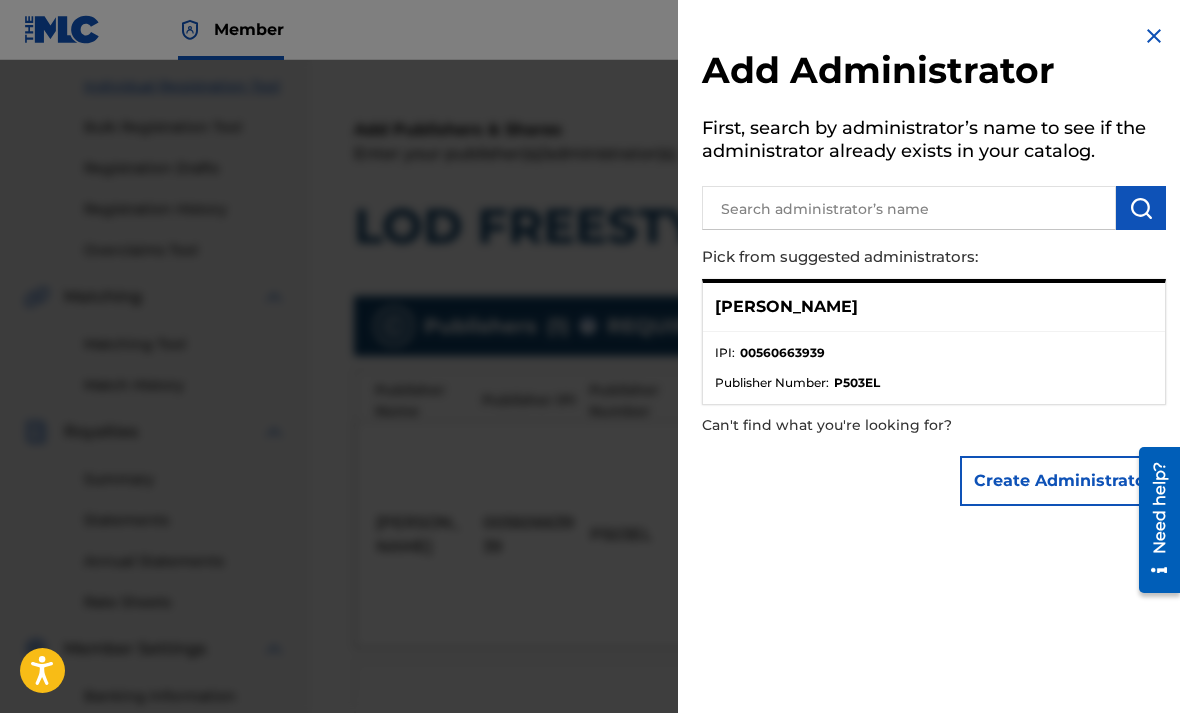 click on "P503EL" at bounding box center [857, 383] 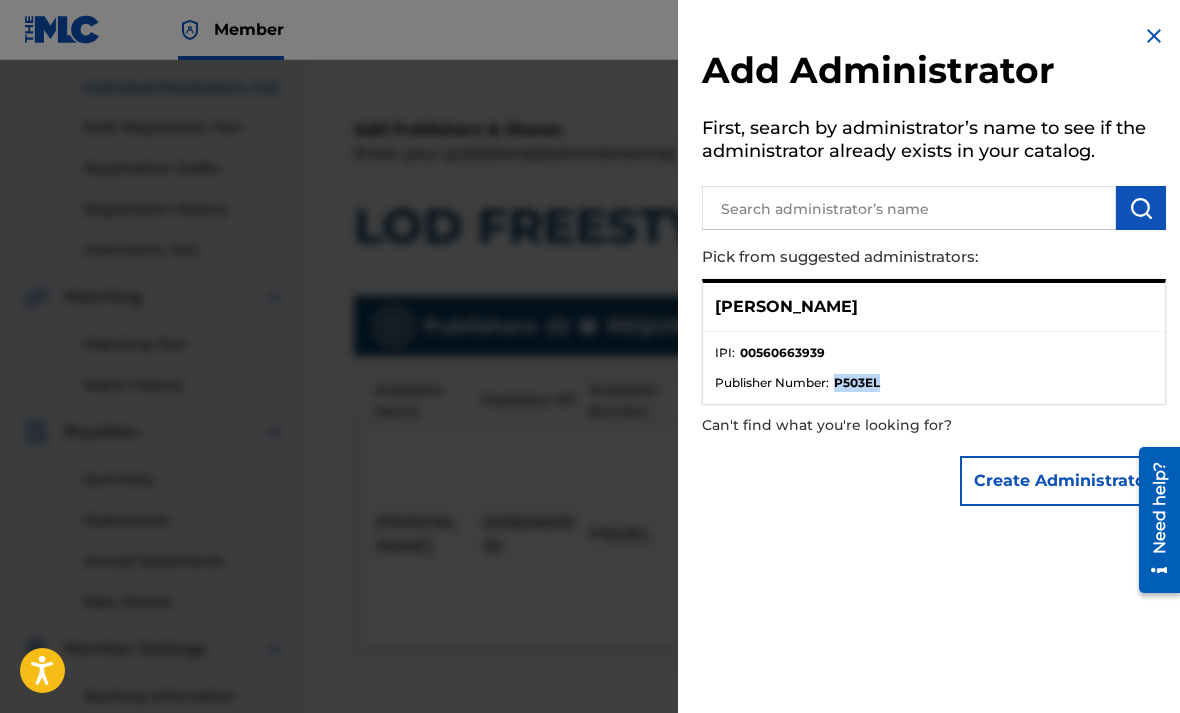 copy on "P503EL" 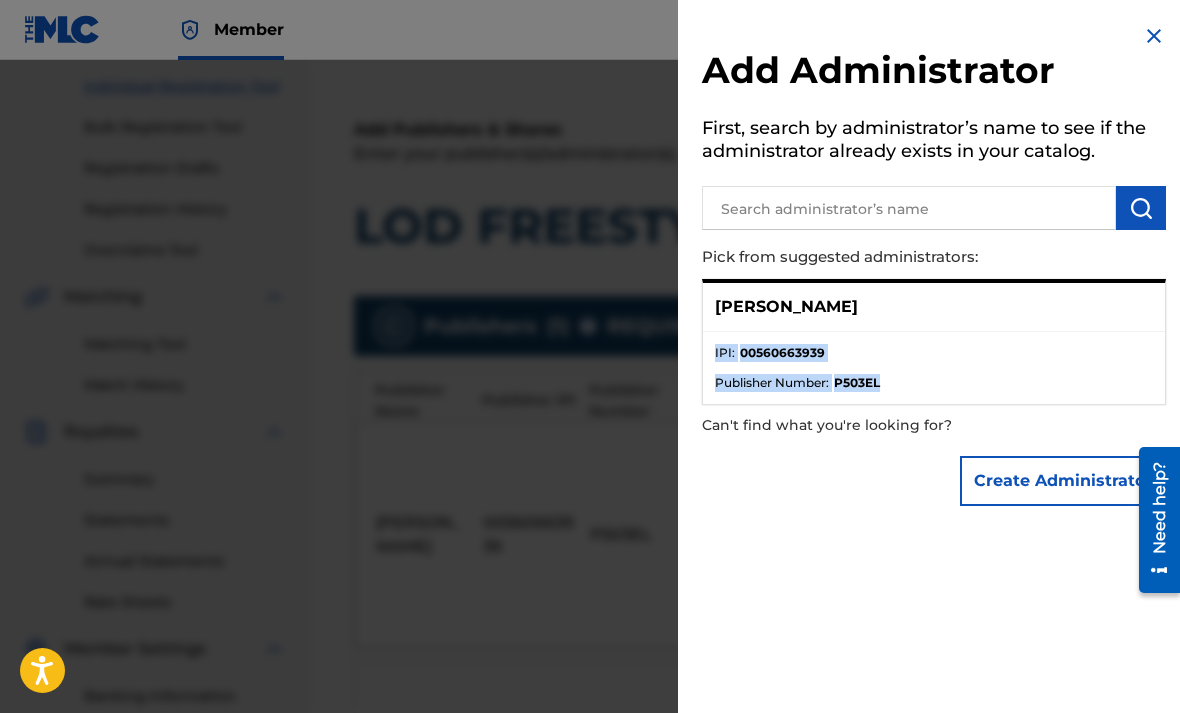 copy on "IPI : 00560663939 Publisher Number : P503EL" 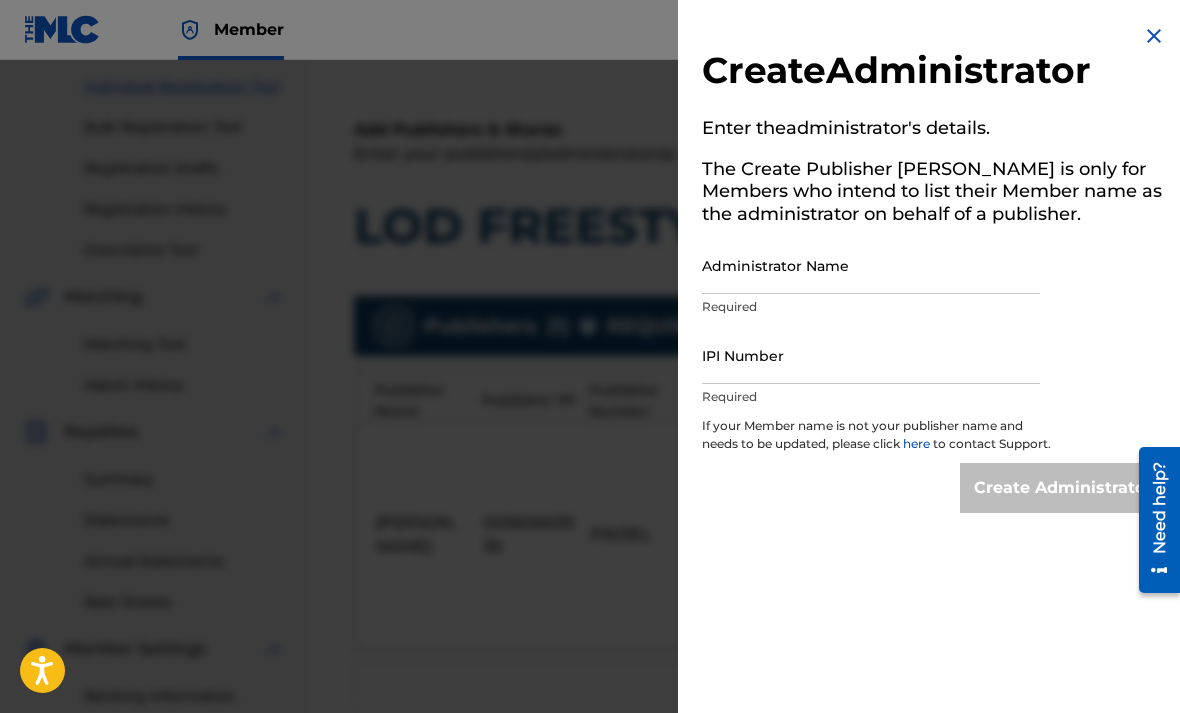 click on "IPI Number" at bounding box center (871, 355) 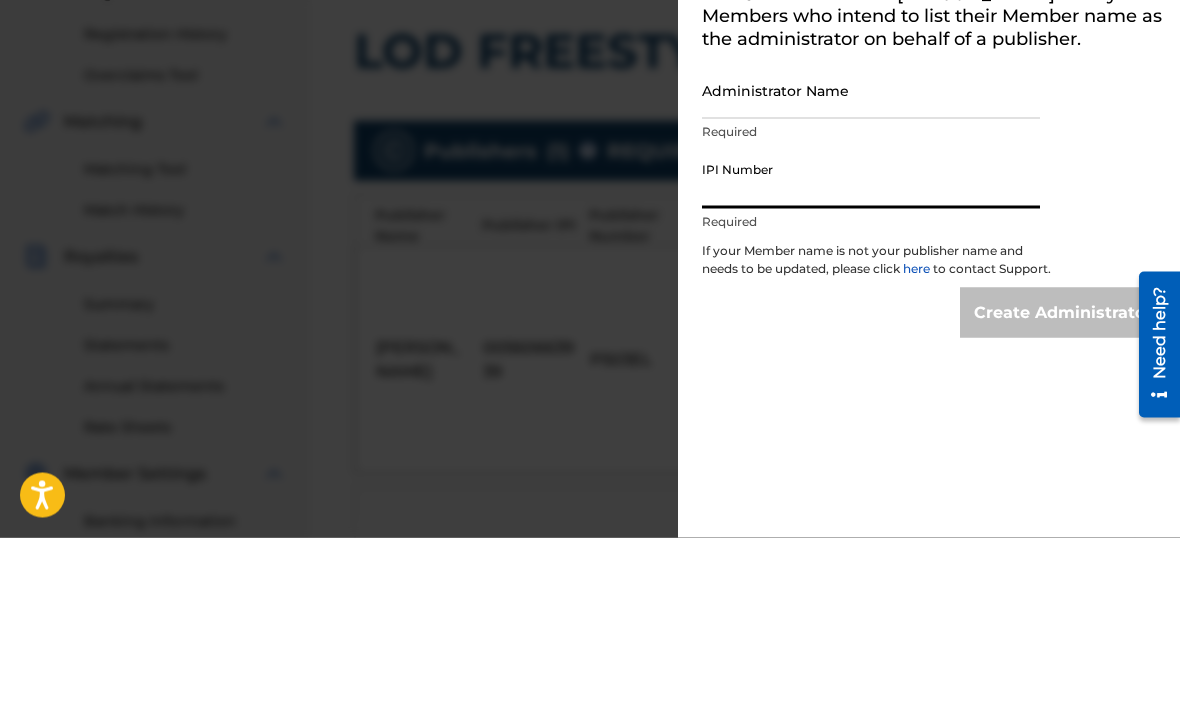 click on "IPI Number" at bounding box center (871, 355) 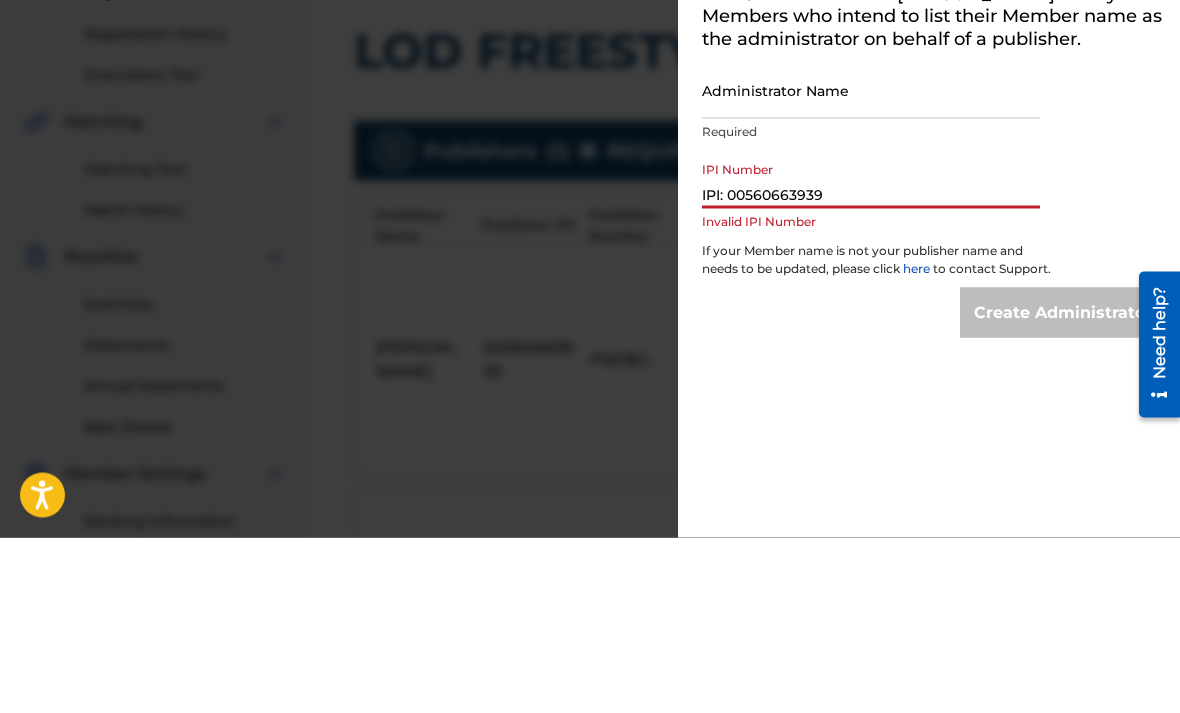 click on "IPI: 00560663939" at bounding box center (871, 355) 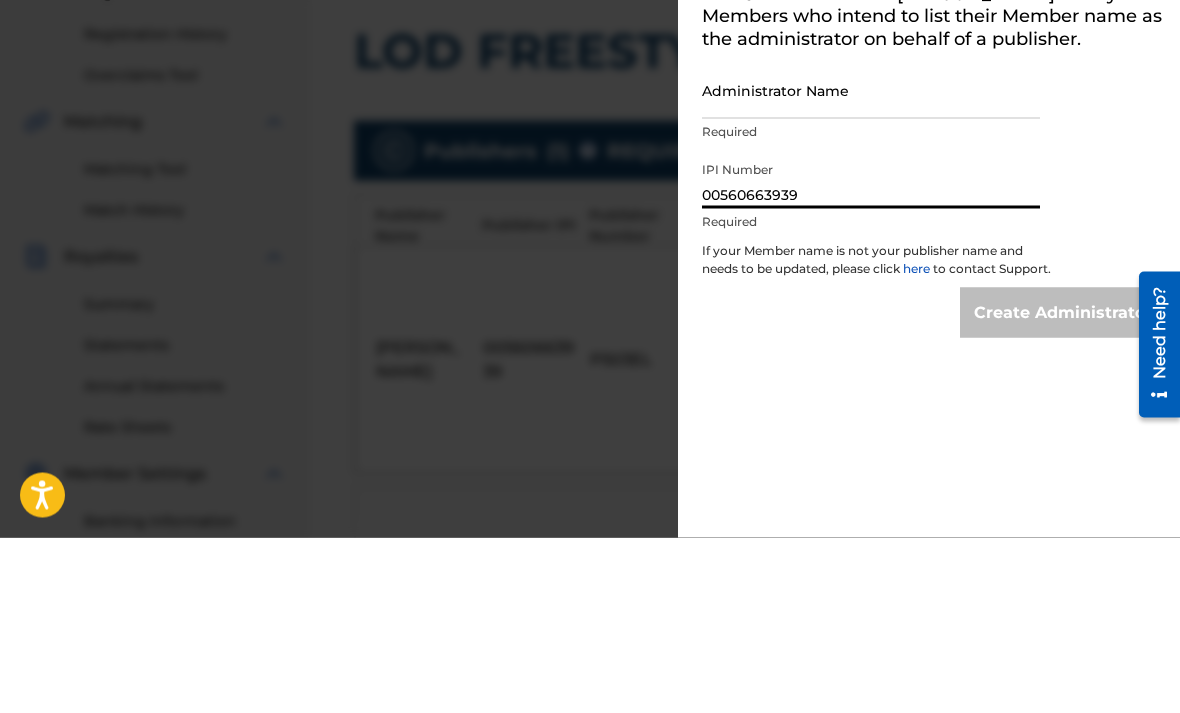 type on "00560663939" 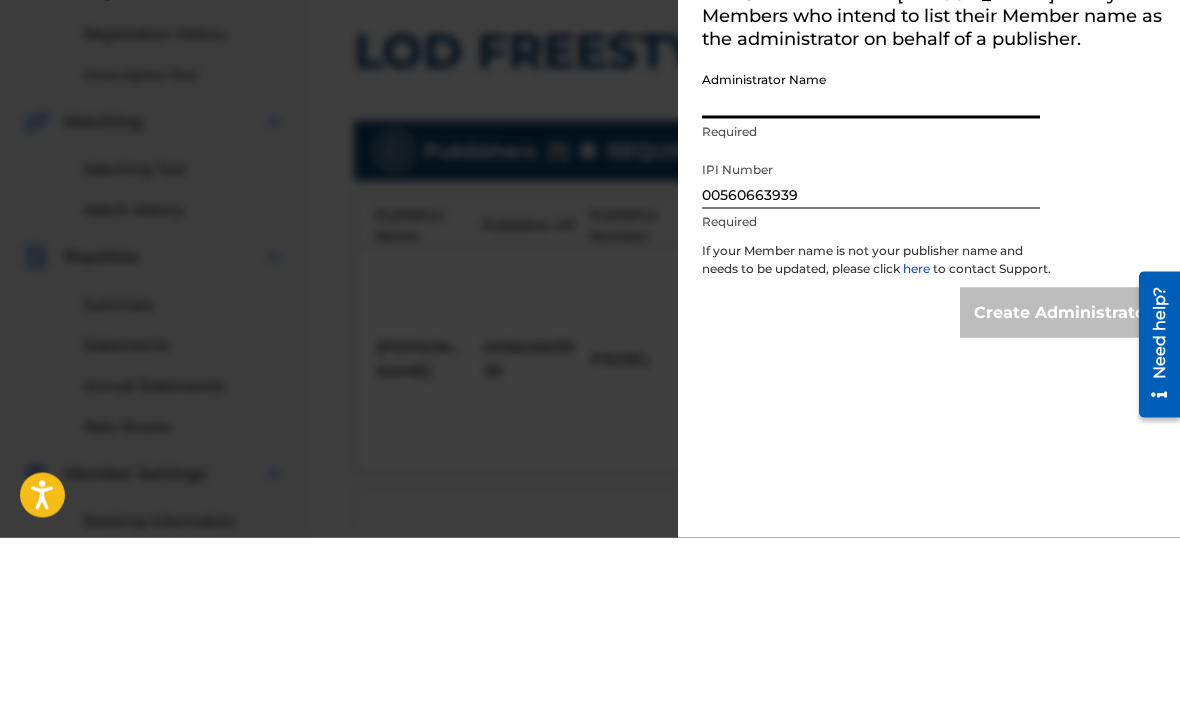 type on "[PERSON_NAME]" 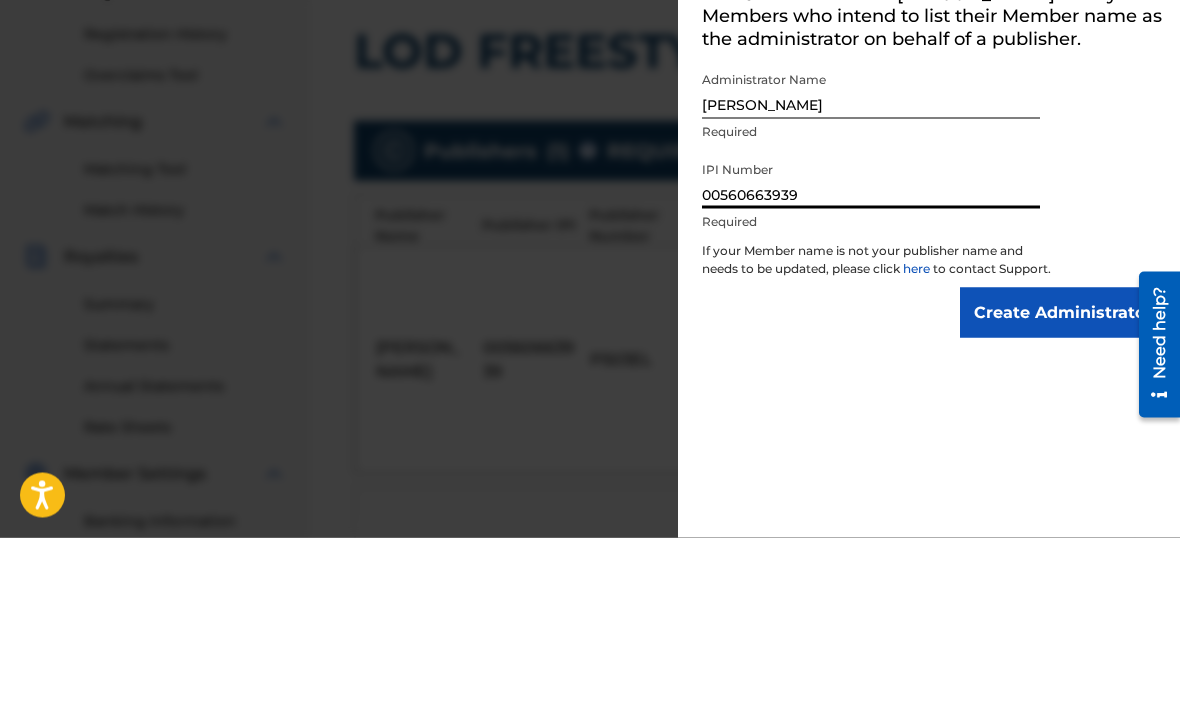 click on "Create Administrator" at bounding box center (1063, 488) 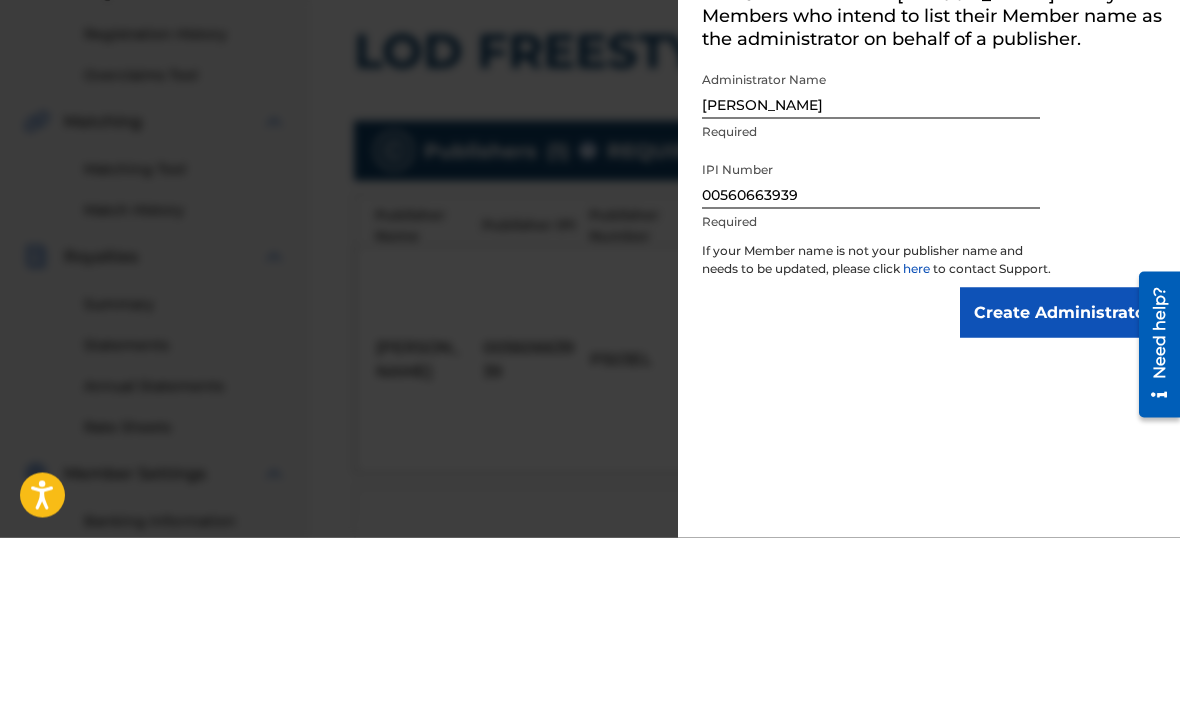 scroll, scrollTop: 425, scrollLeft: 0, axis: vertical 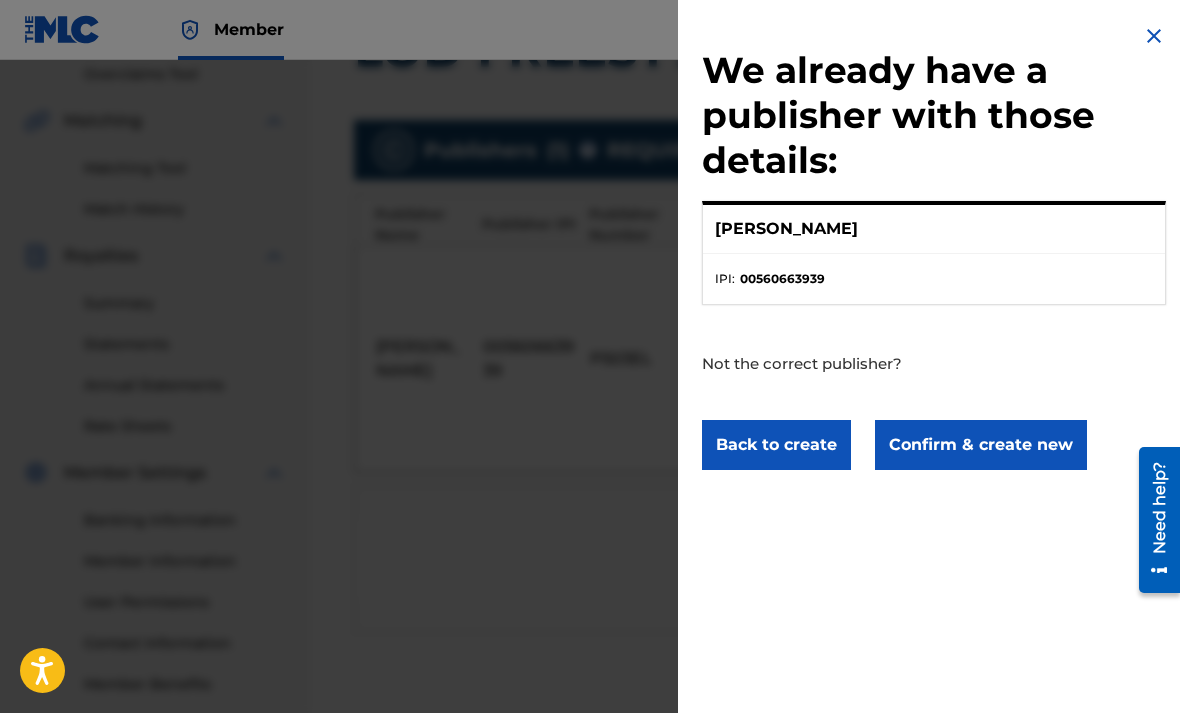 click on "Confirm & create new" at bounding box center (981, 445) 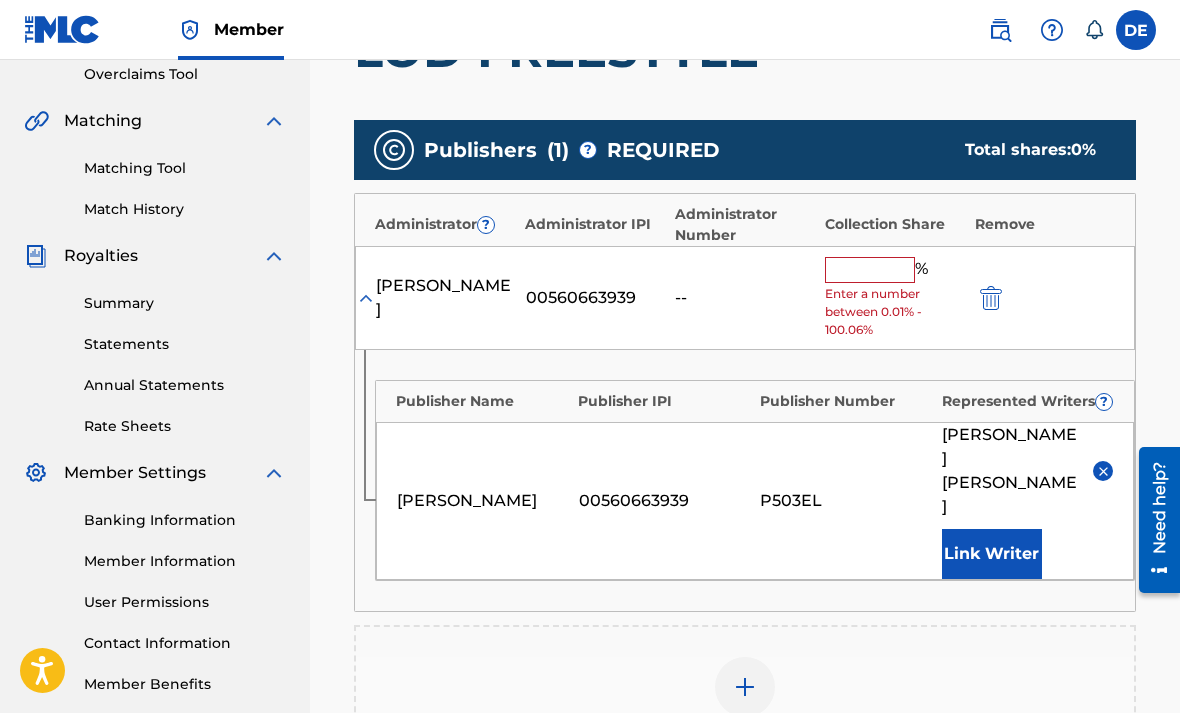 click at bounding box center (870, 270) 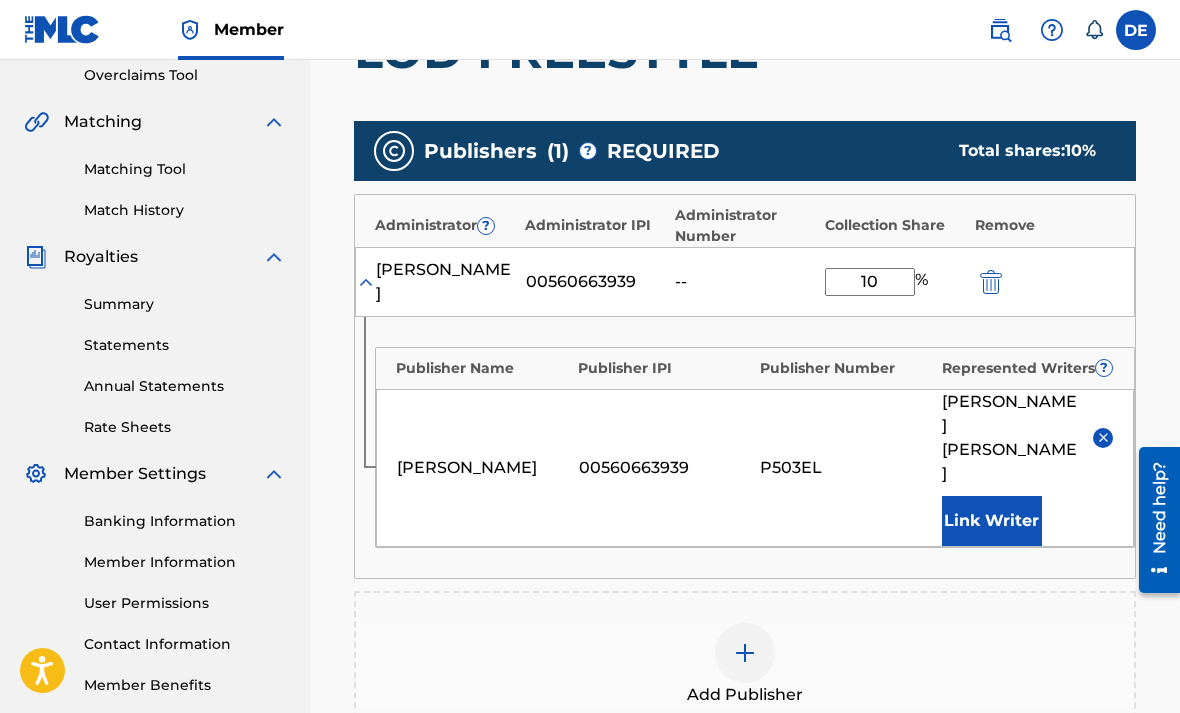 type on "100" 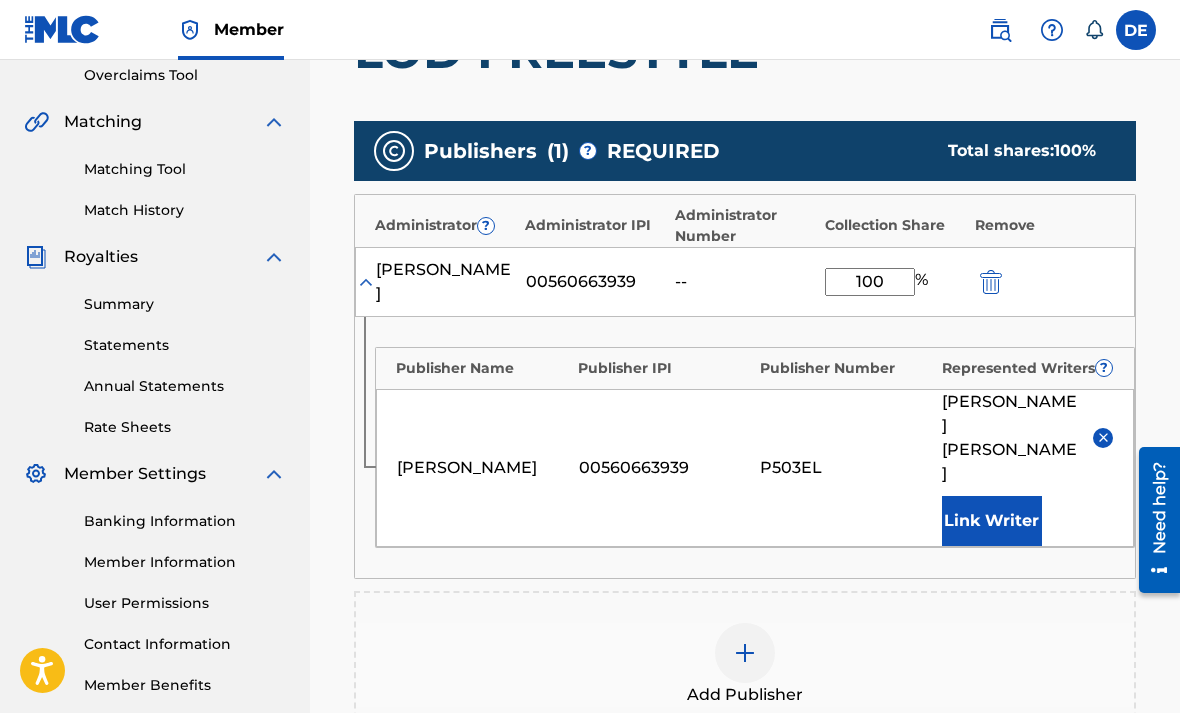 click at bounding box center (989, 281) 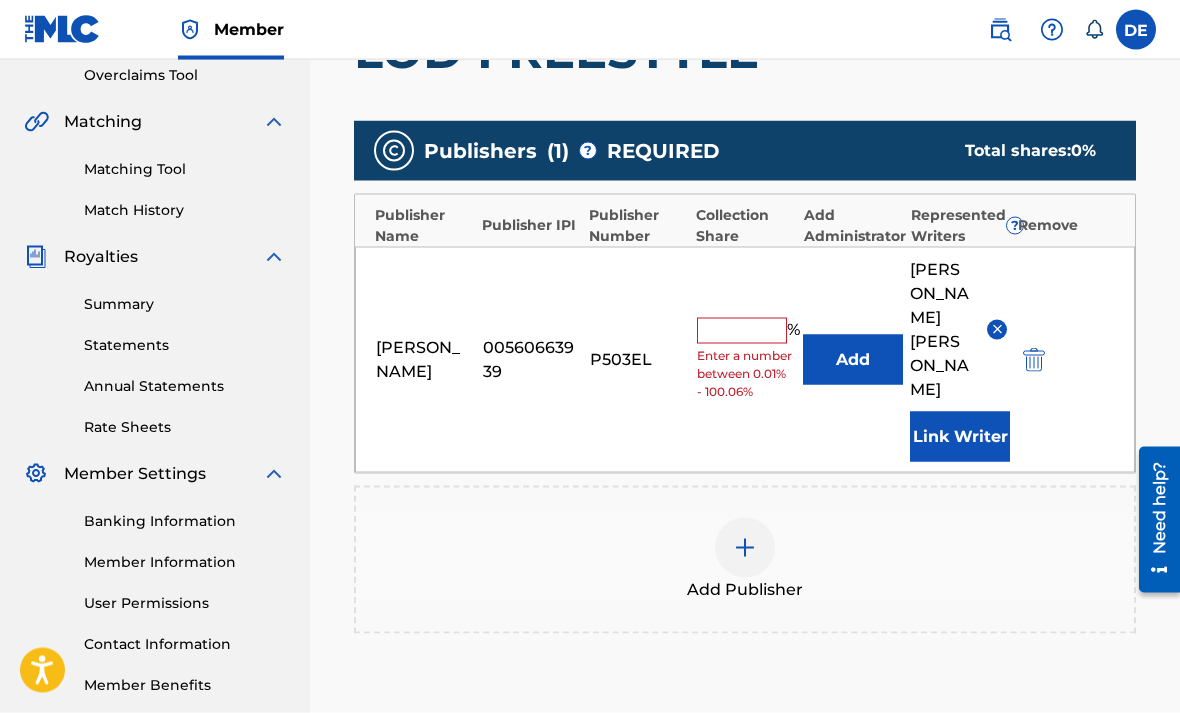 click at bounding box center [742, 331] 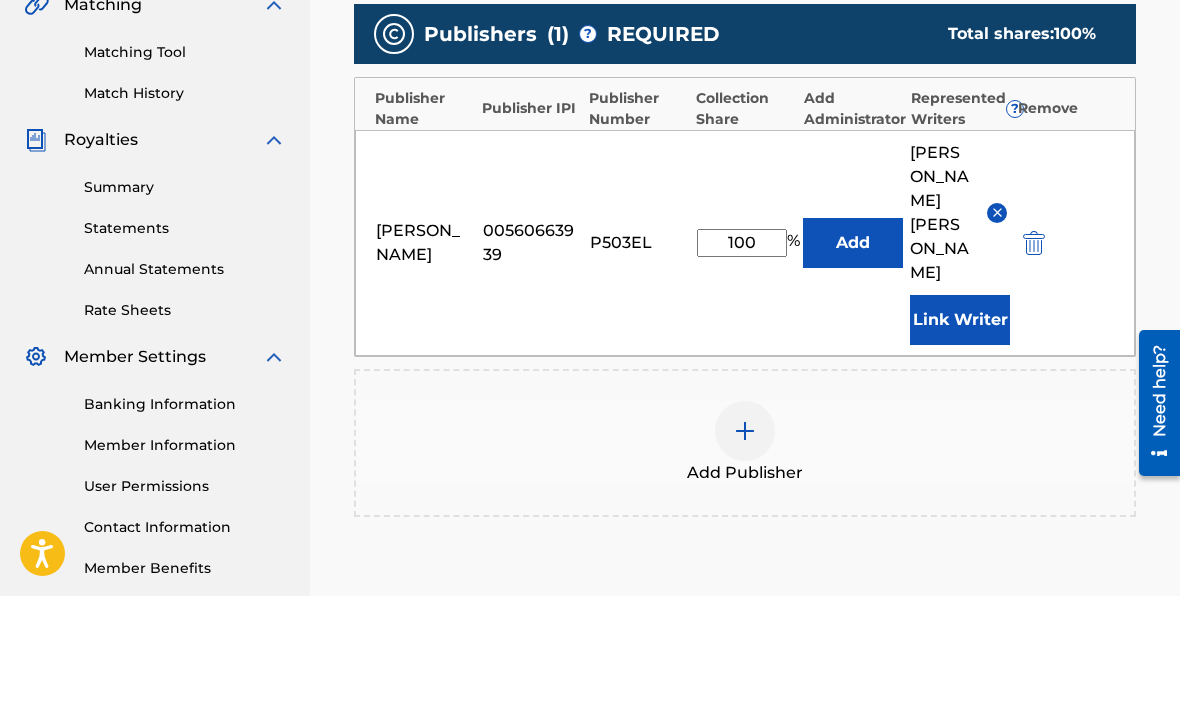 type on "100" 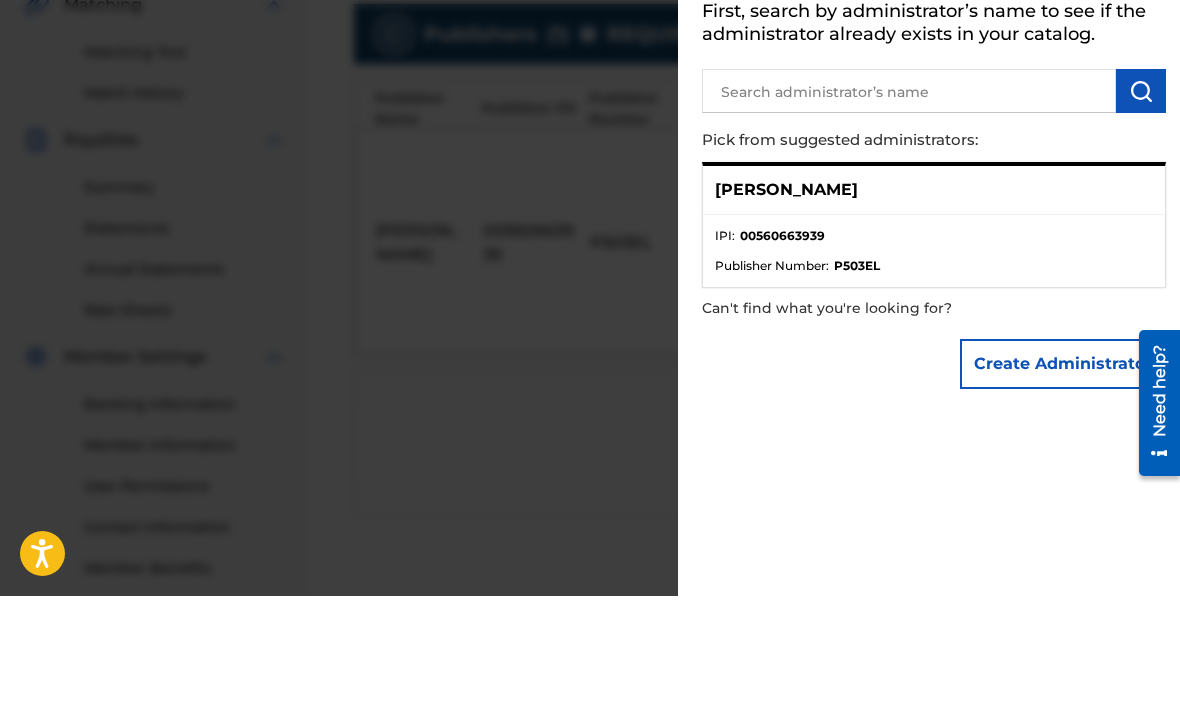 click on "[PERSON_NAME]" at bounding box center [934, 307] 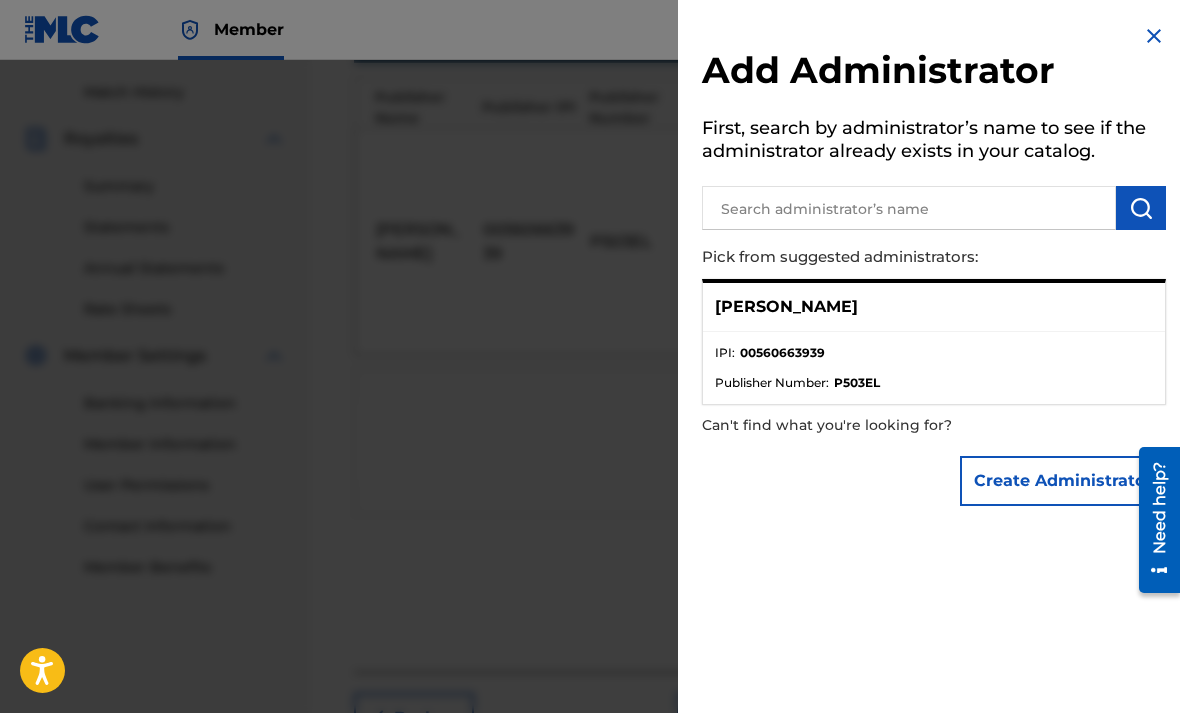 click on "IPI : 00560663939" at bounding box center (934, 359) 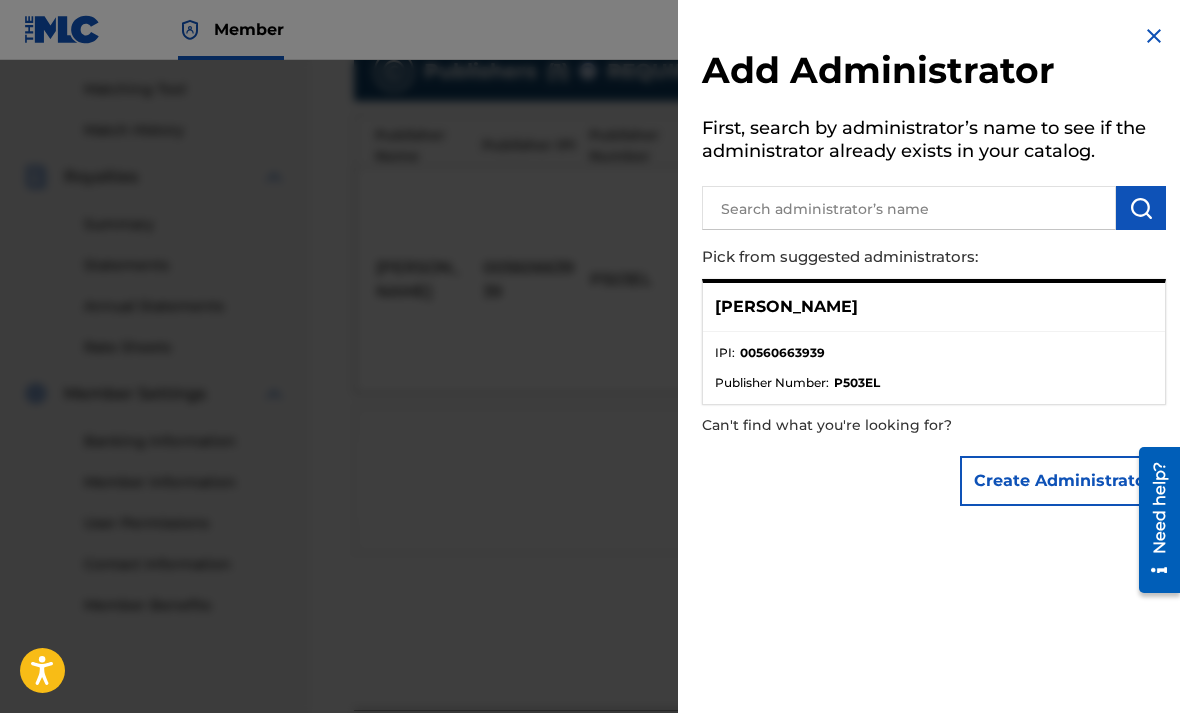 scroll, scrollTop: 501, scrollLeft: 0, axis: vertical 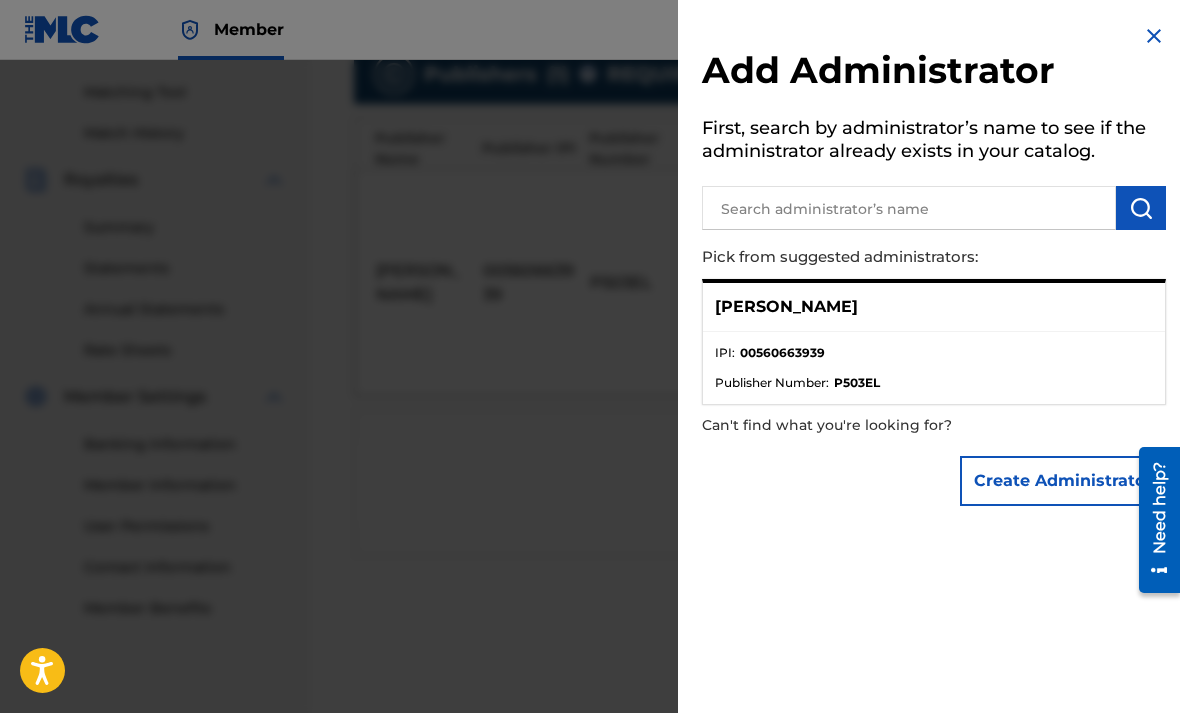 click at bounding box center [1154, 36] 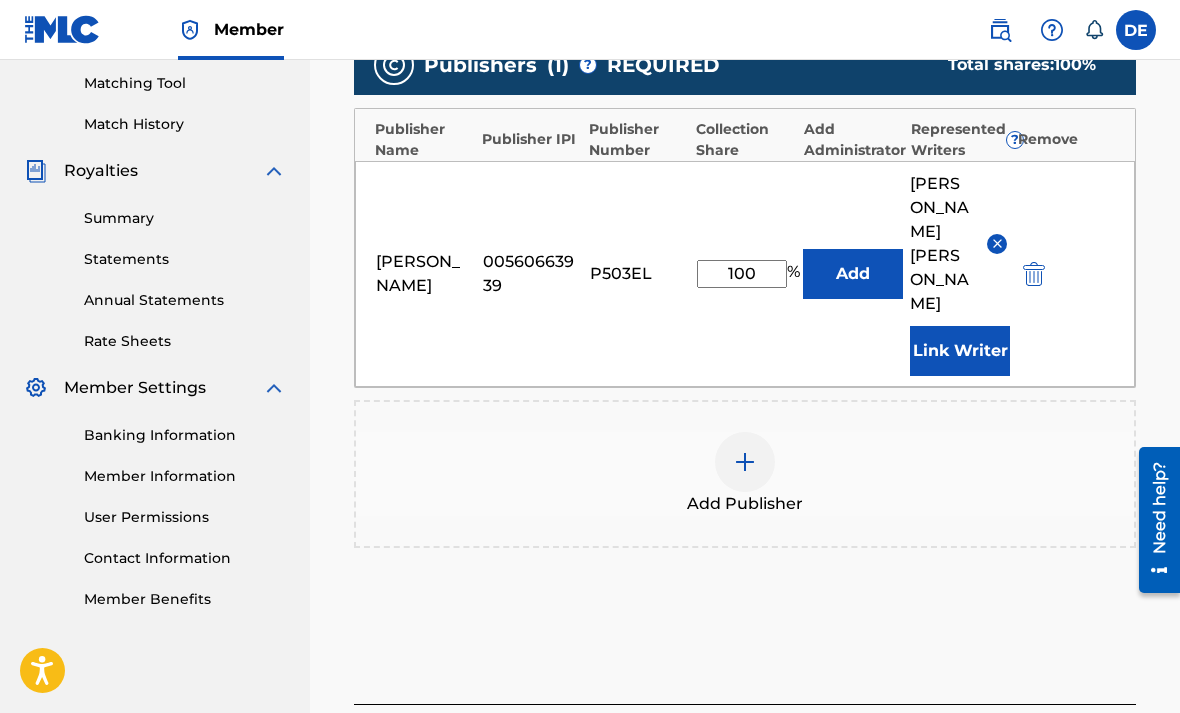 scroll, scrollTop: 552, scrollLeft: 0, axis: vertical 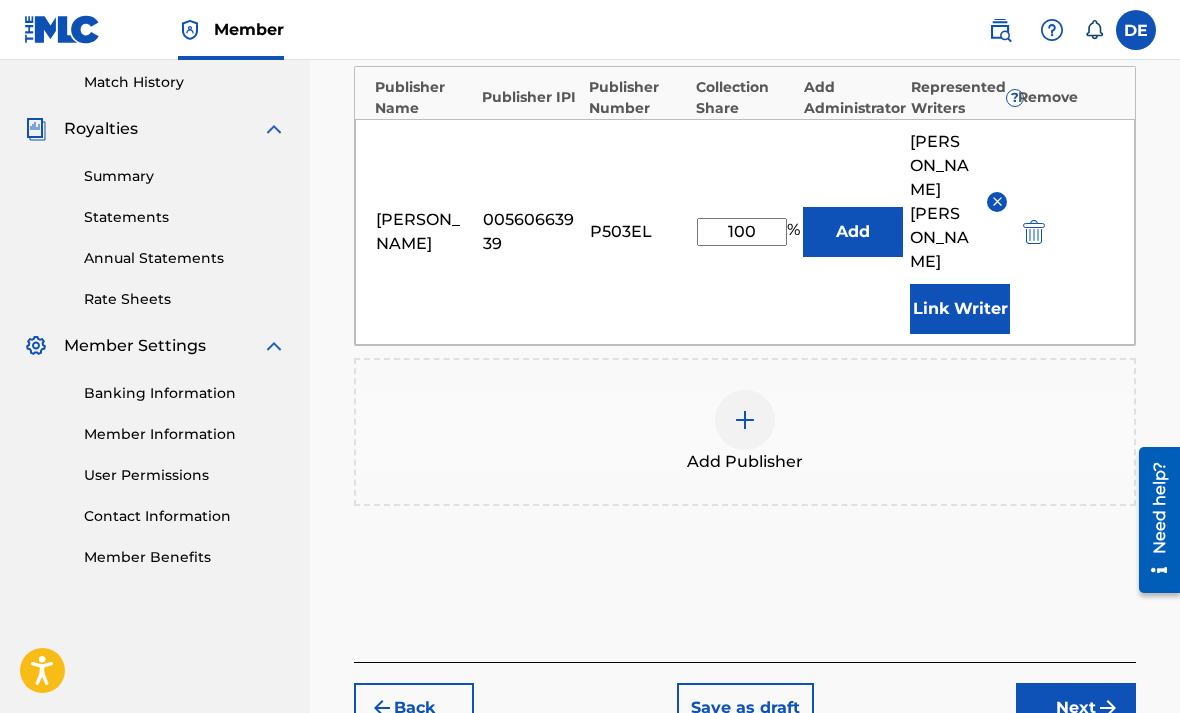 click on "Next" at bounding box center (1076, 708) 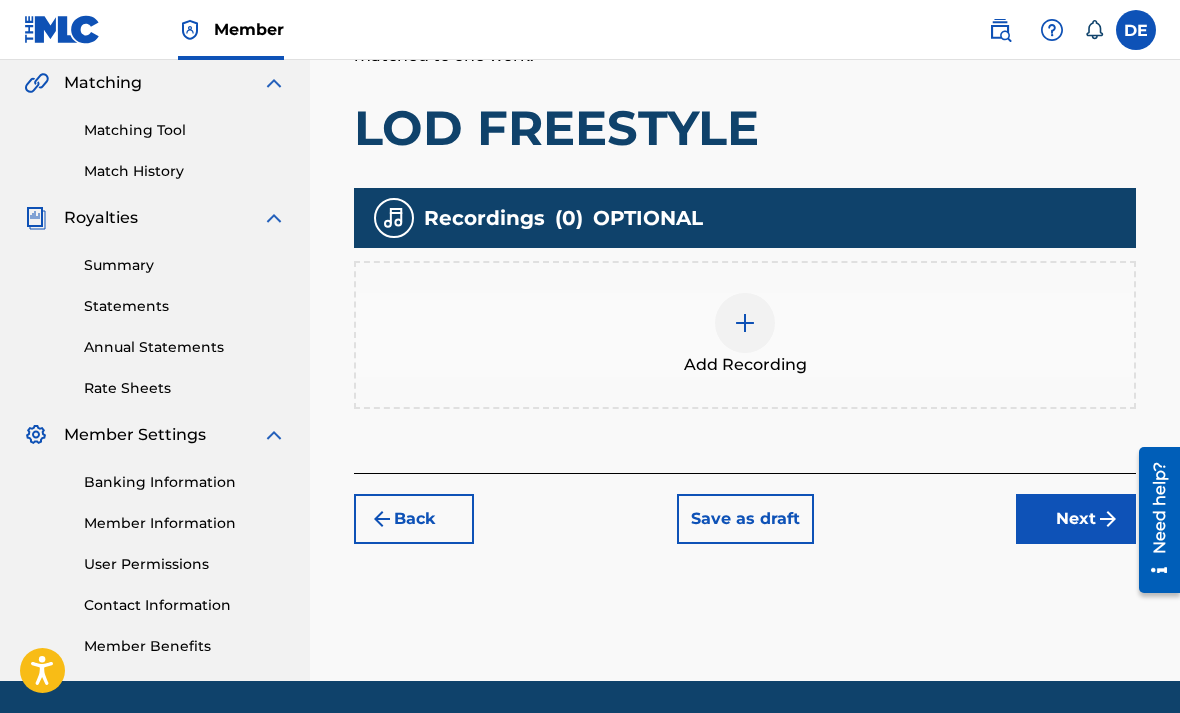 click at bounding box center (745, 323) 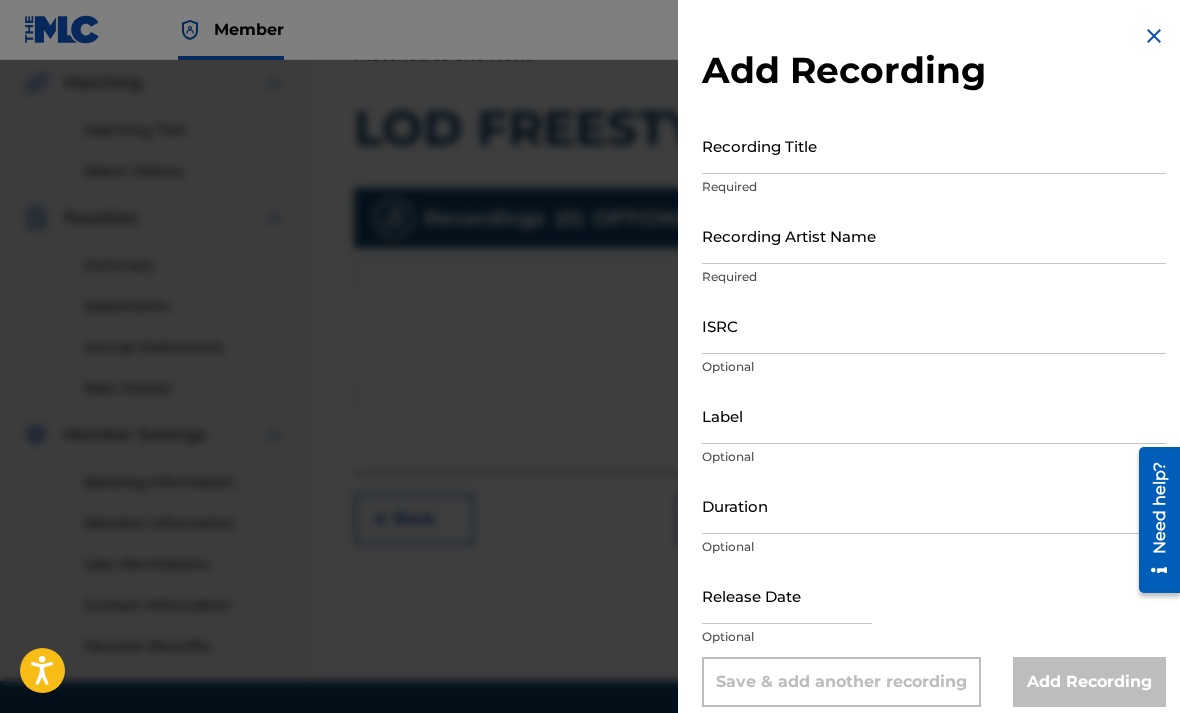 click on "Recording Artist Name" at bounding box center (934, 235) 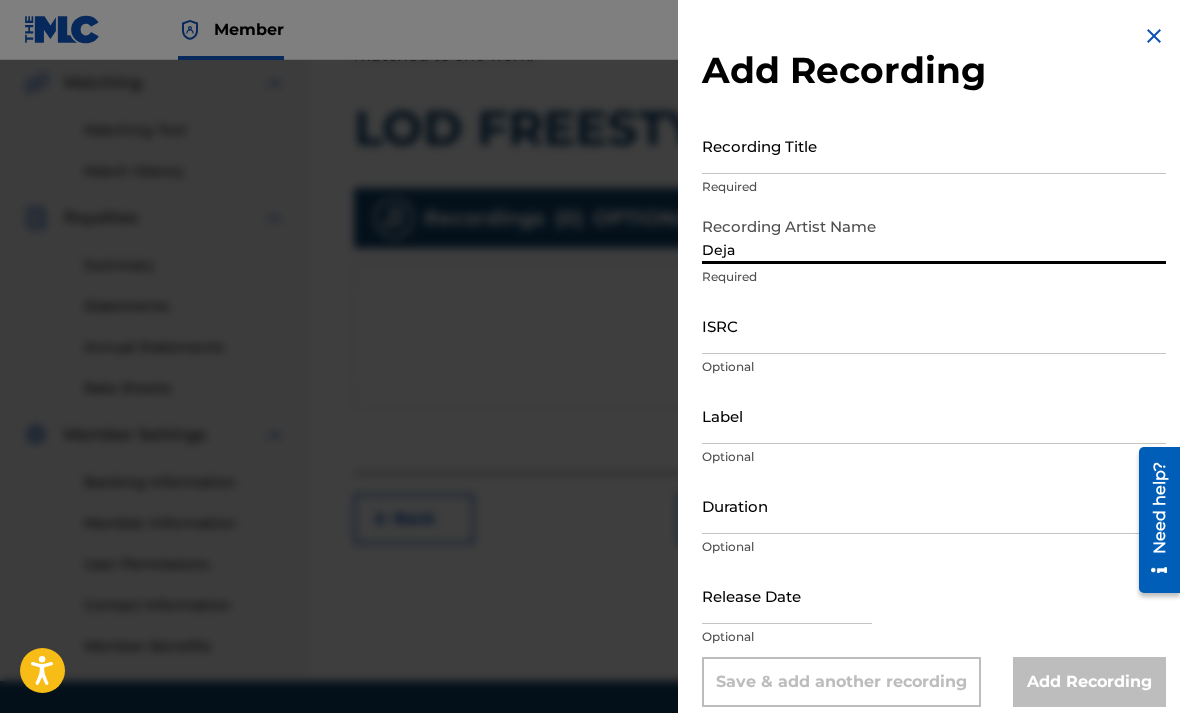 type on "Deja" 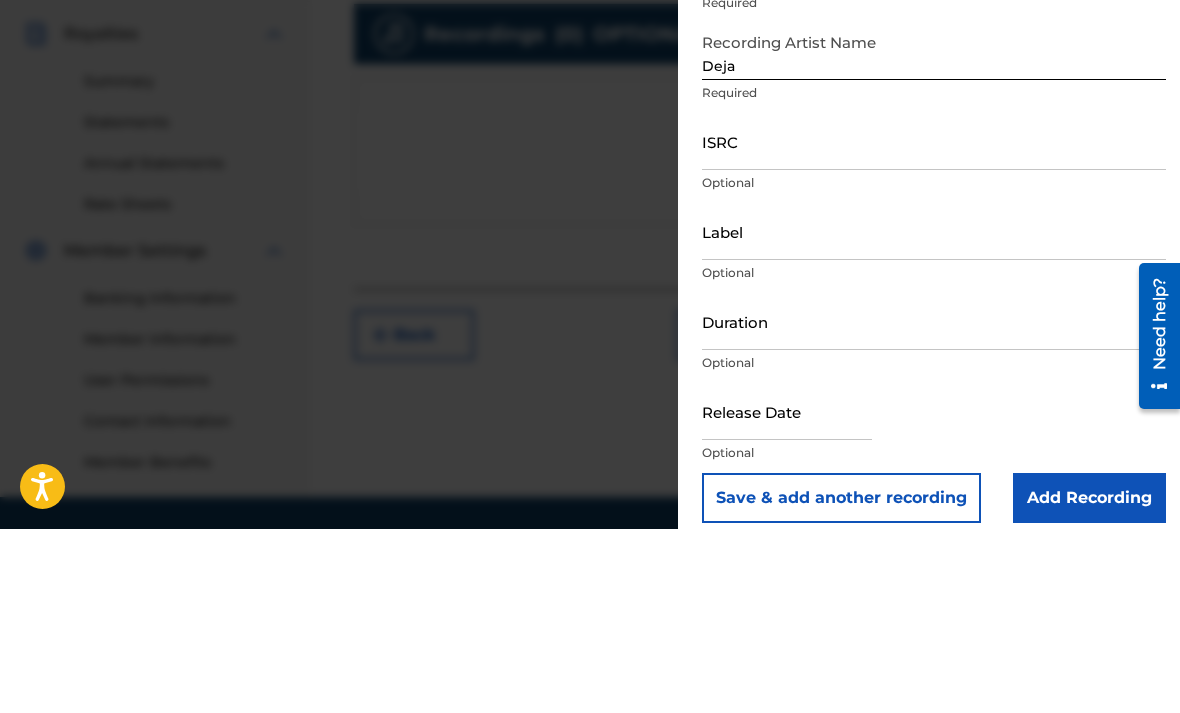 type on "LOD Freestyle" 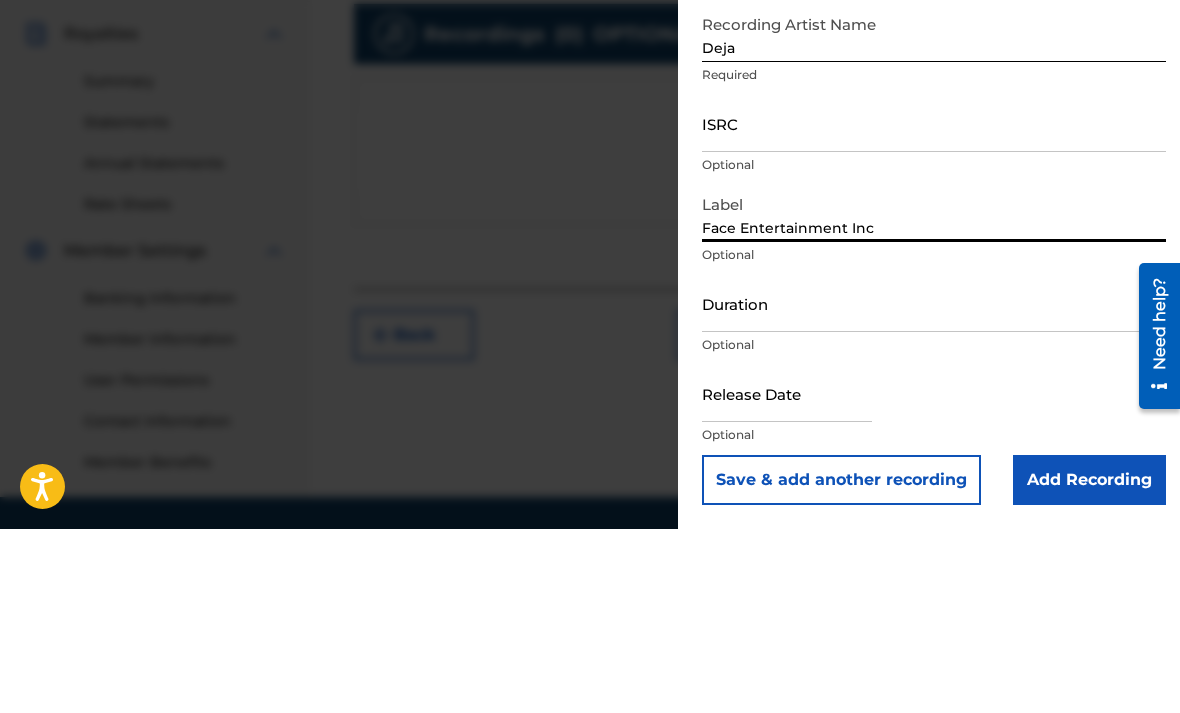 scroll, scrollTop: 18, scrollLeft: 0, axis: vertical 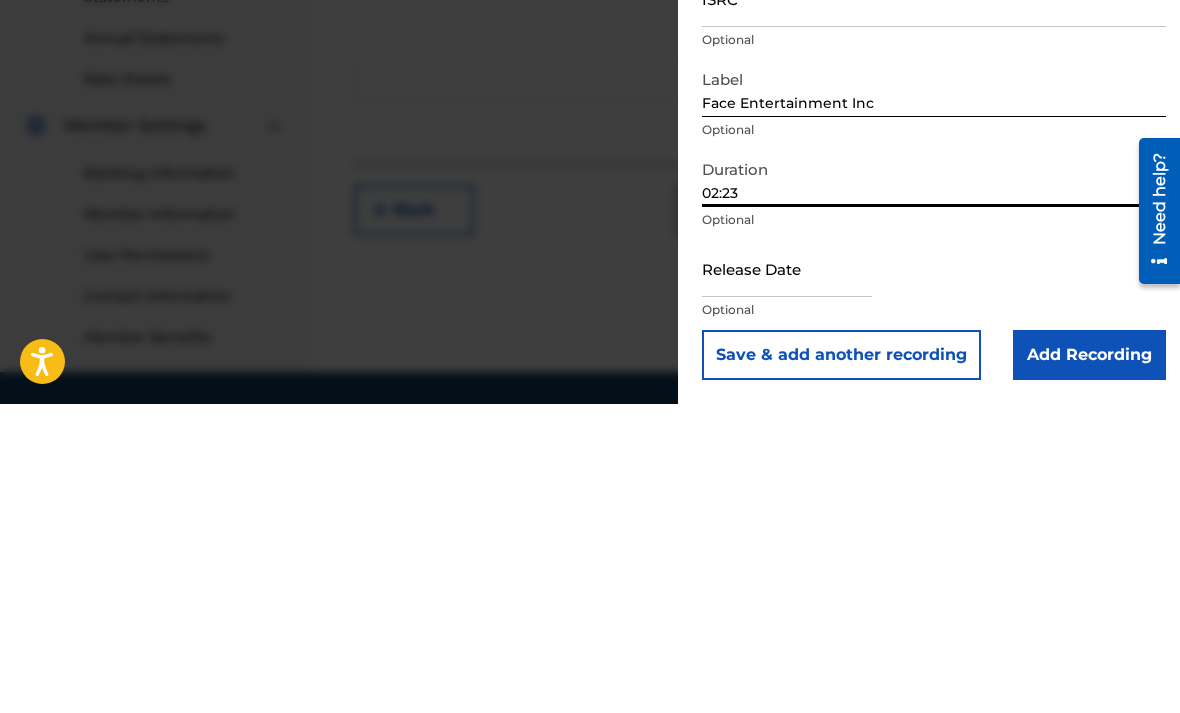 type on "02:23" 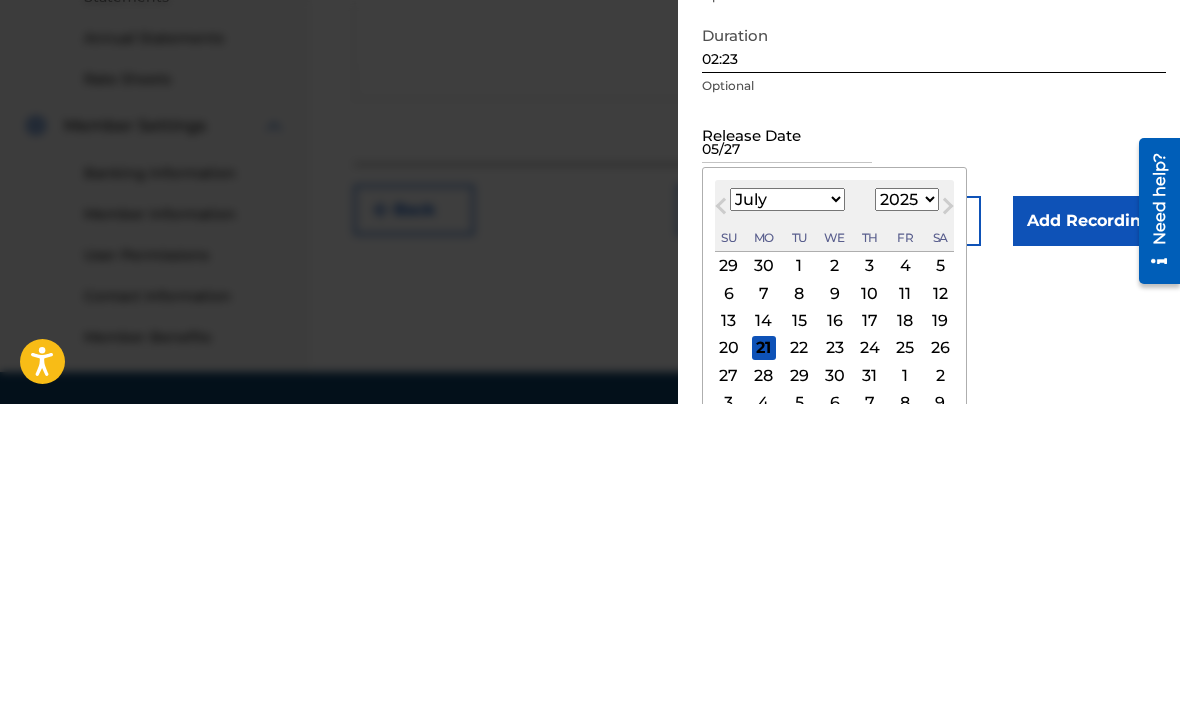 scroll, scrollTop: 153, scrollLeft: 0, axis: vertical 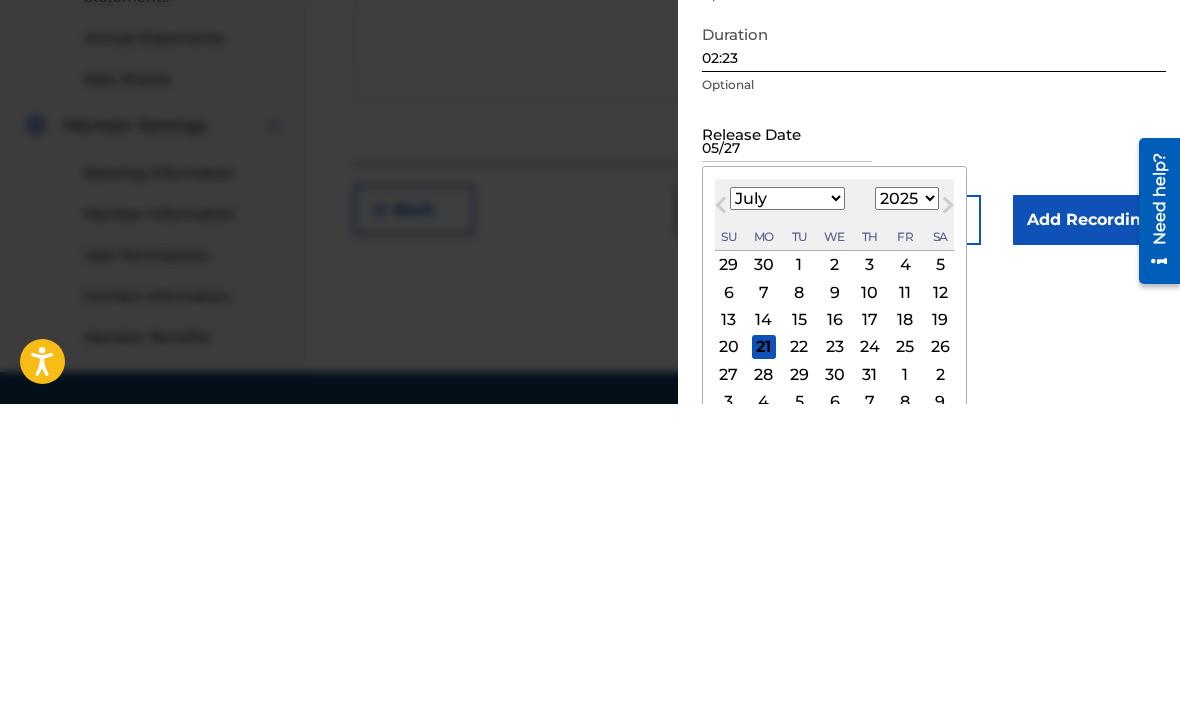 type on "05/27" 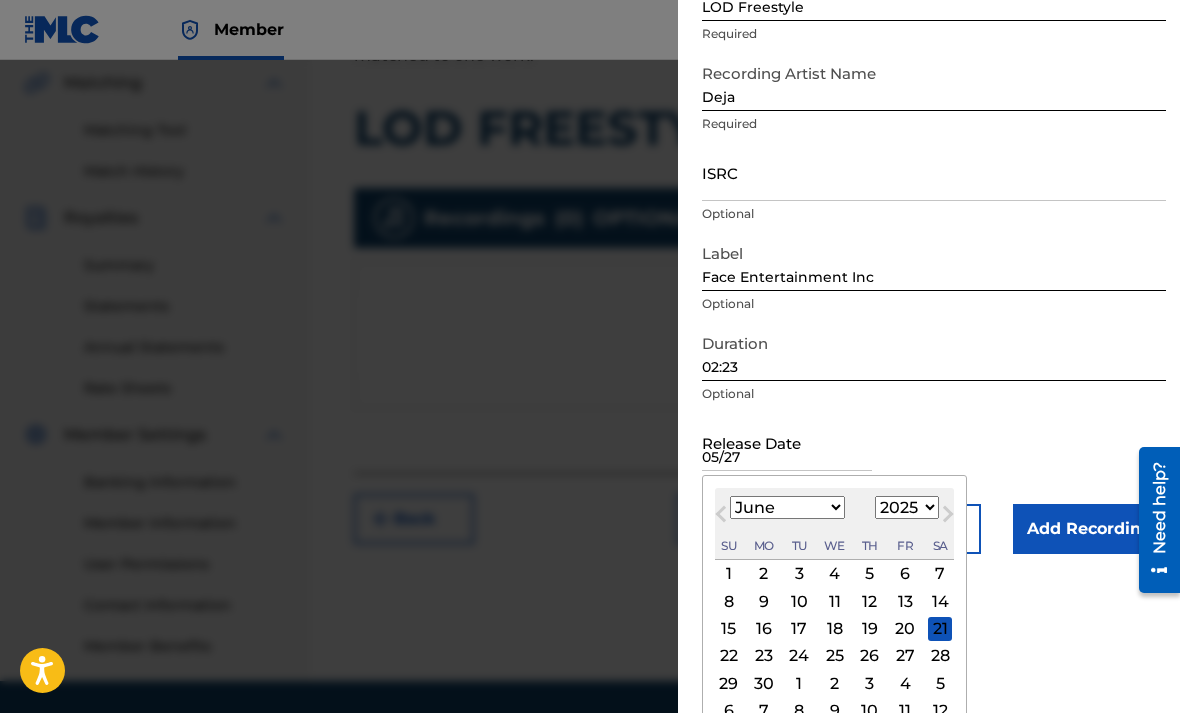 scroll, scrollTop: 118, scrollLeft: 0, axis: vertical 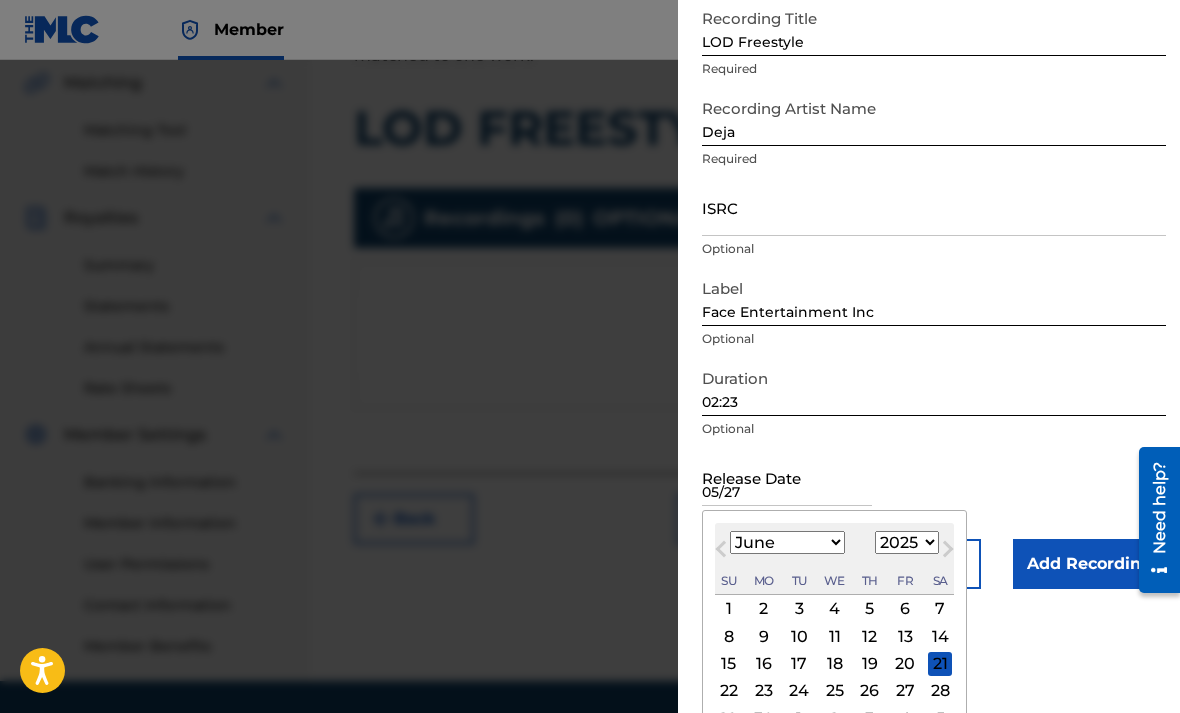 click on "Previous Month" at bounding box center (721, 553) 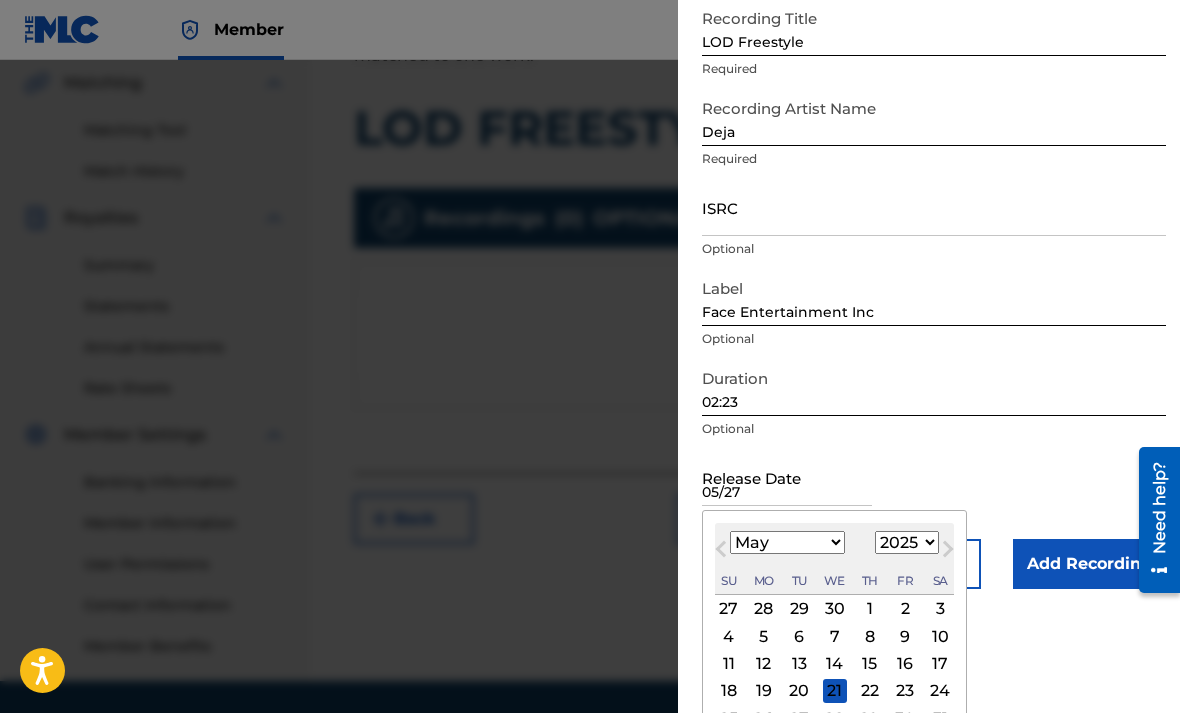click on "20" at bounding box center [799, 691] 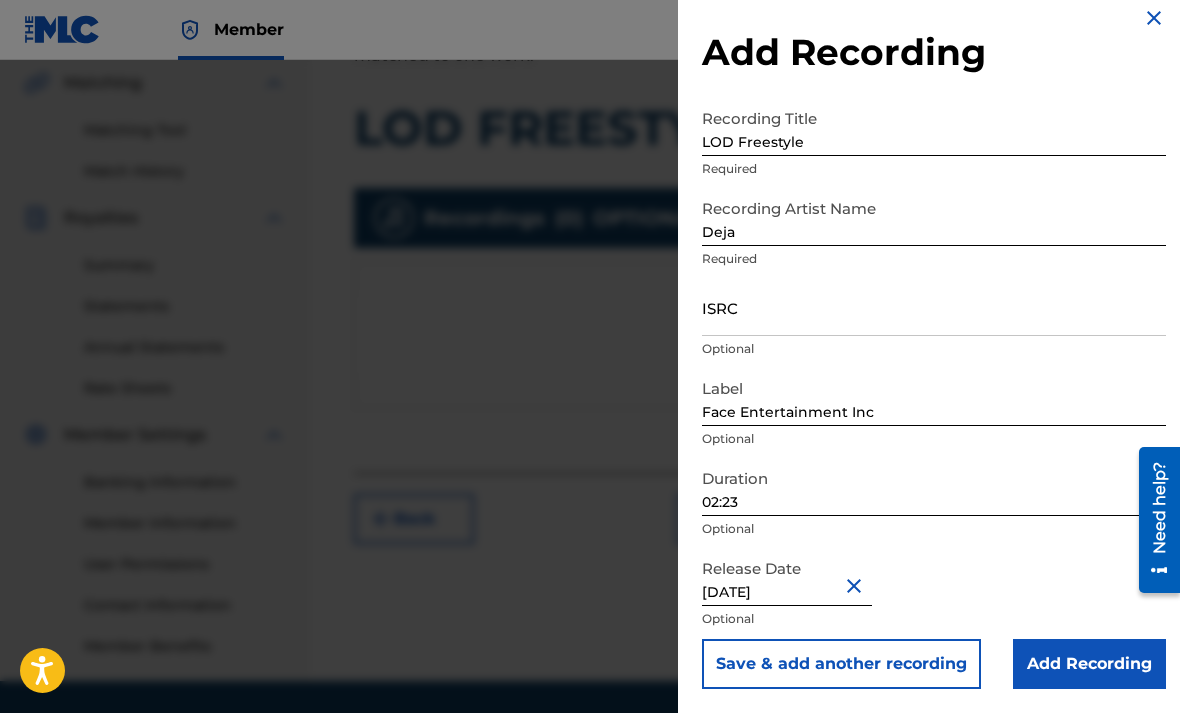 scroll, scrollTop: 0, scrollLeft: 0, axis: both 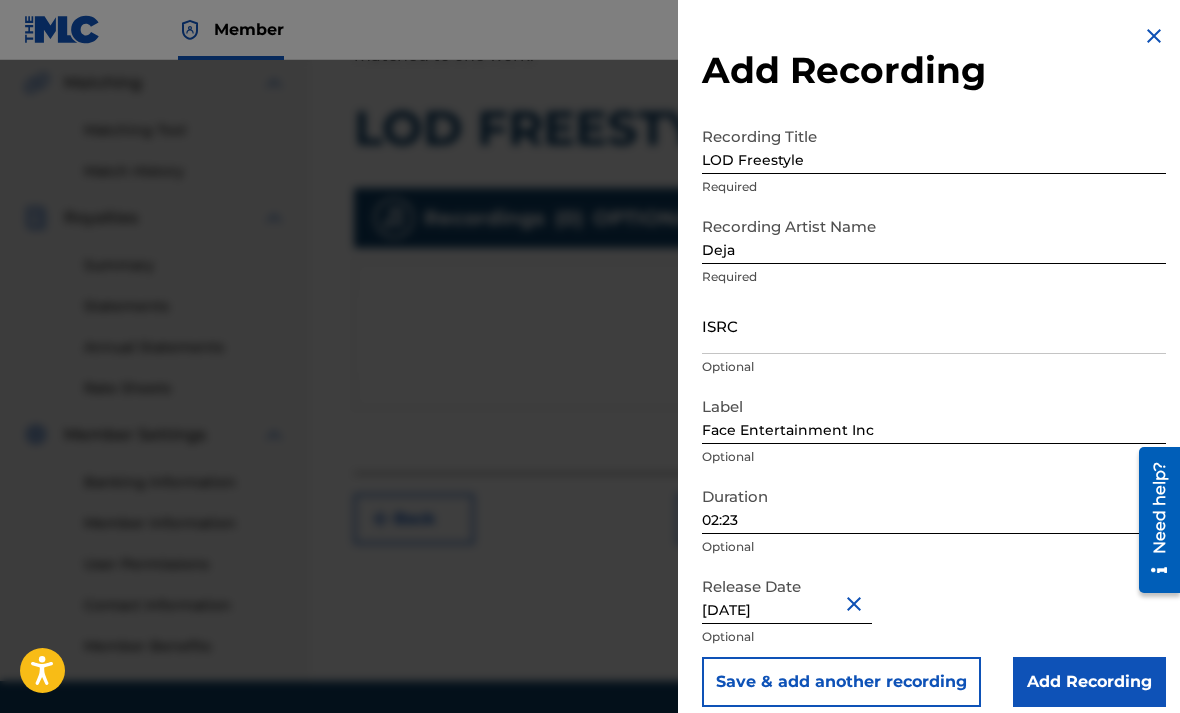 click on "ISRC" at bounding box center [934, 325] 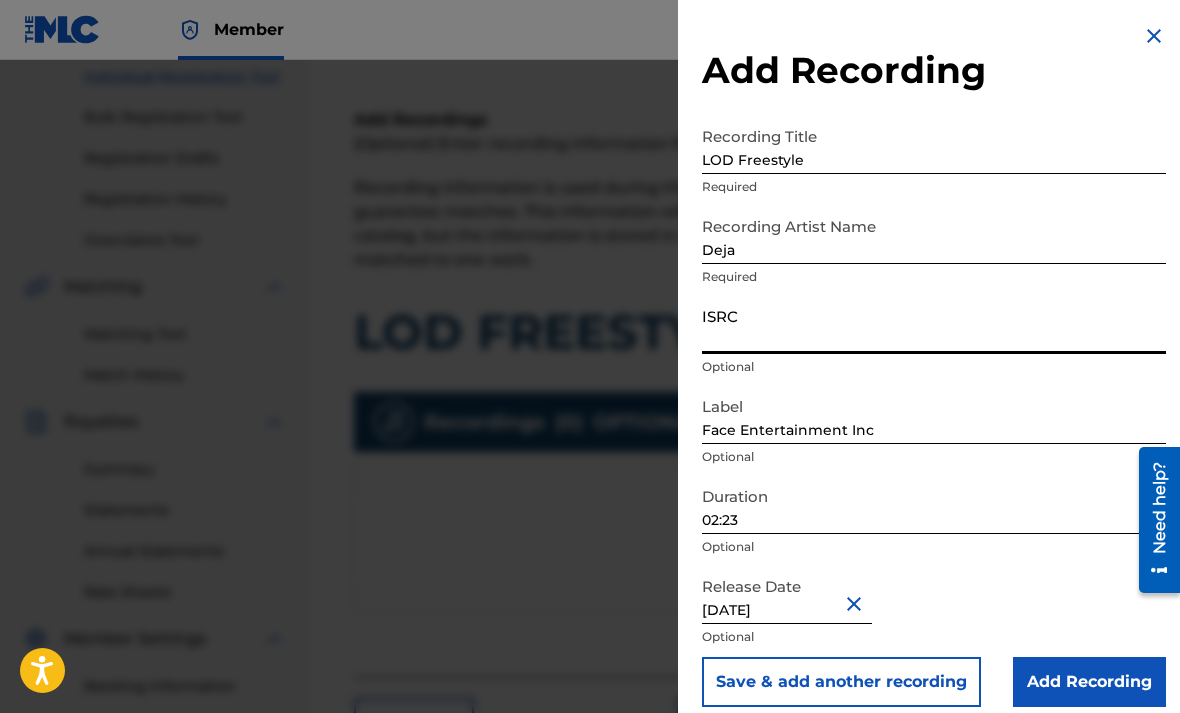 scroll, scrollTop: 255, scrollLeft: 0, axis: vertical 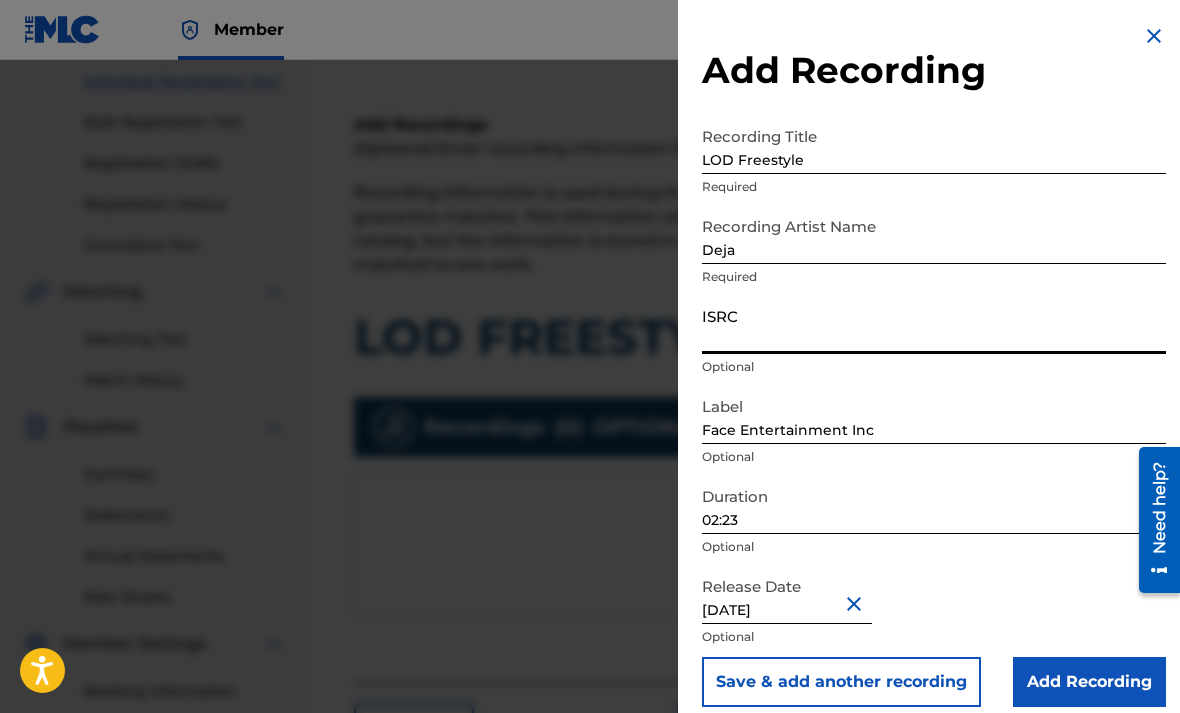 click on "ISRC" at bounding box center (934, 325) 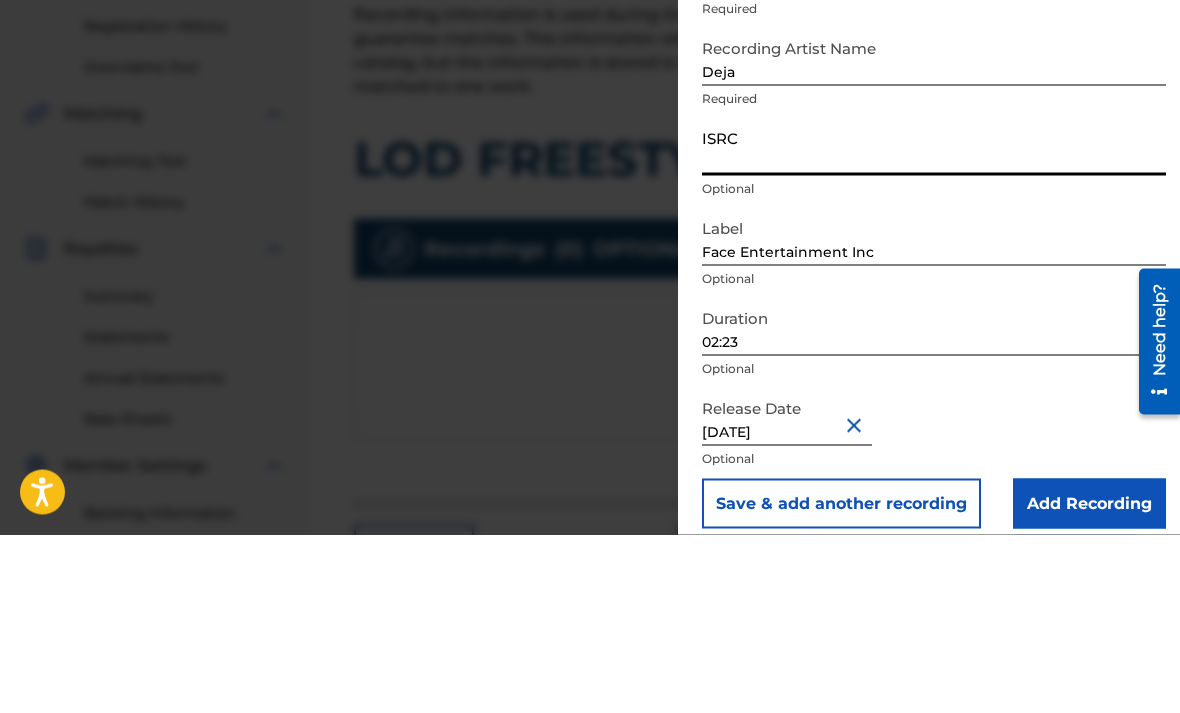 click on "ISRC" at bounding box center (934, 325) 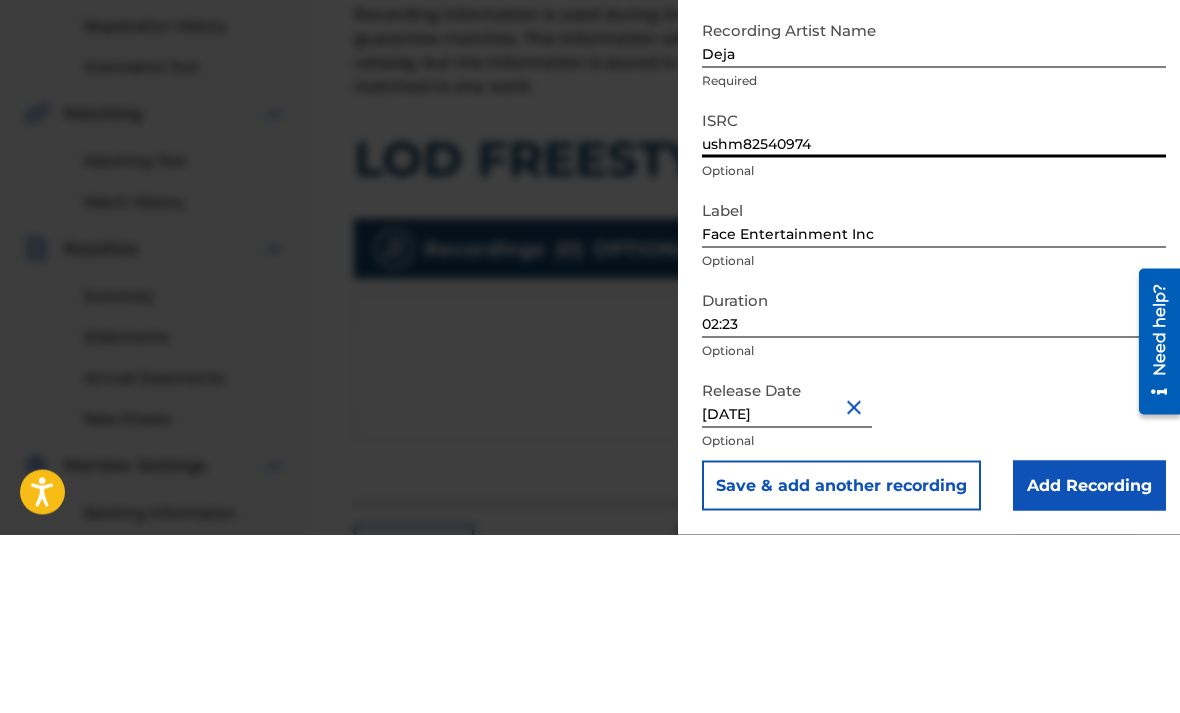 scroll, scrollTop: 18, scrollLeft: 0, axis: vertical 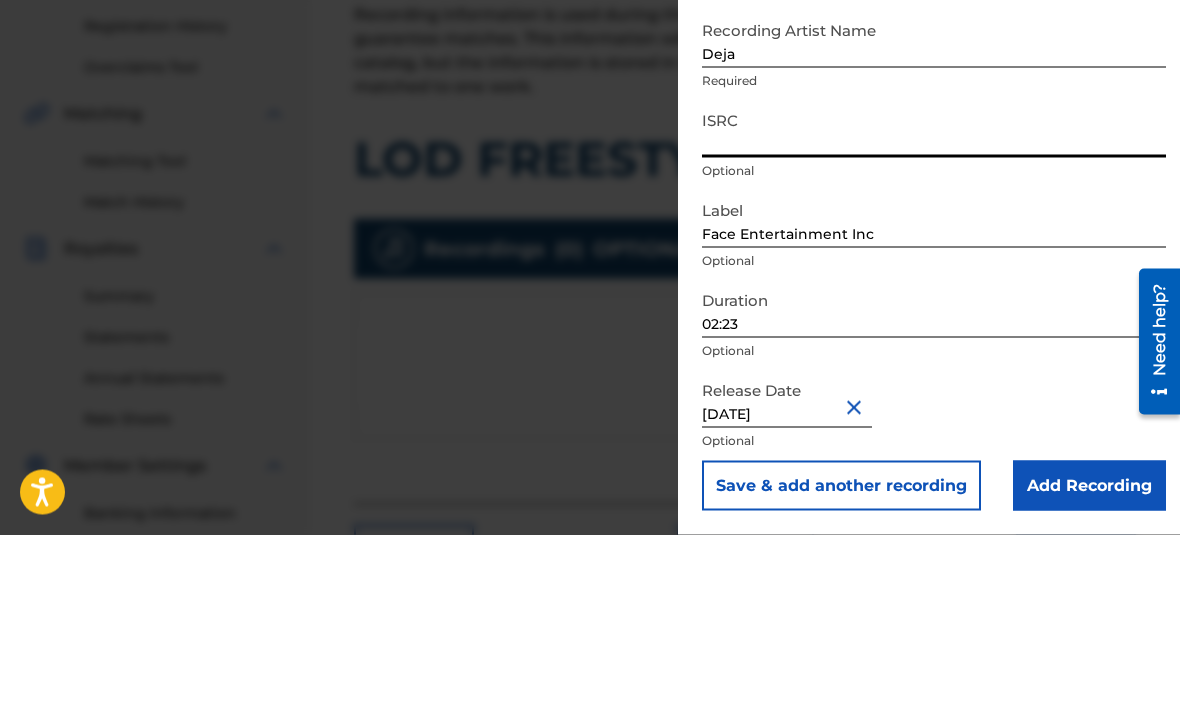 type 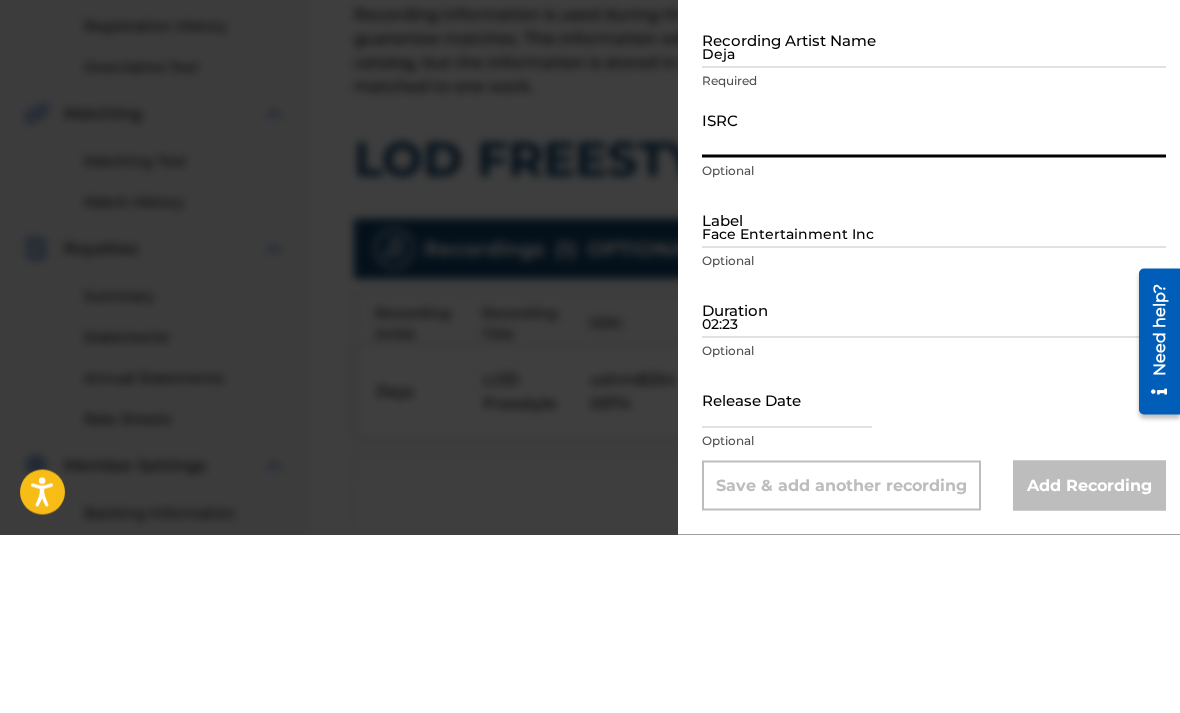 paste on "ushm82540974" 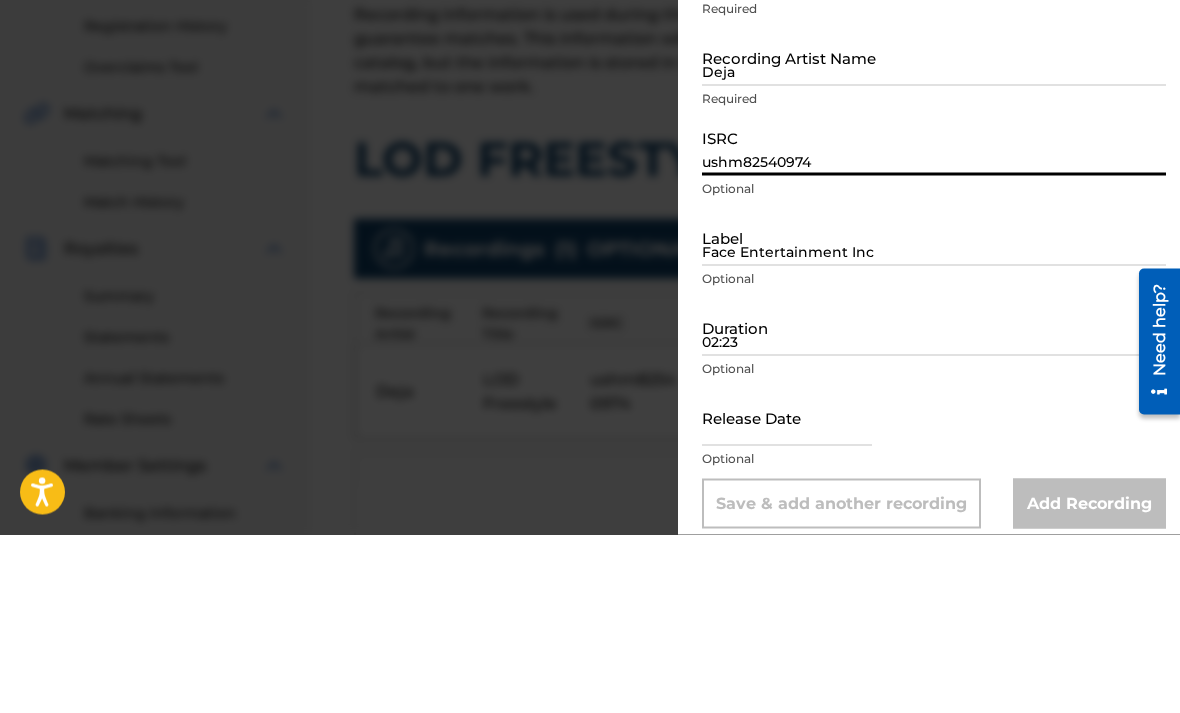 scroll, scrollTop: 0, scrollLeft: 0, axis: both 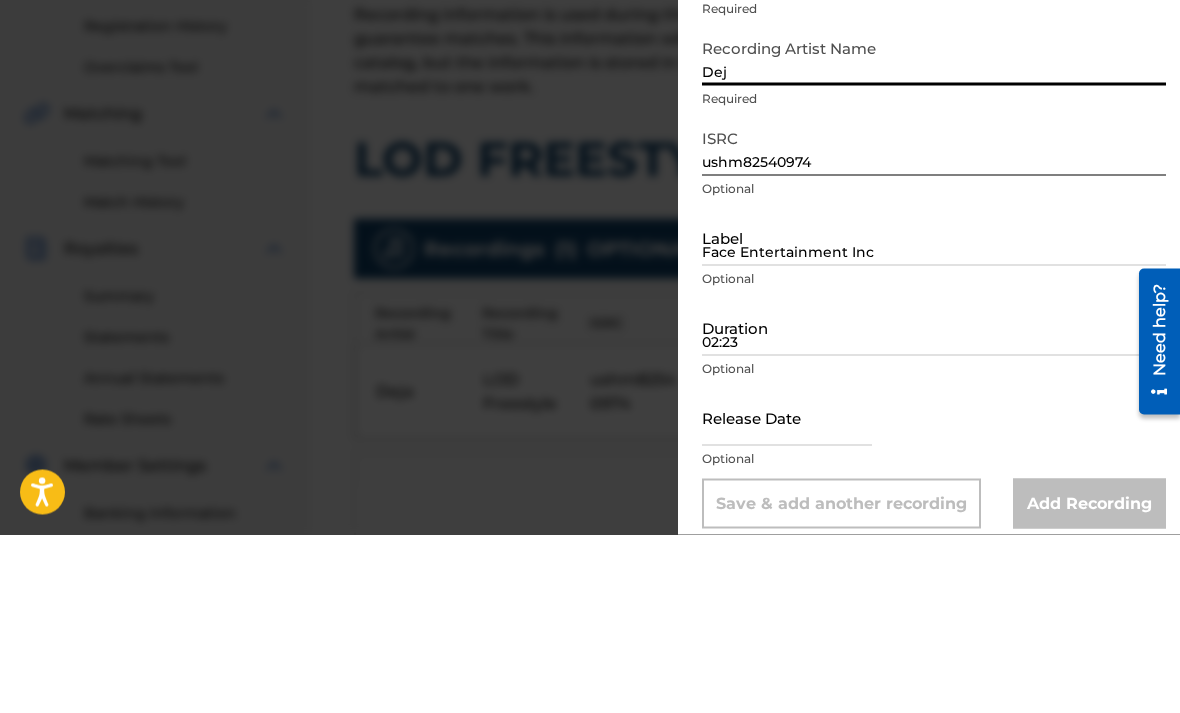 type on "Deja" 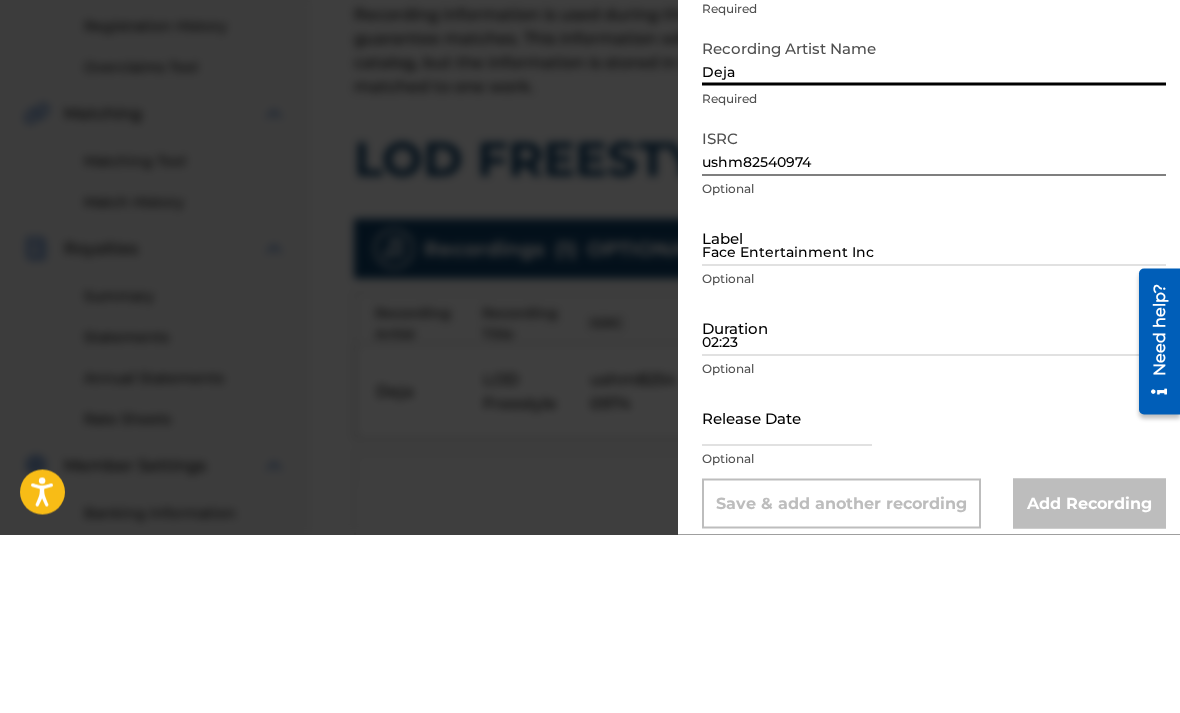 click at bounding box center (590, 416) 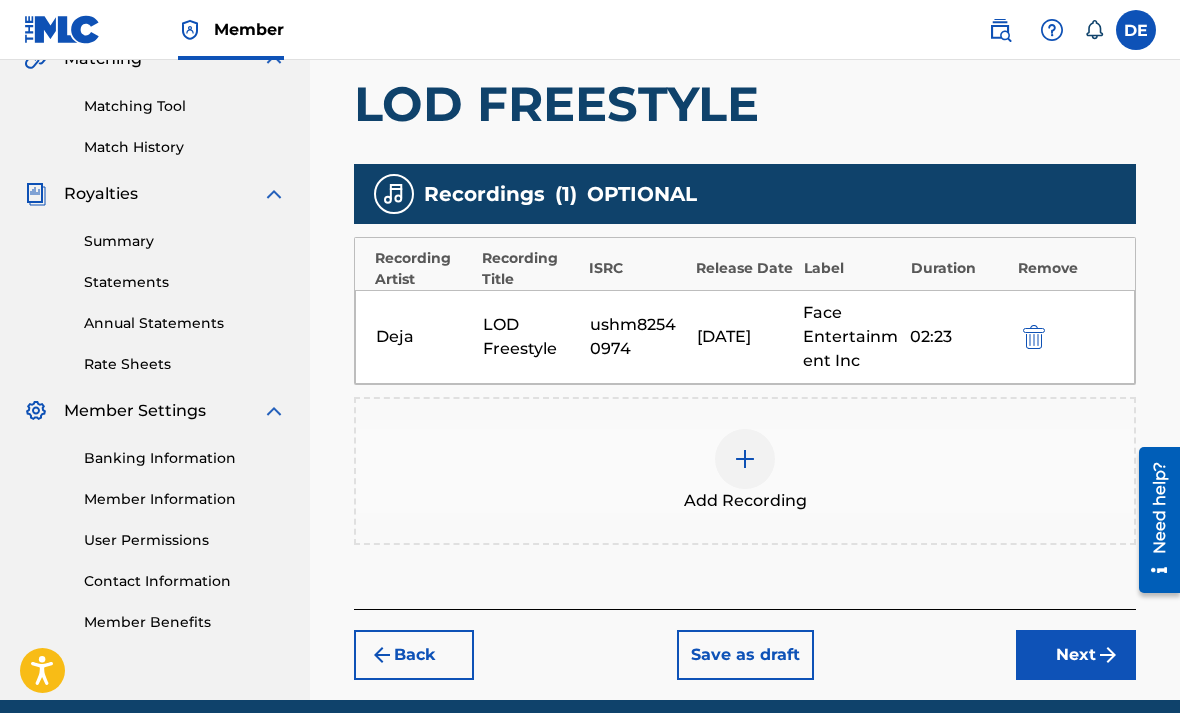 scroll, scrollTop: 506, scrollLeft: 0, axis: vertical 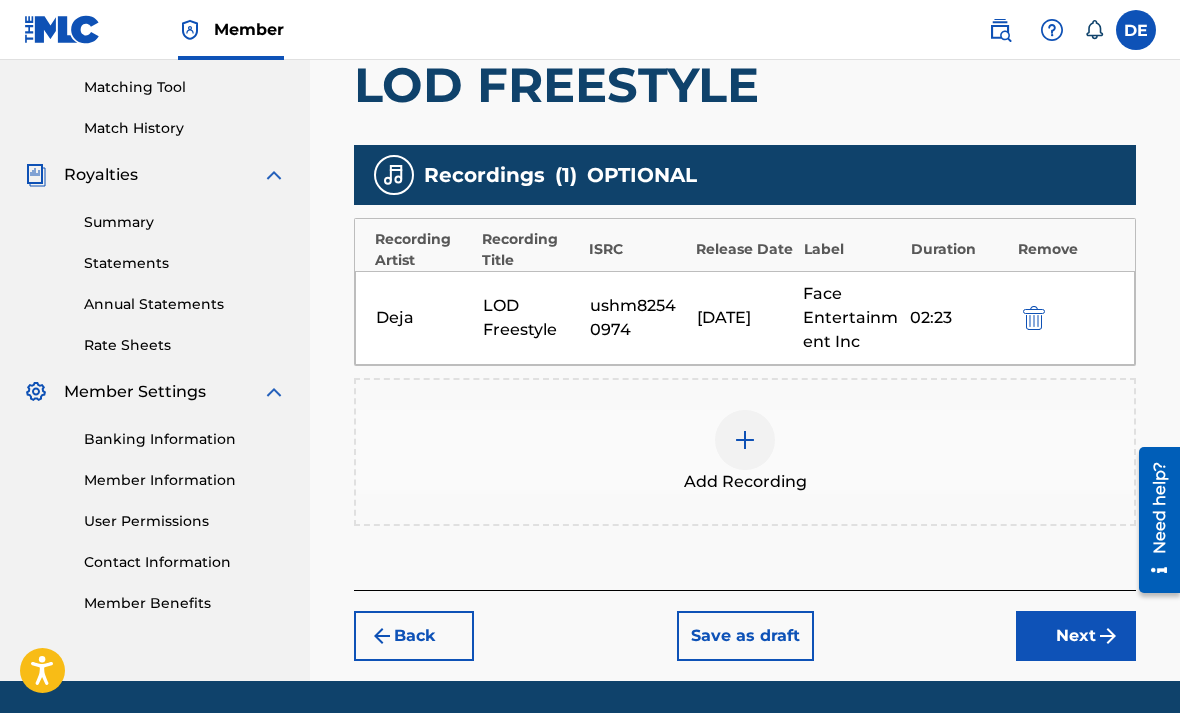 click on "Next" at bounding box center [1076, 636] 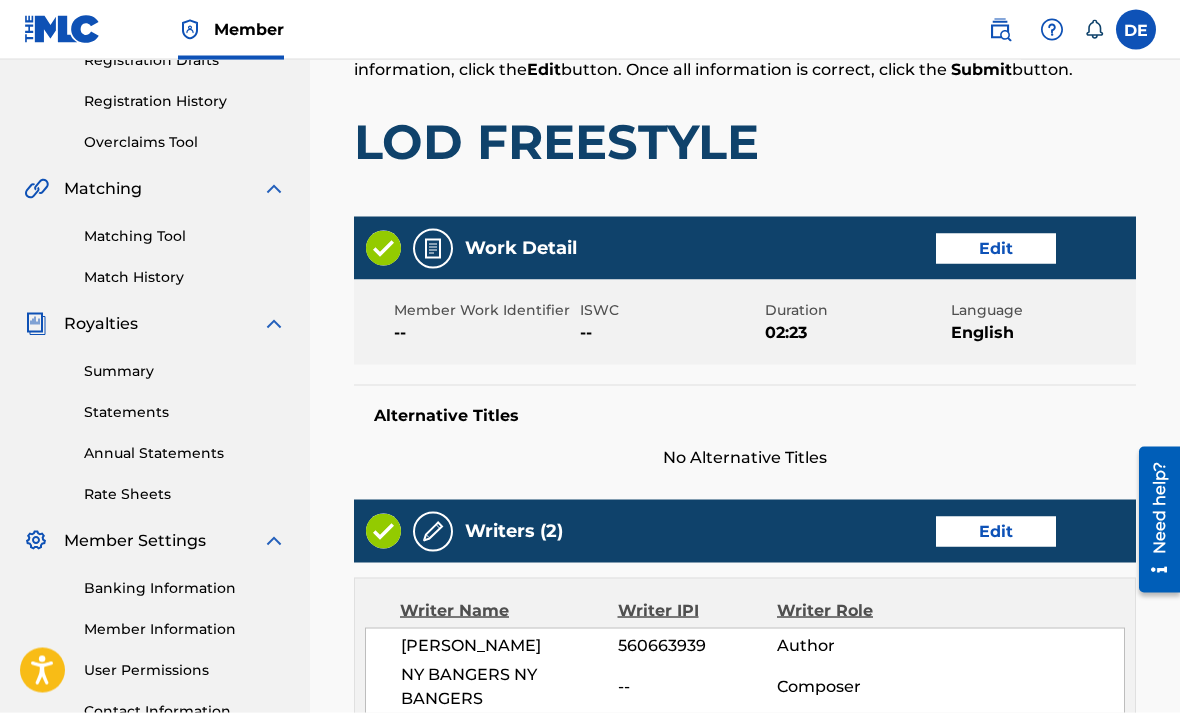 scroll, scrollTop: 329, scrollLeft: 0, axis: vertical 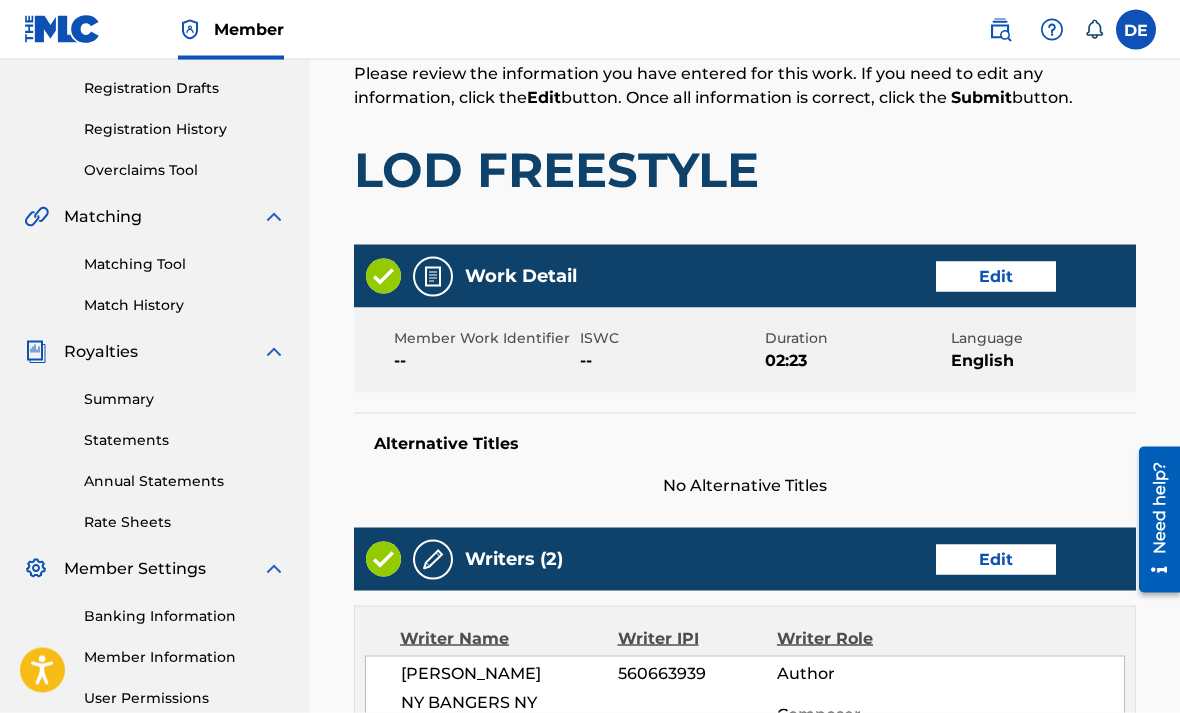 click on "Edit" at bounding box center (996, 277) 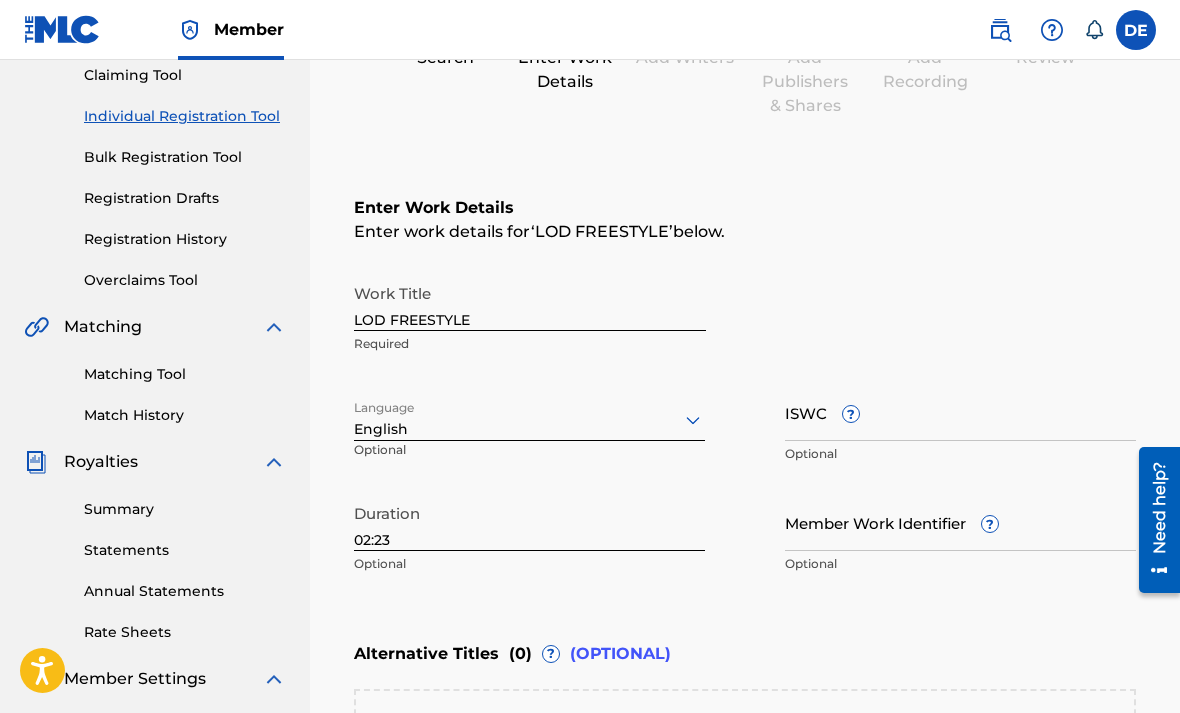 scroll, scrollTop: 0, scrollLeft: 0, axis: both 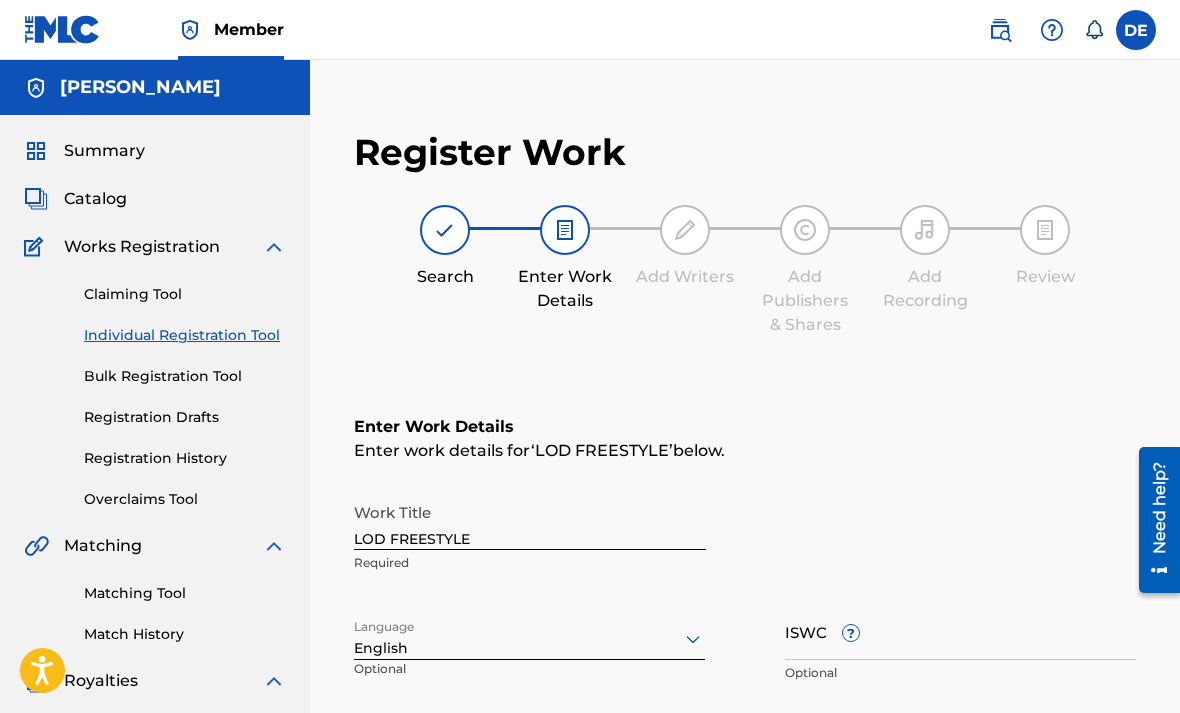 click at bounding box center [925, 230] 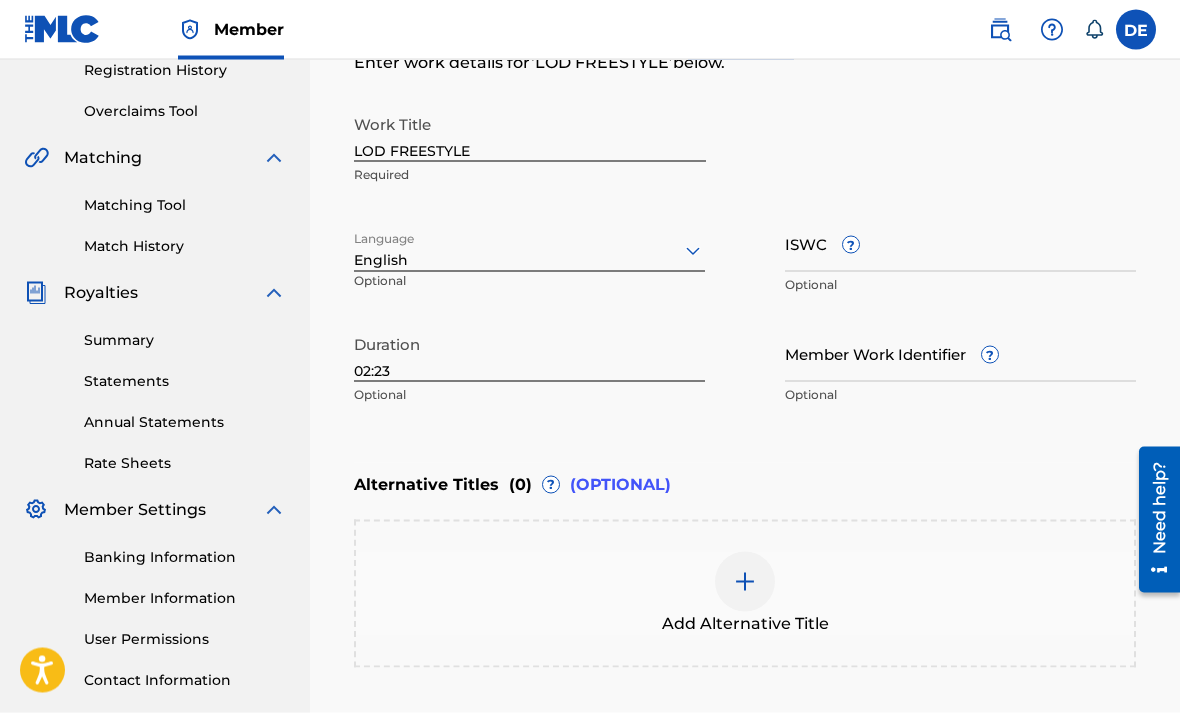 scroll, scrollTop: 516, scrollLeft: 0, axis: vertical 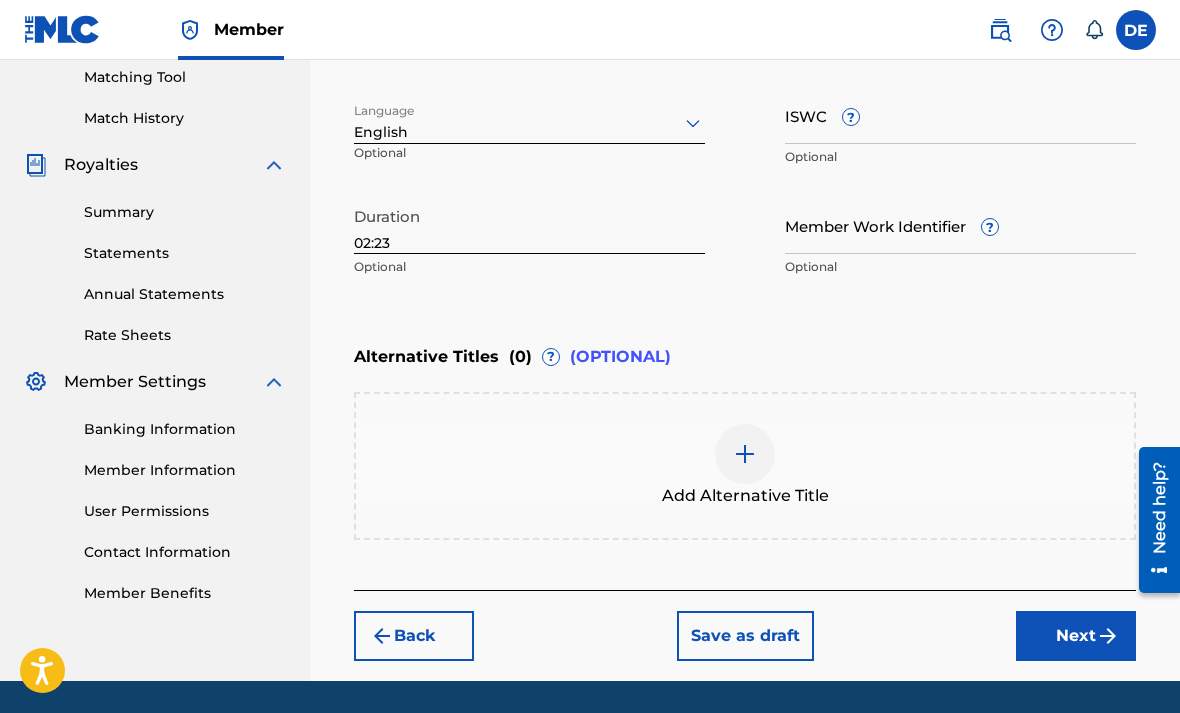 click on "Next" at bounding box center [1076, 636] 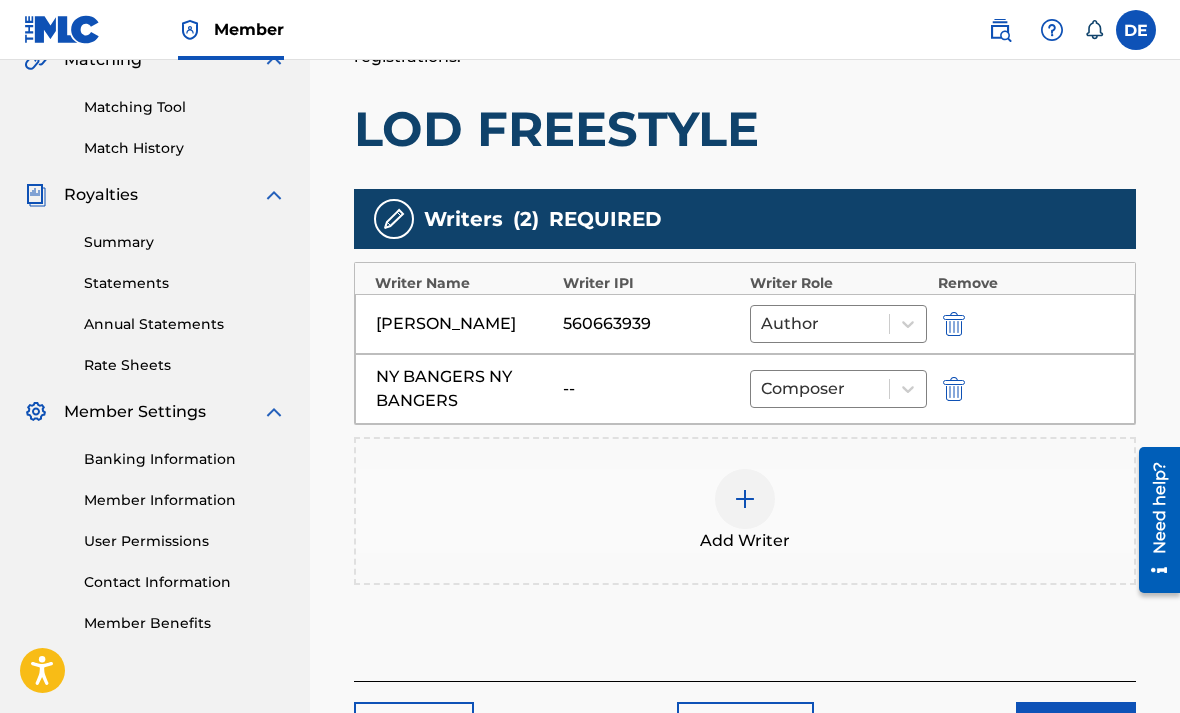 scroll, scrollTop: 577, scrollLeft: 0, axis: vertical 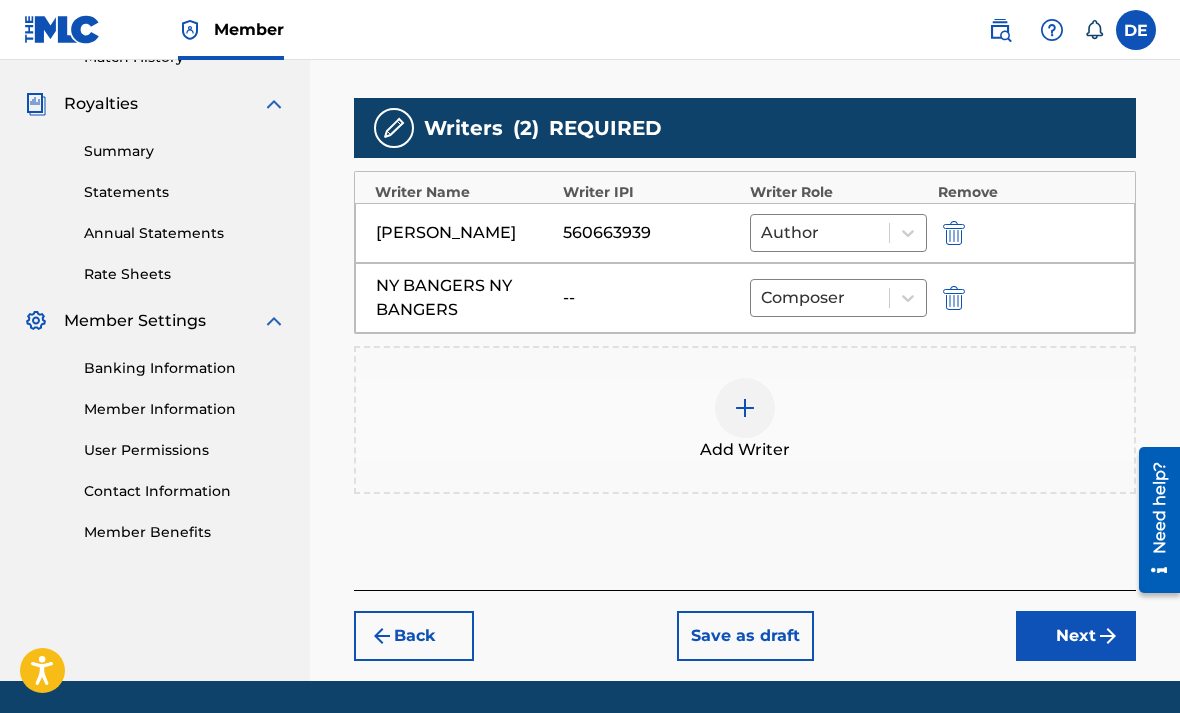 click on "Next" at bounding box center (1076, 636) 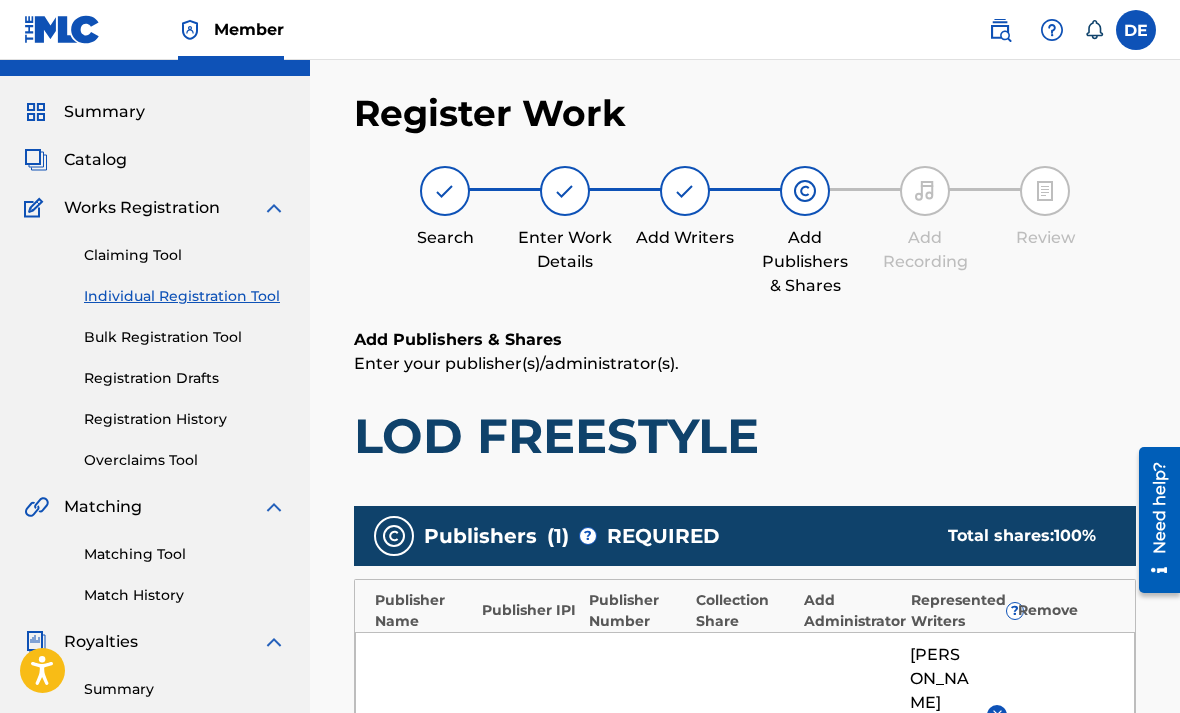 scroll, scrollTop: 0, scrollLeft: 0, axis: both 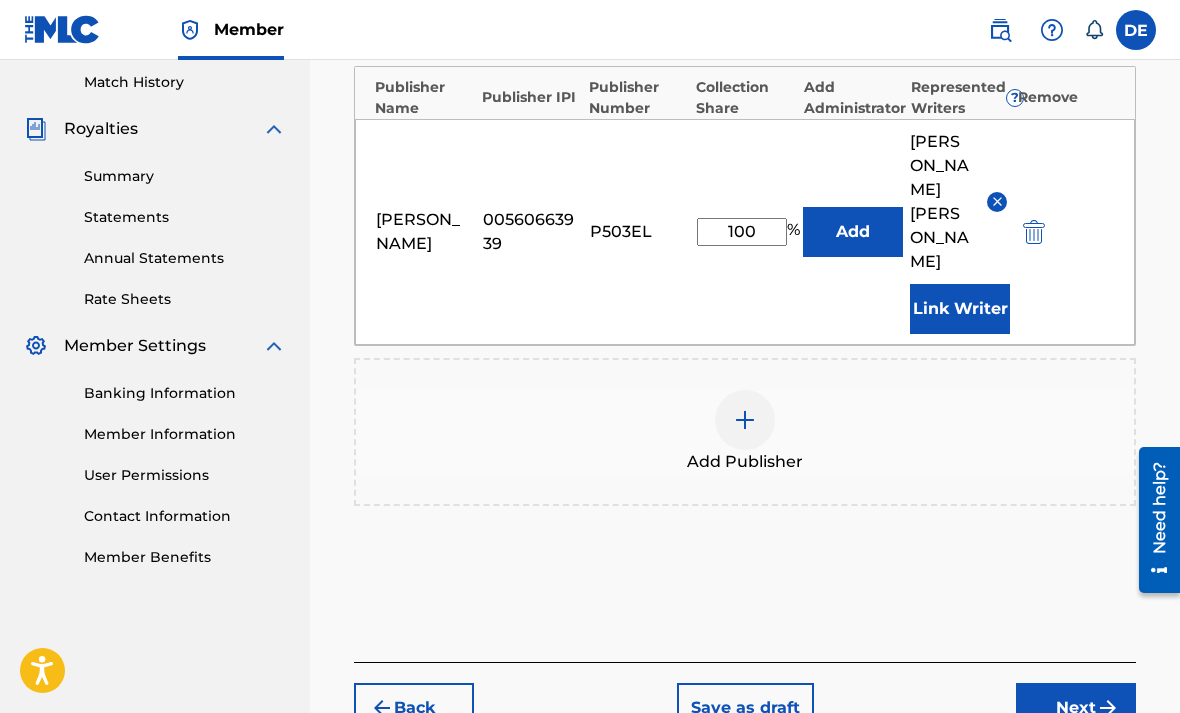 click on "Next" at bounding box center (1076, 708) 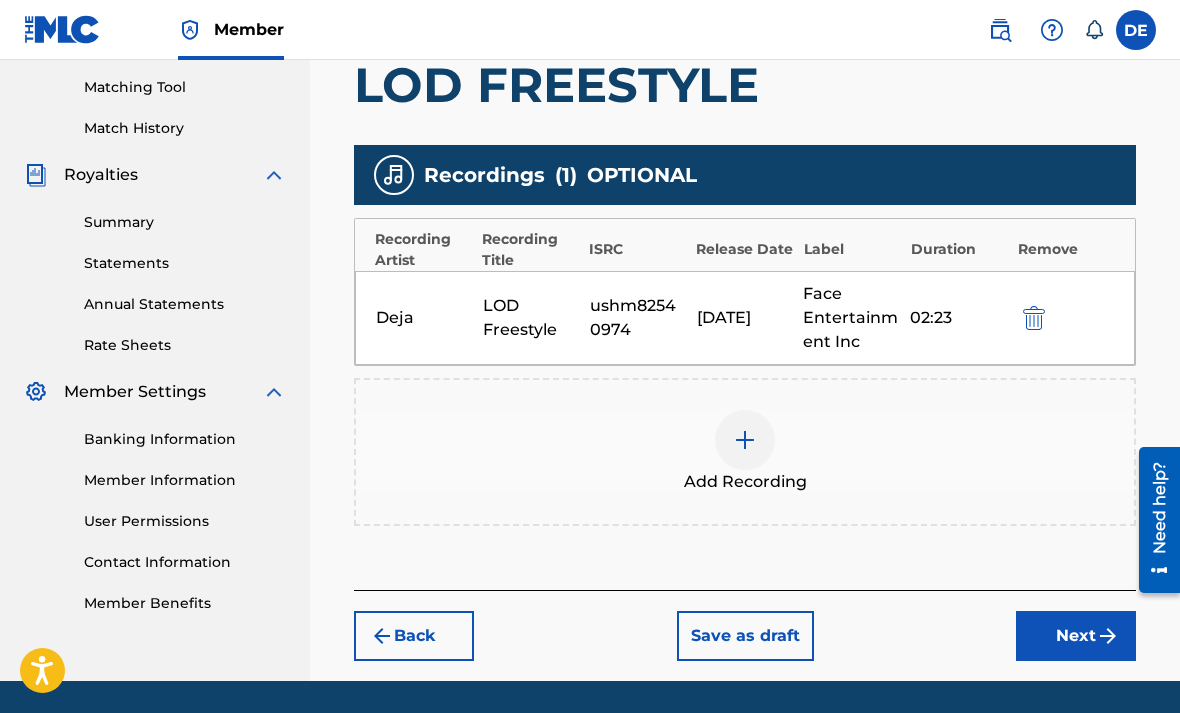 click at bounding box center (745, 440) 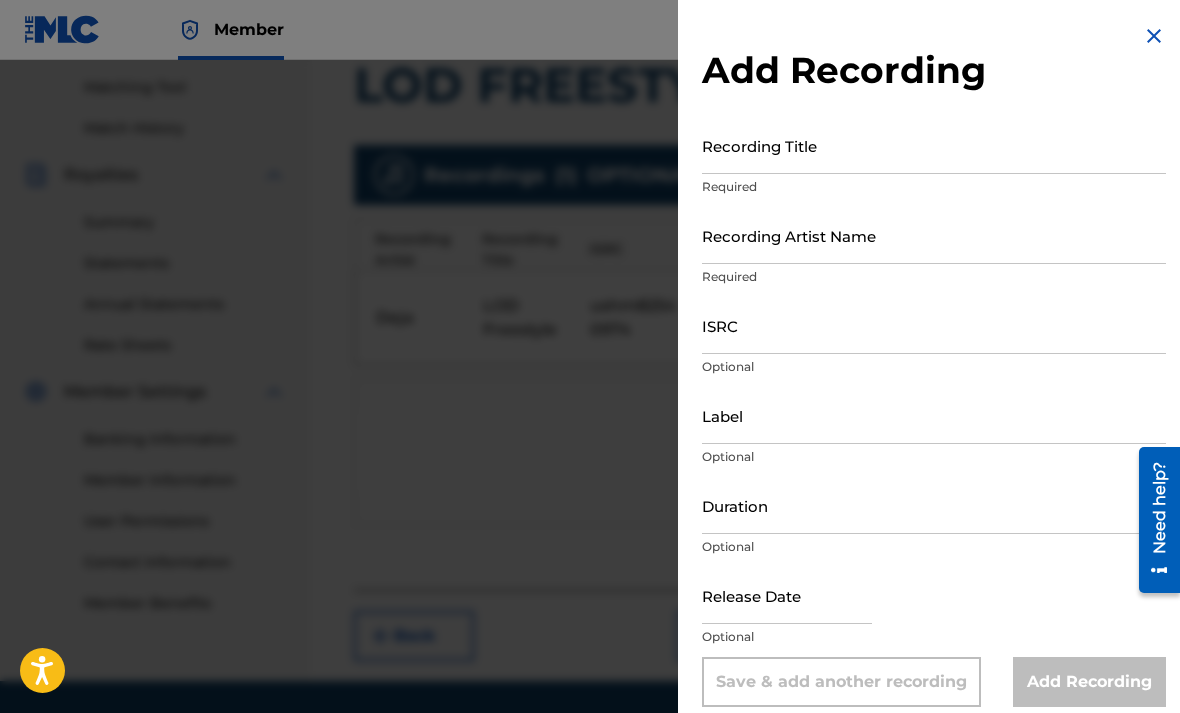 click on "Recording Title" at bounding box center (934, 145) 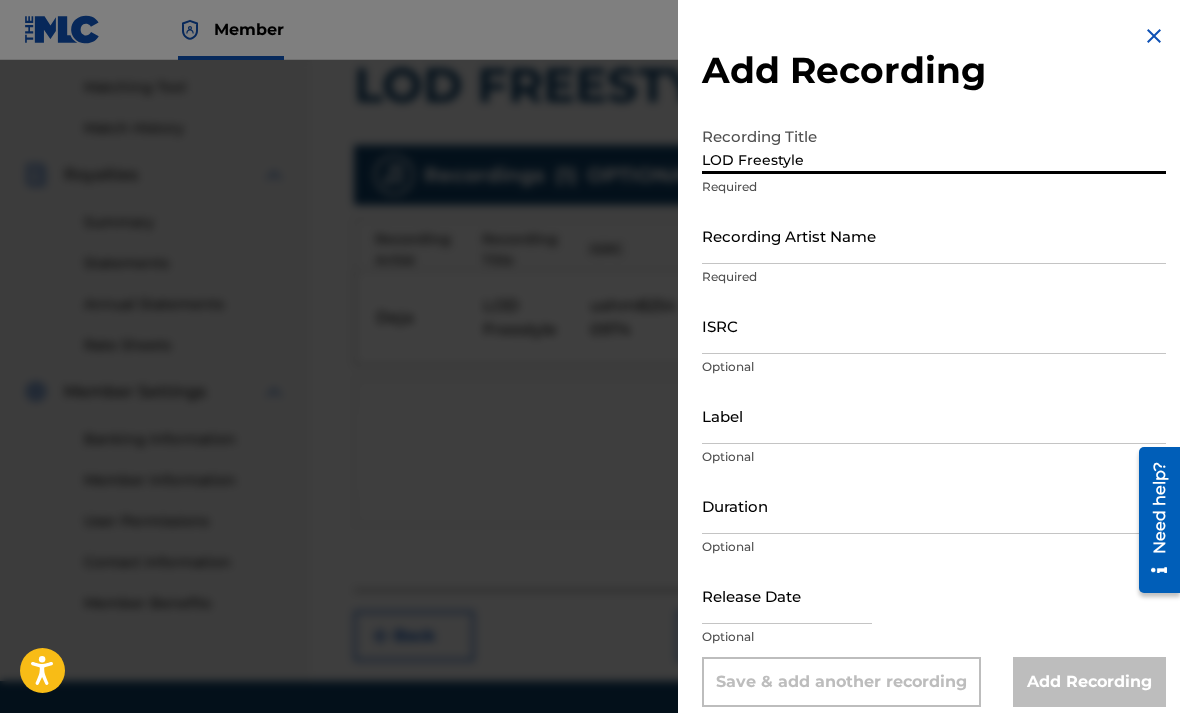 type on "LOD Freestyle" 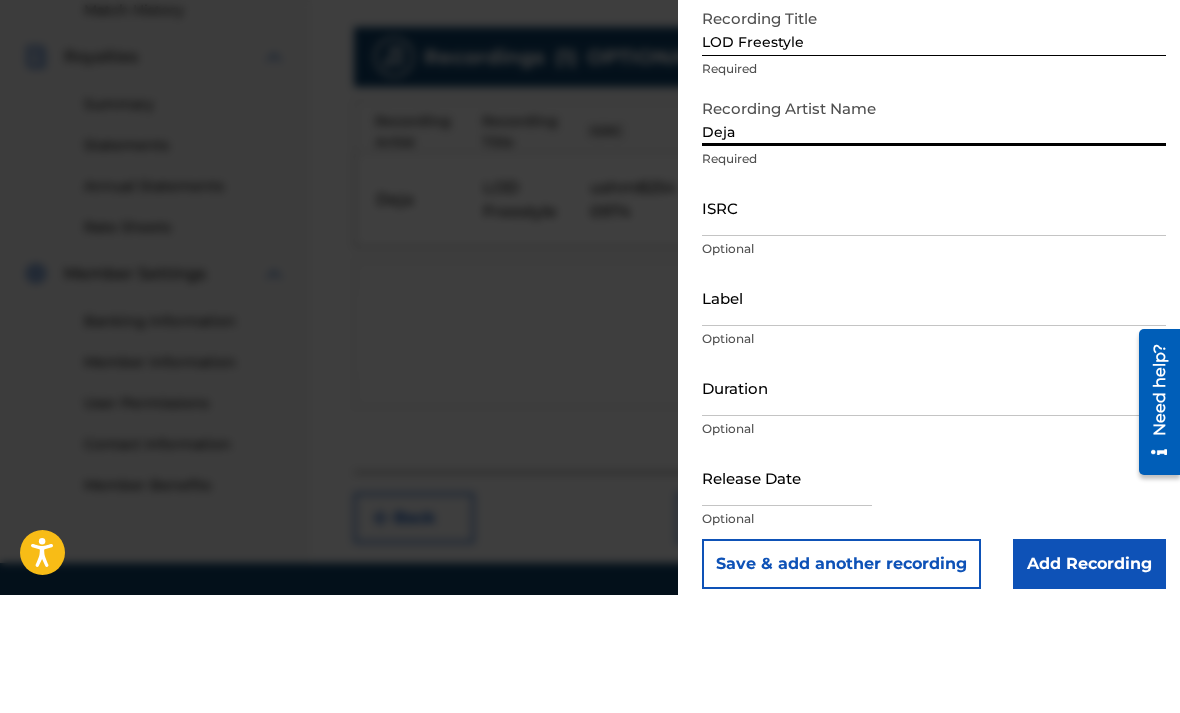 type on "Deja" 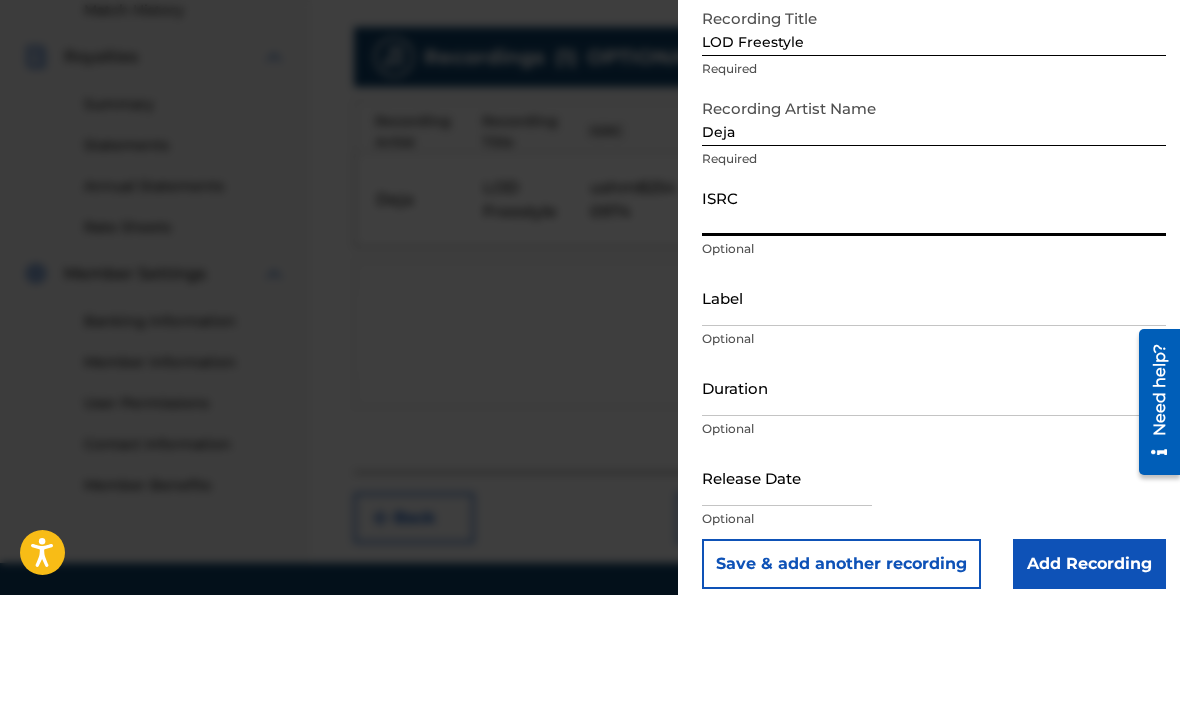 click on "ISRC" at bounding box center (934, 325) 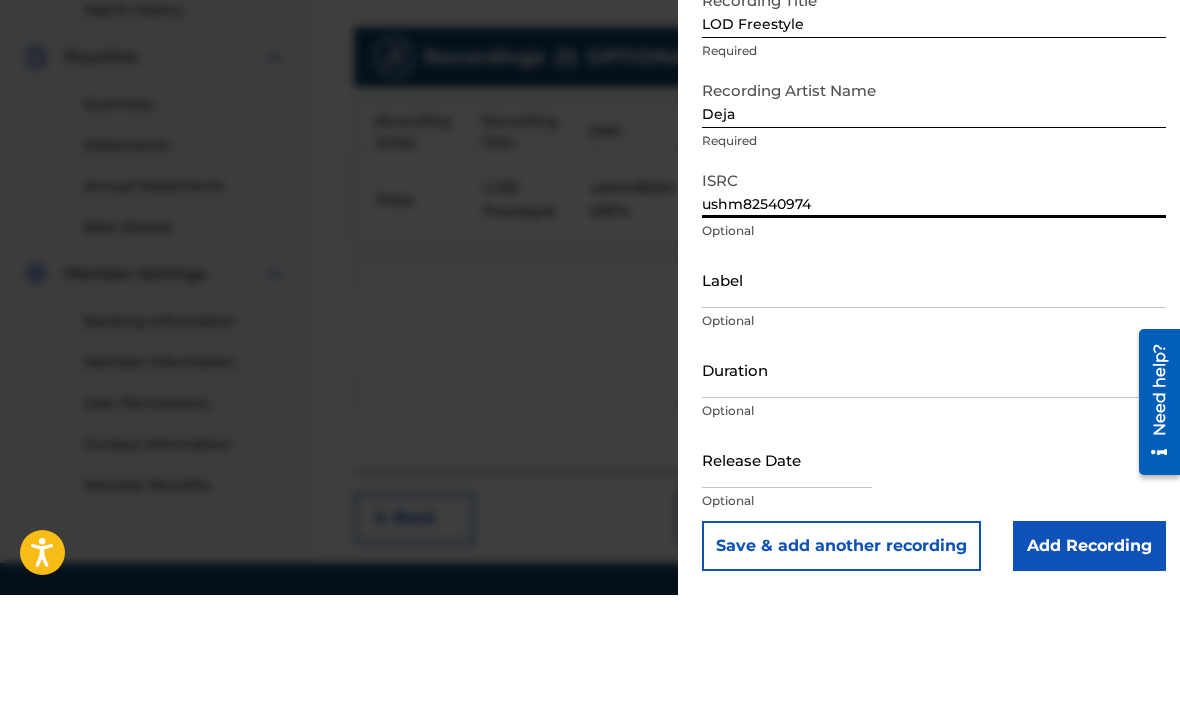 scroll, scrollTop: 18, scrollLeft: 0, axis: vertical 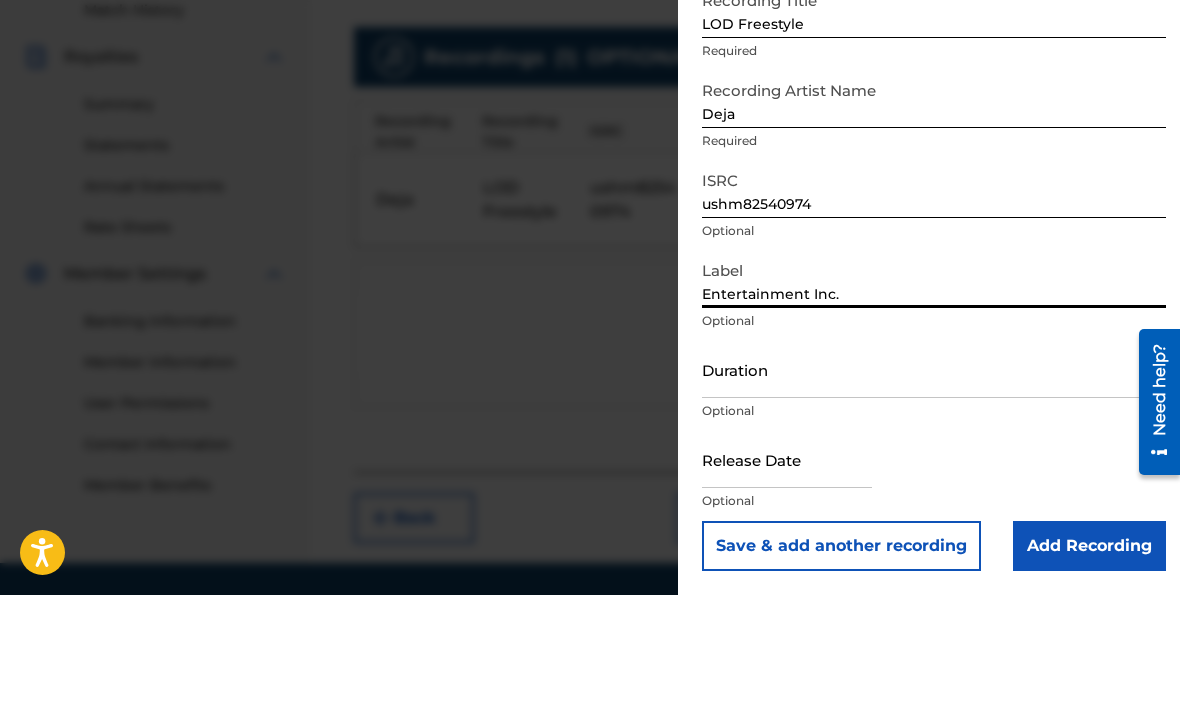 click on "Entertainment Inc." at bounding box center (934, 397) 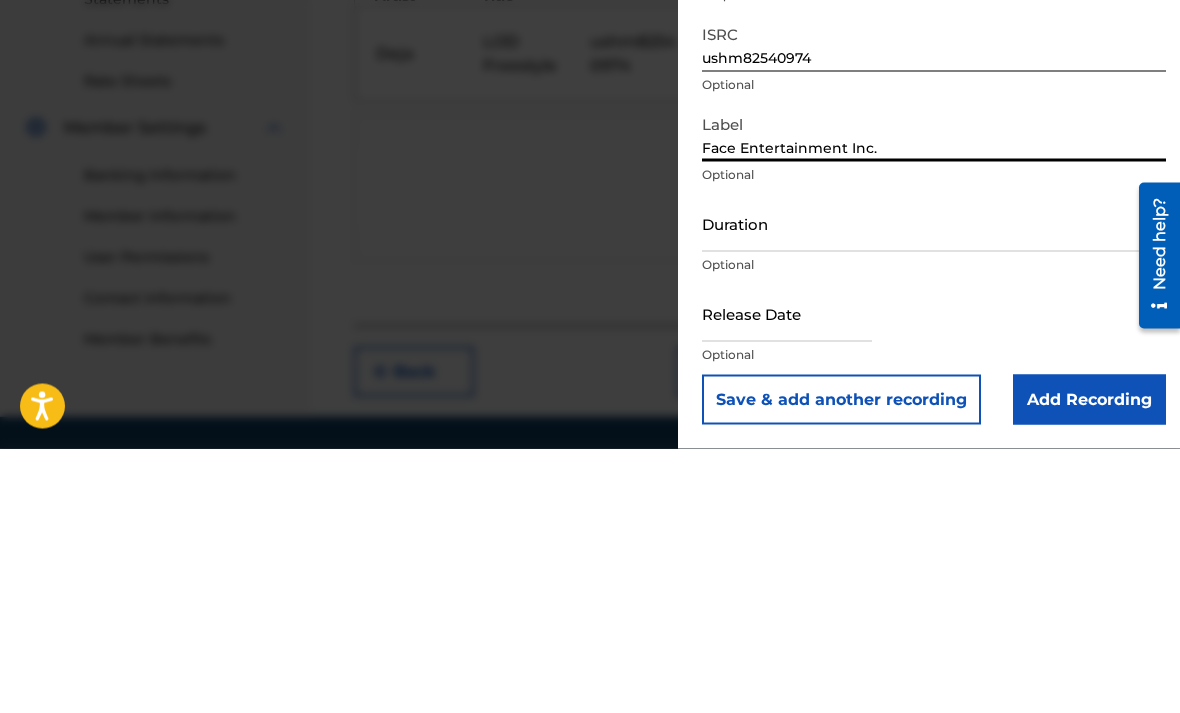 type on "Face Entertainment Inc." 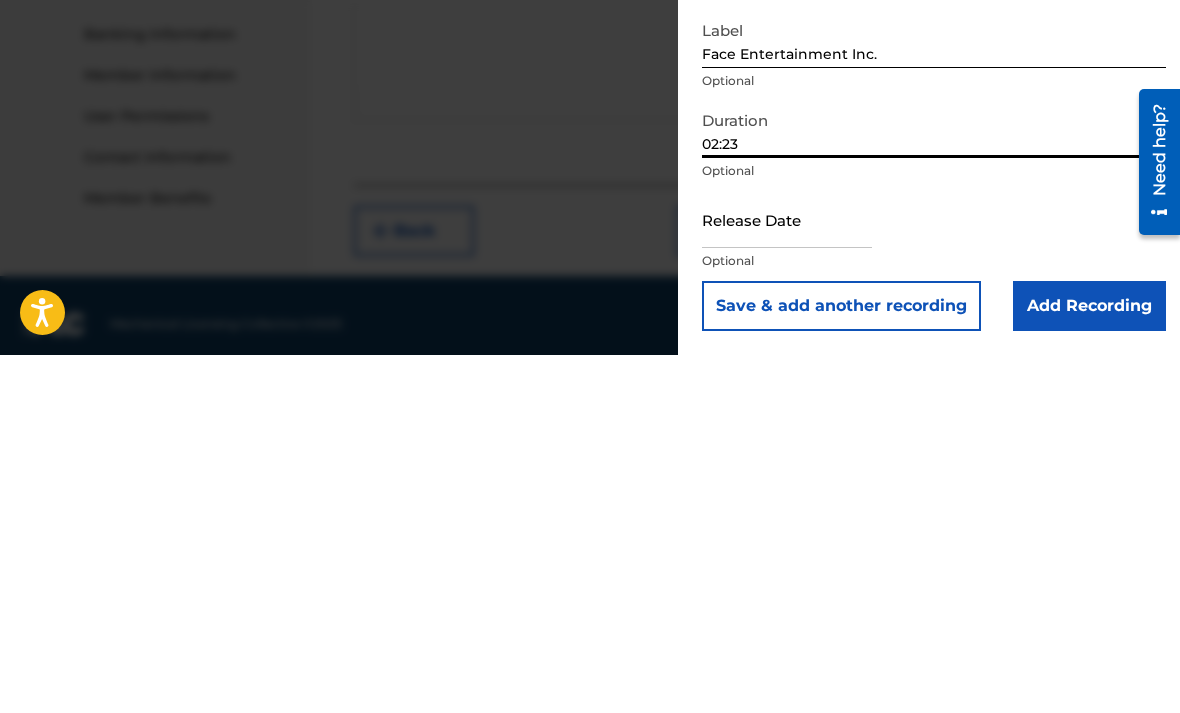 scroll, scrollTop: 566, scrollLeft: 0, axis: vertical 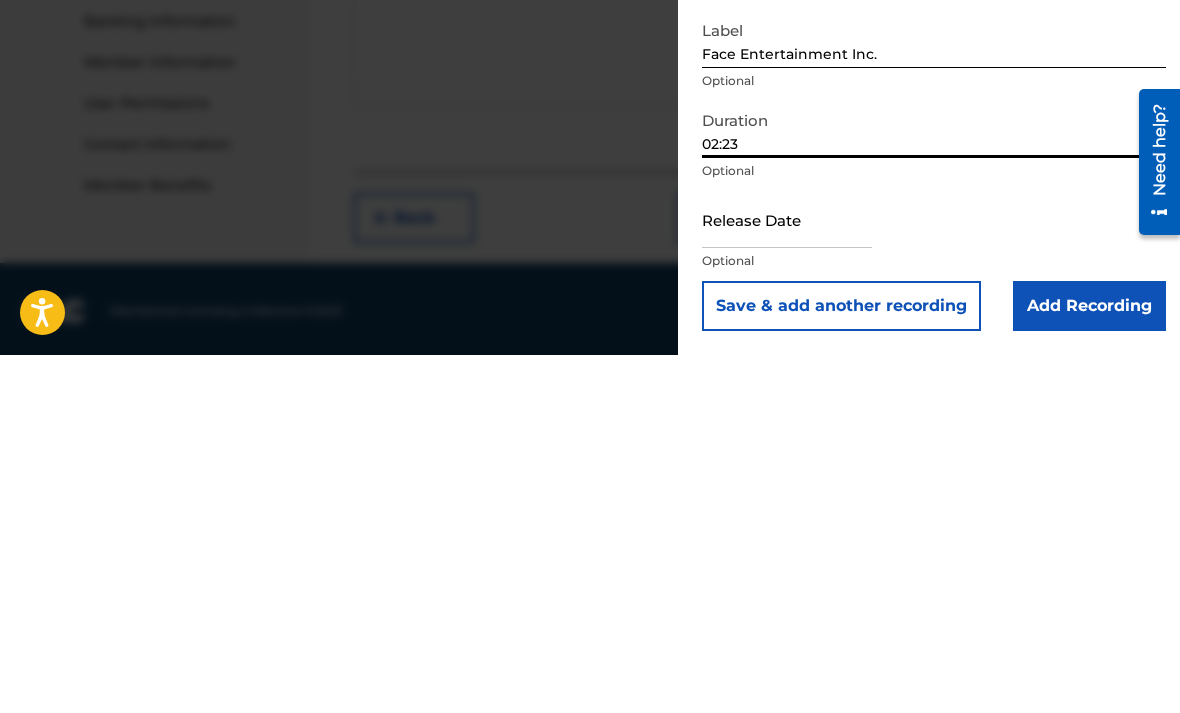 type on "02:23" 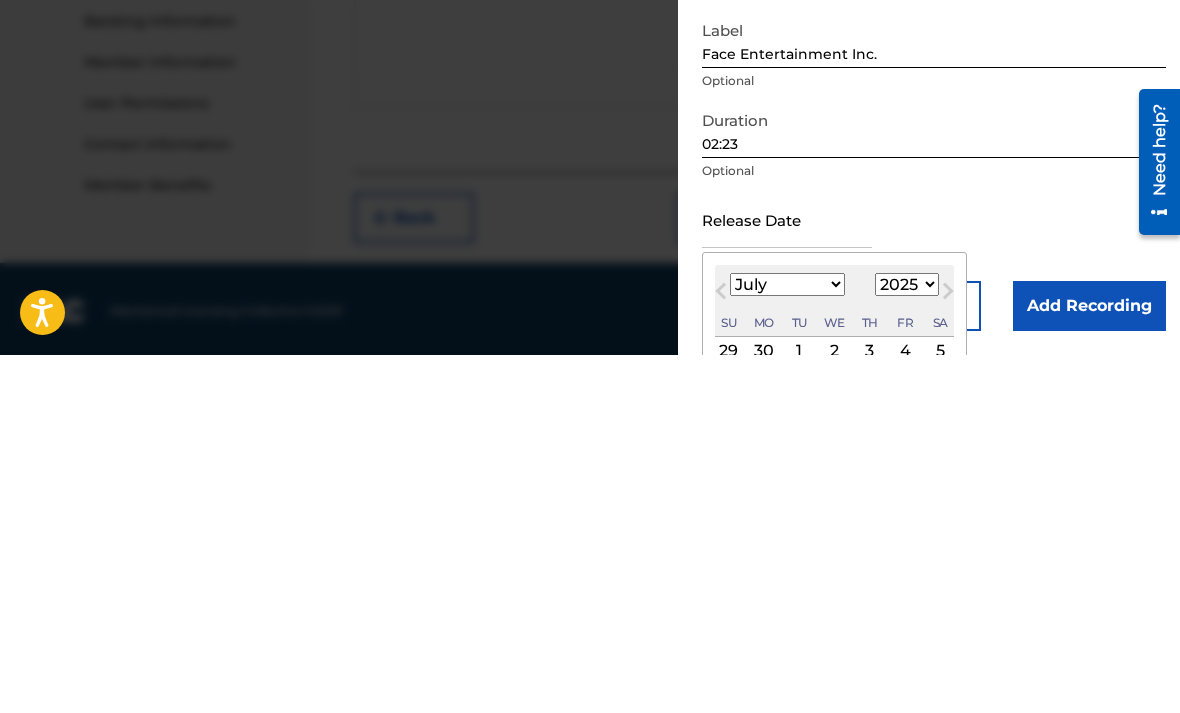 click on "Previous Month" at bounding box center [721, 653] 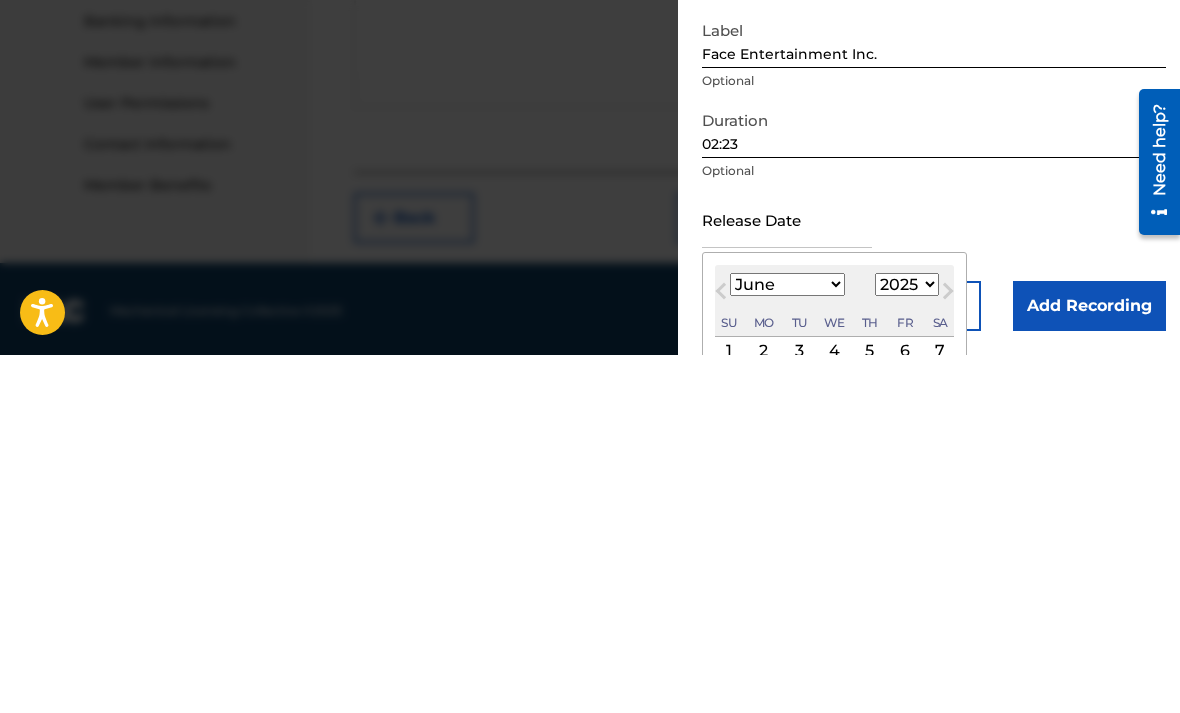 scroll, scrollTop: 506, scrollLeft: 0, axis: vertical 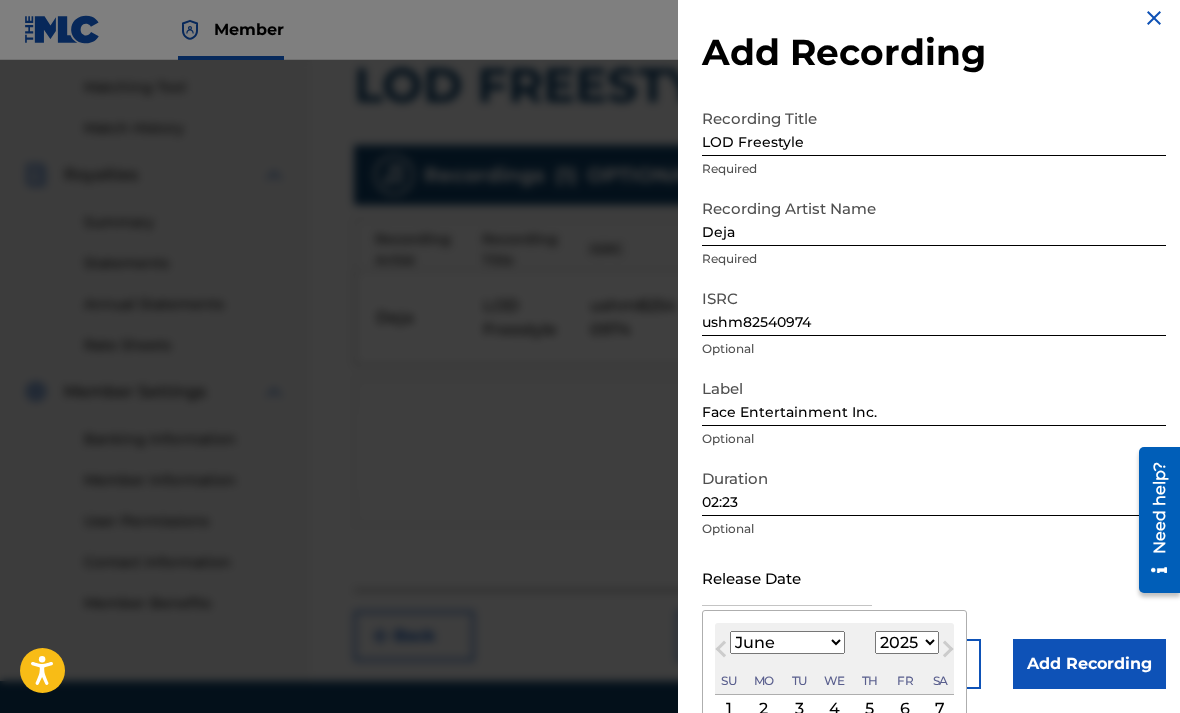 click on "Previous Month" at bounding box center (721, 653) 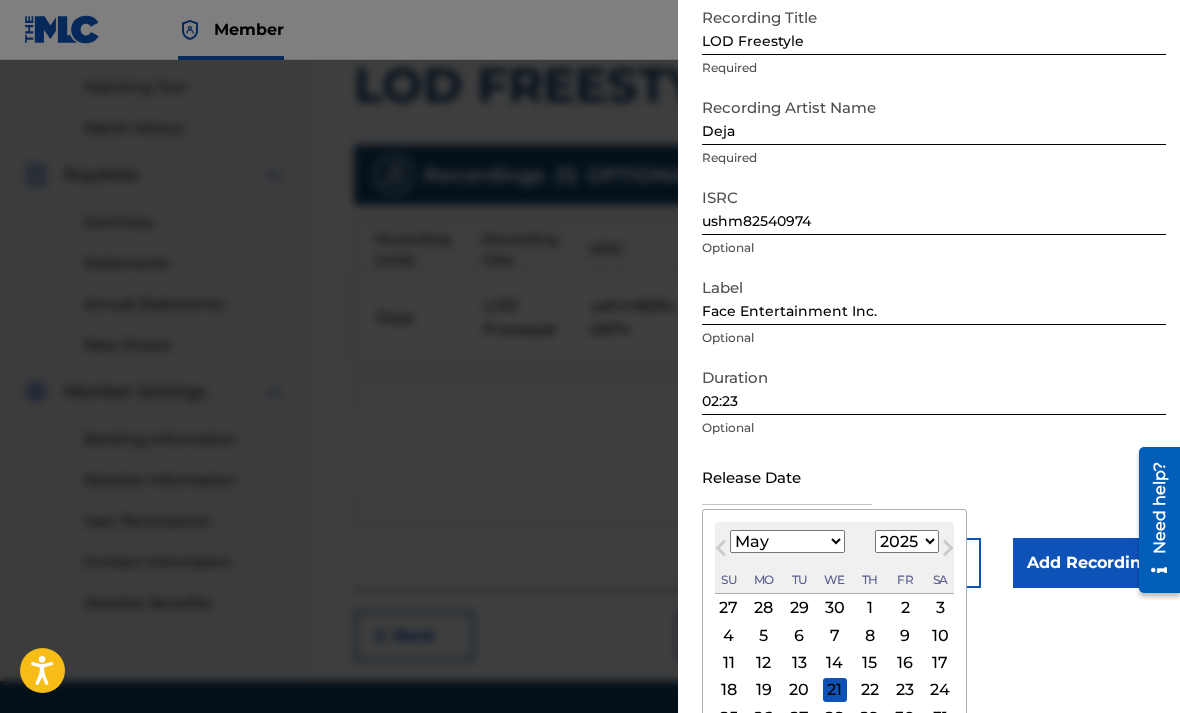 scroll, scrollTop: 118, scrollLeft: 0, axis: vertical 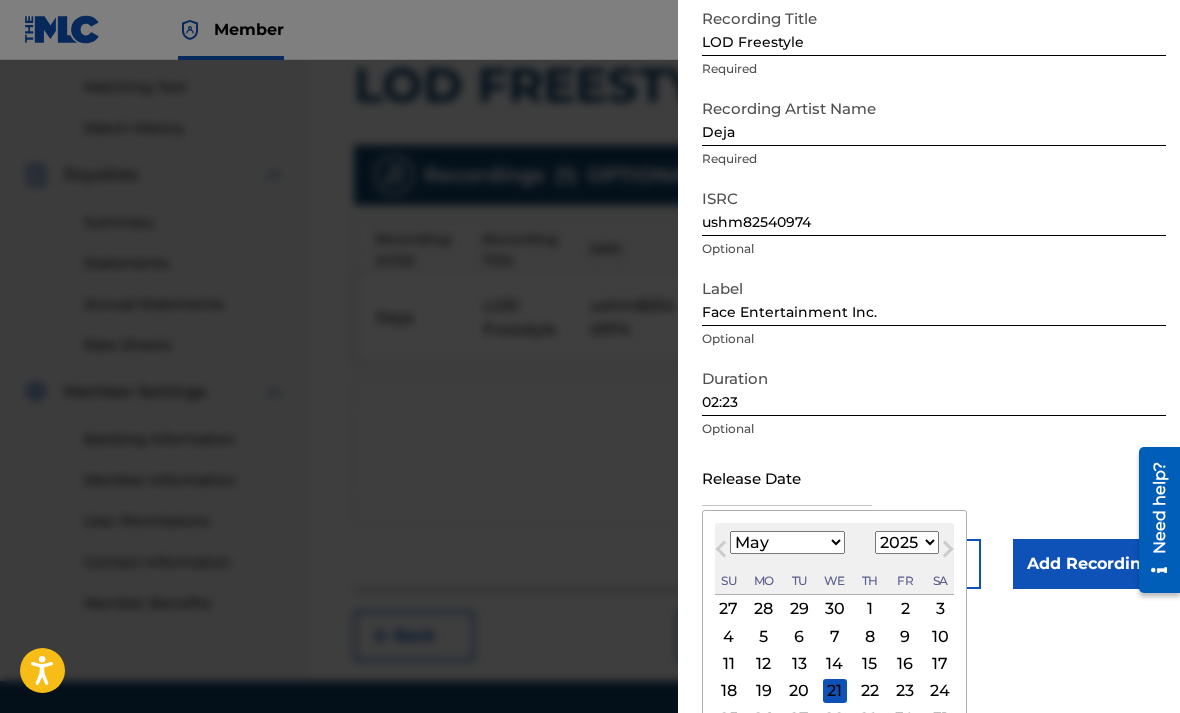 click on "27" at bounding box center (799, 718) 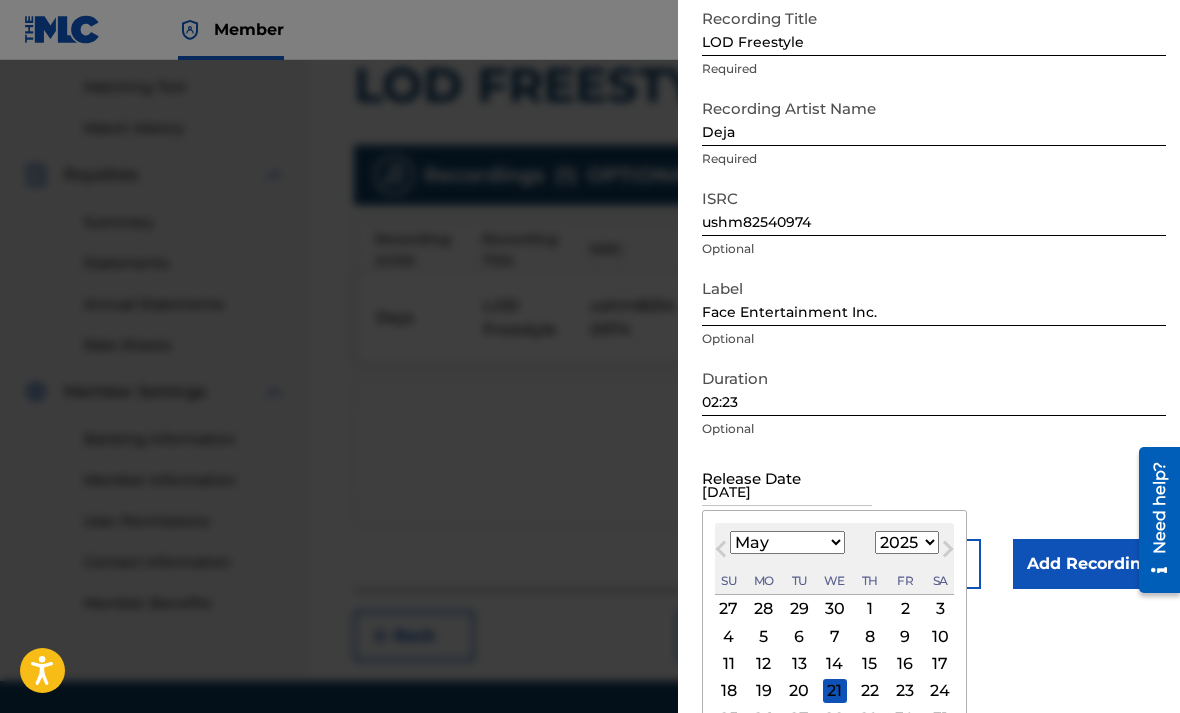 scroll, scrollTop: 0, scrollLeft: 0, axis: both 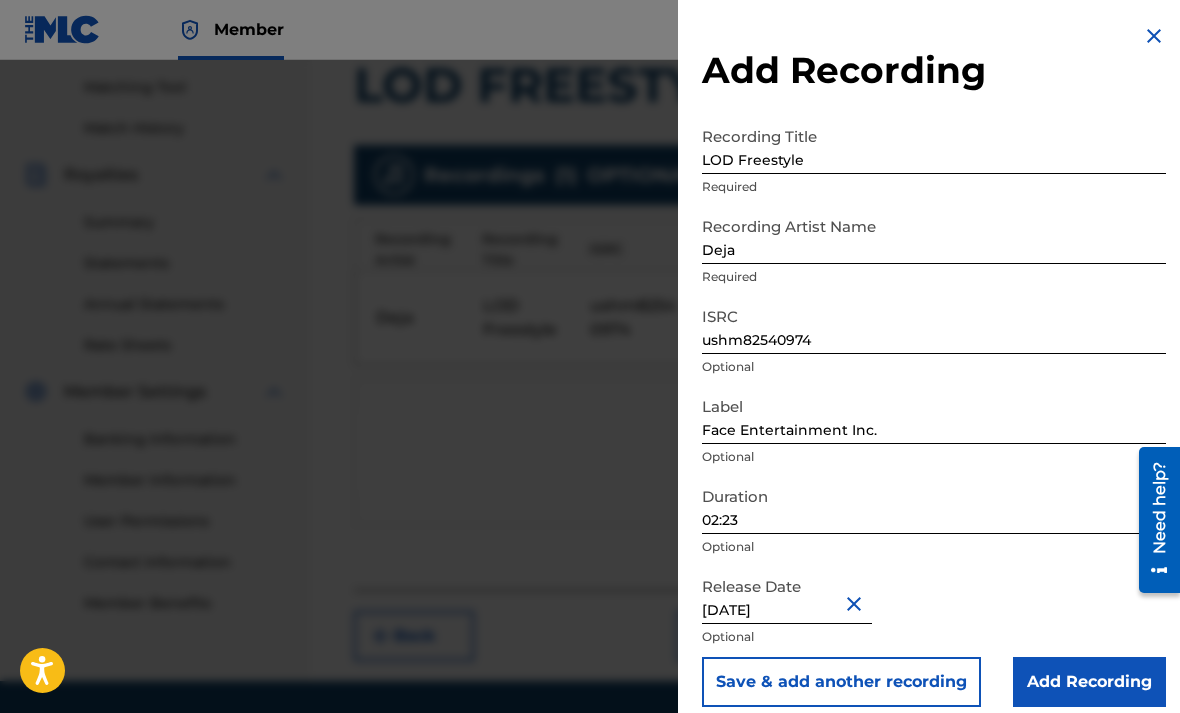 click on "Add Recording" at bounding box center [1089, 682] 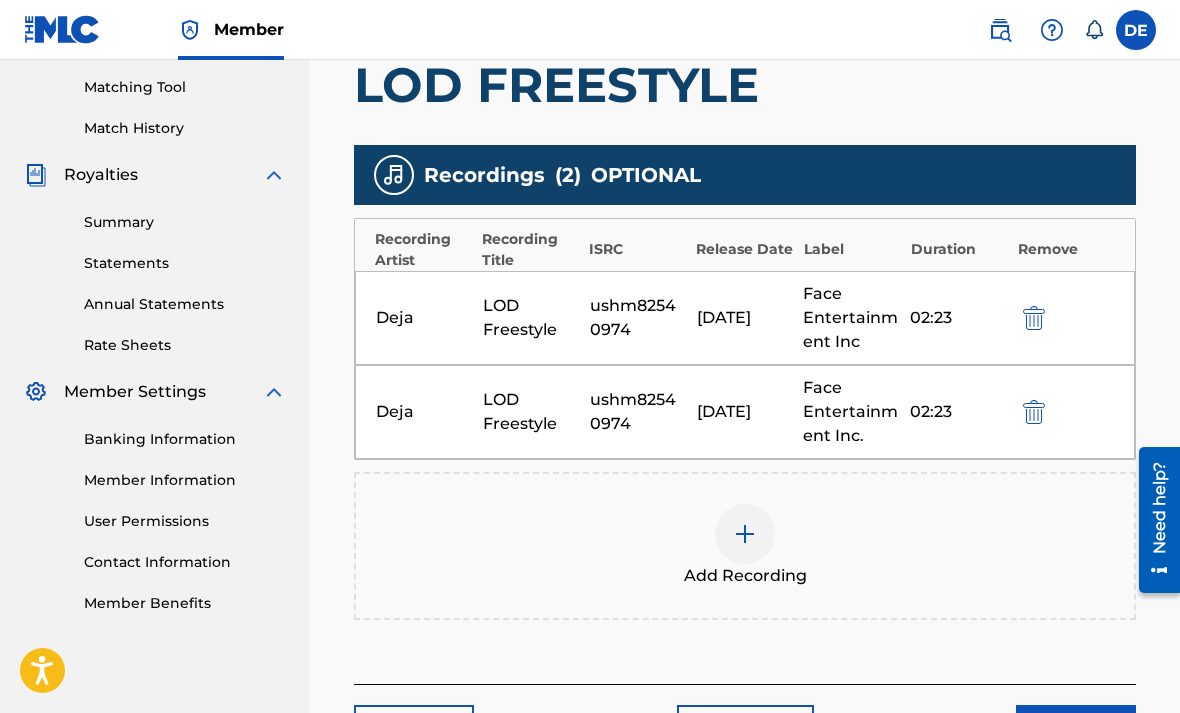 click at bounding box center (745, 534) 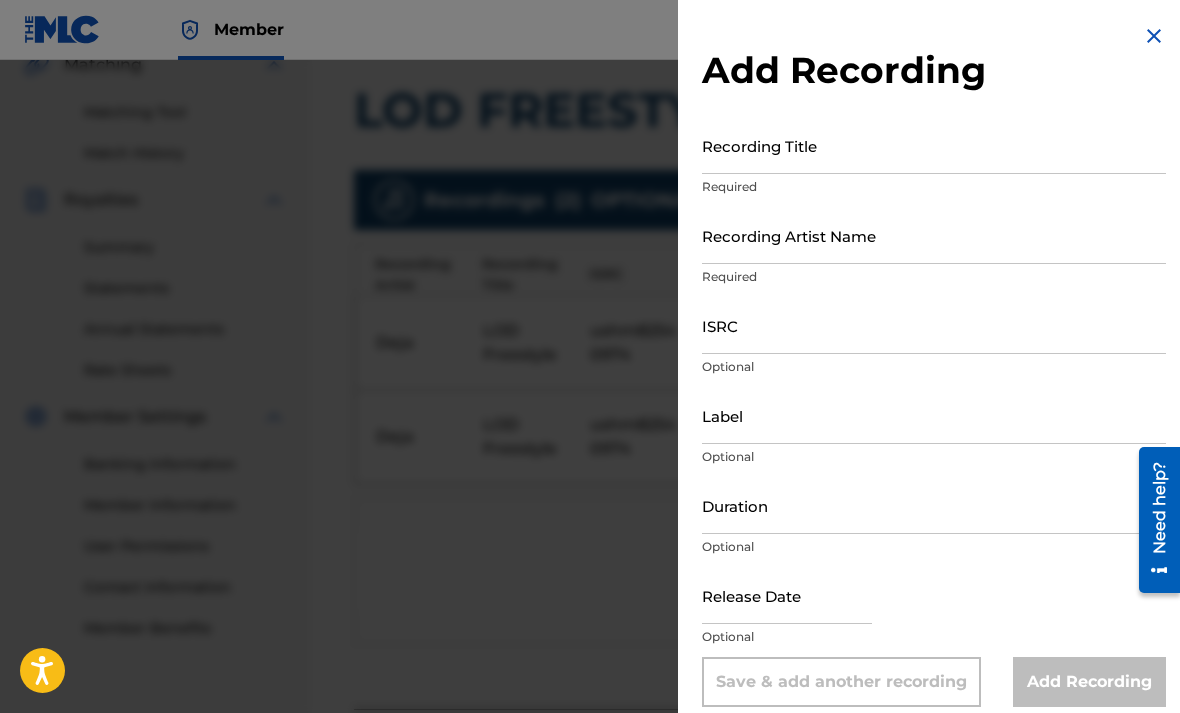 scroll, scrollTop: 473, scrollLeft: 0, axis: vertical 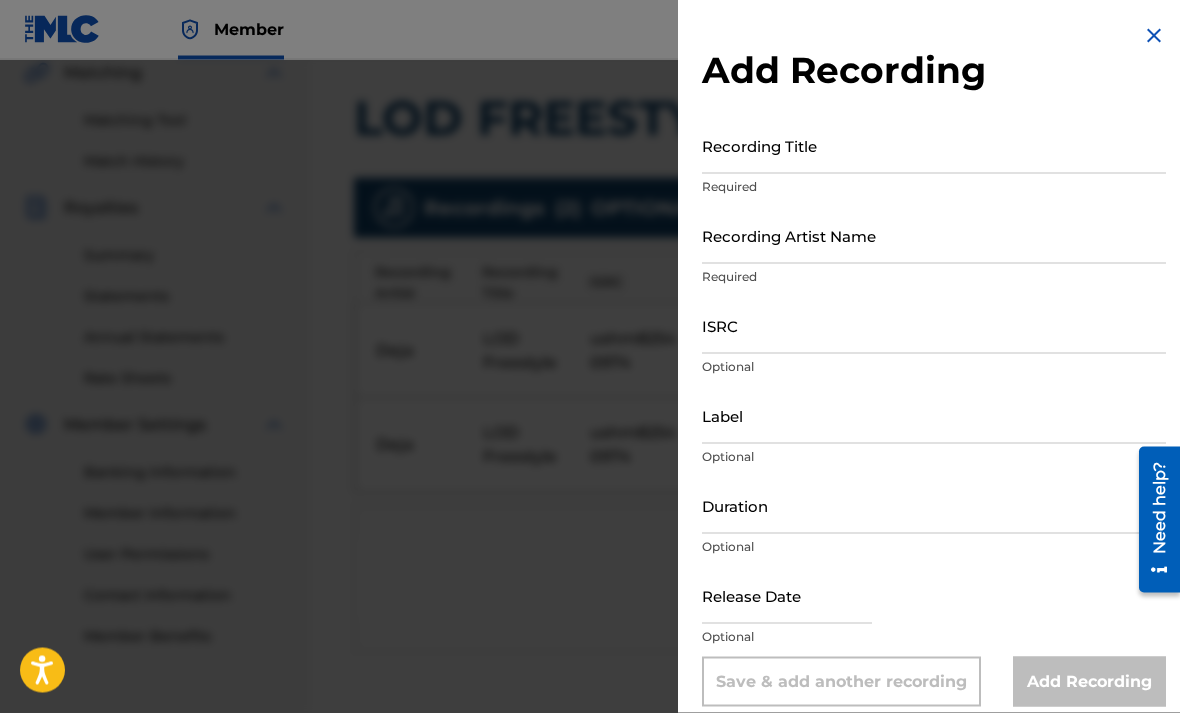 click at bounding box center (1154, 36) 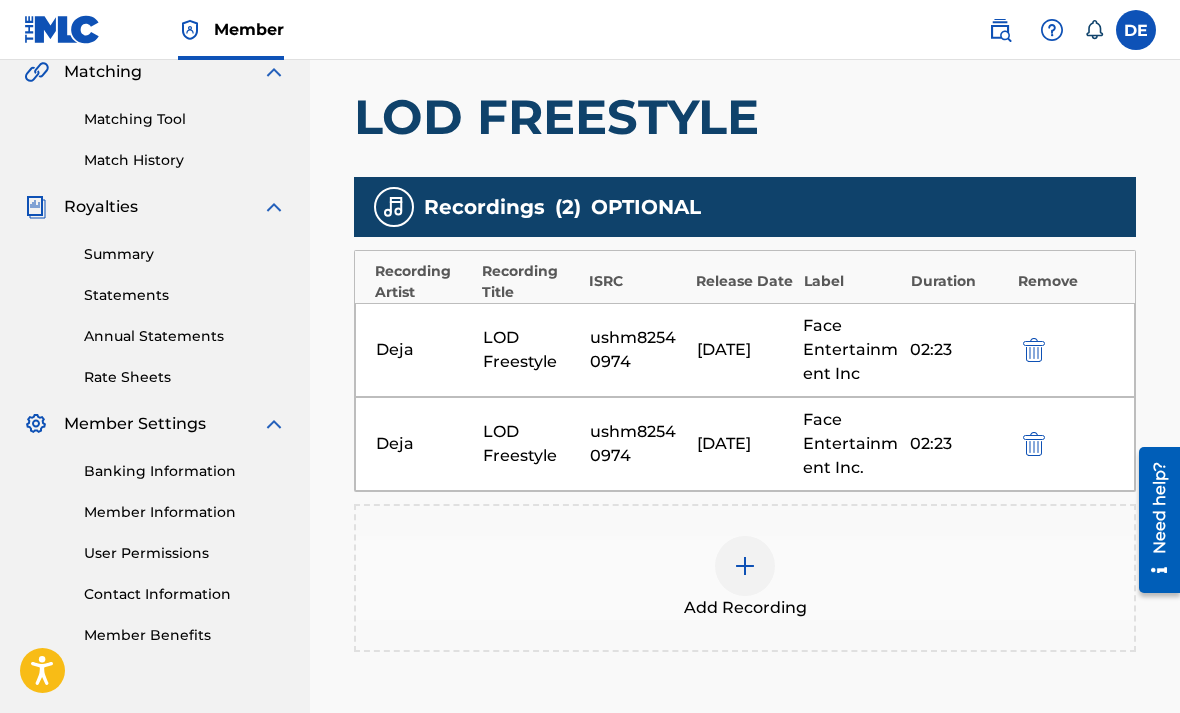 click at bounding box center [1034, 444] 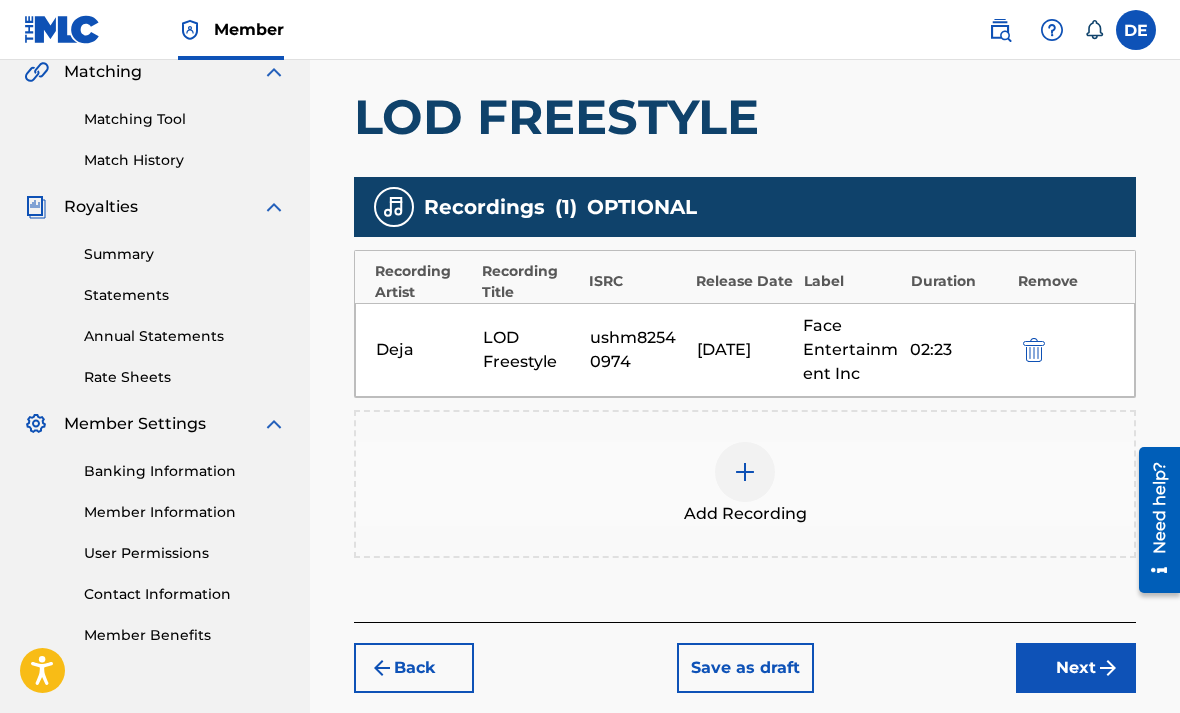 click on "Next" at bounding box center (1076, 668) 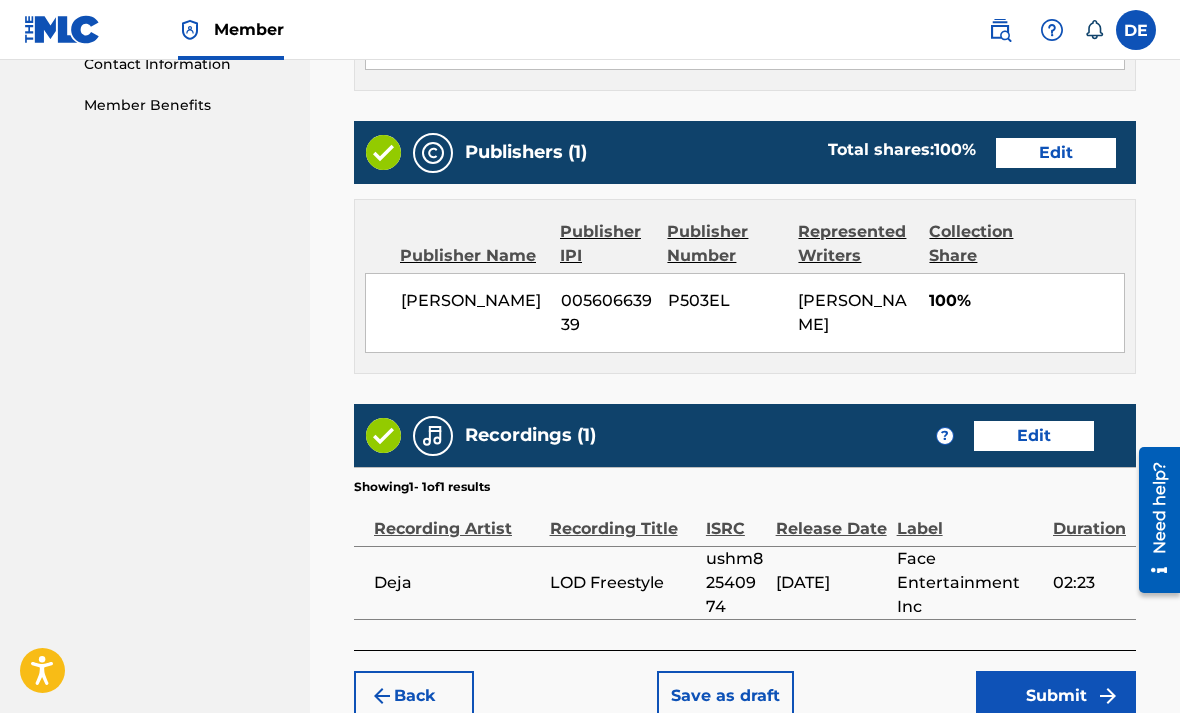 scroll, scrollTop: 1062, scrollLeft: 0, axis: vertical 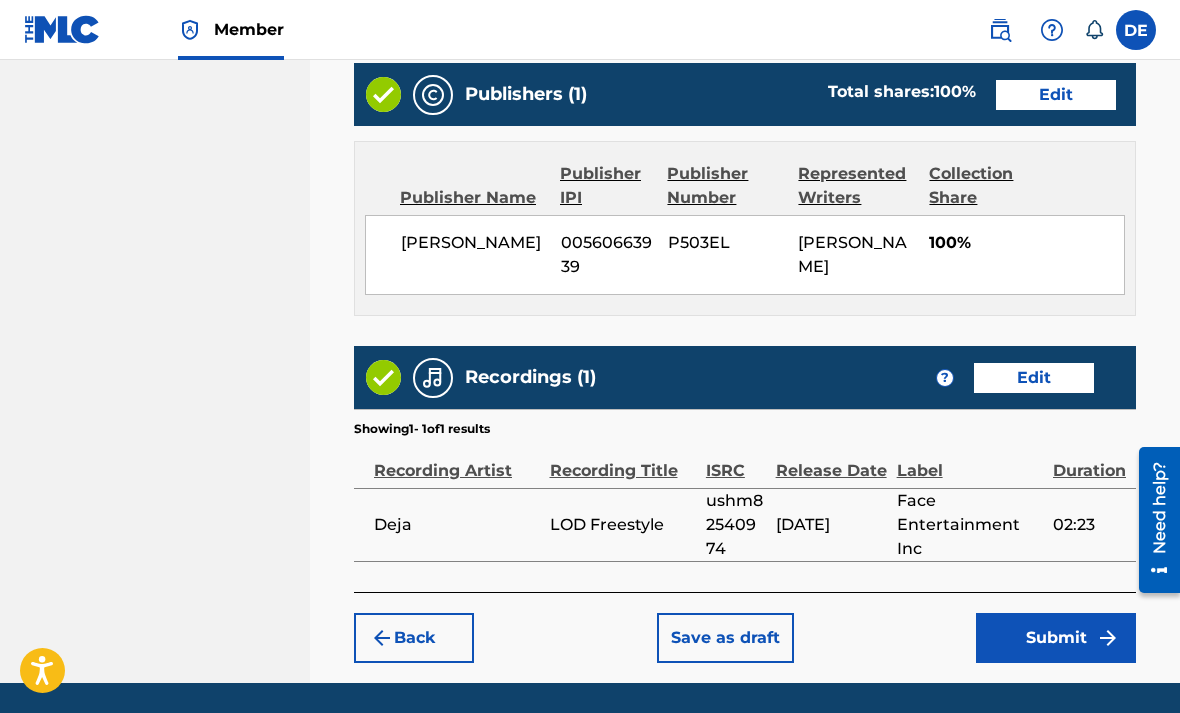 click on "Submit" at bounding box center (1056, 638) 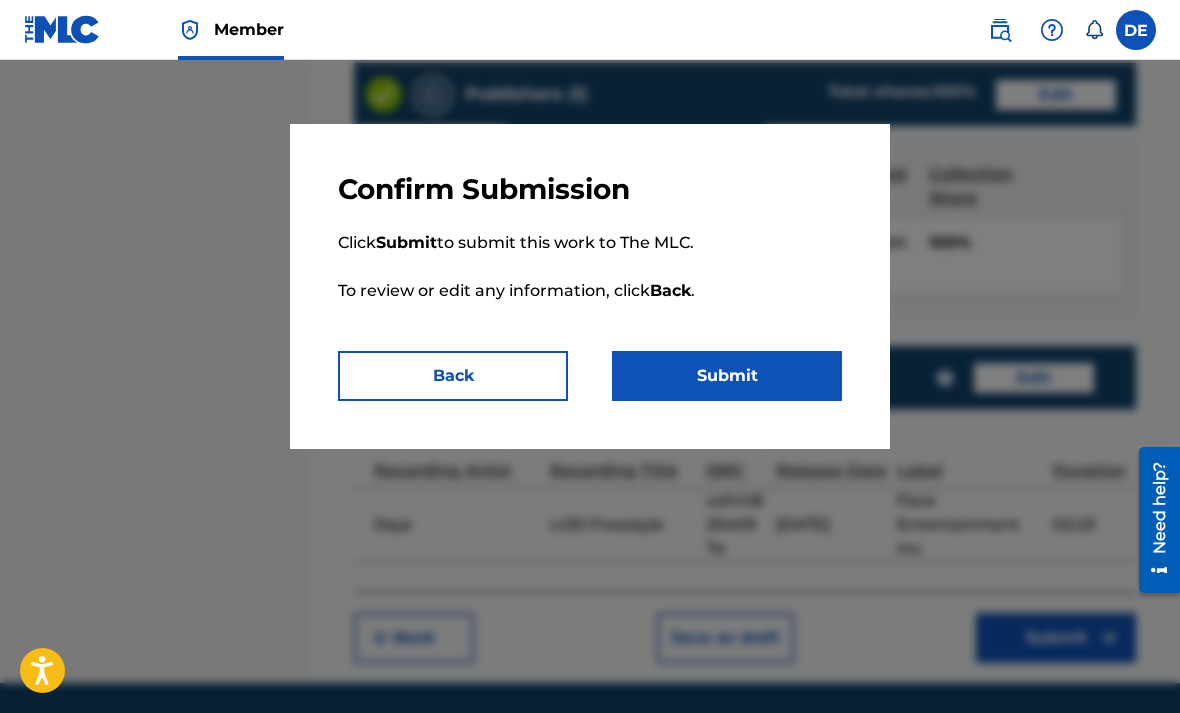 click on "Submit" at bounding box center (727, 376) 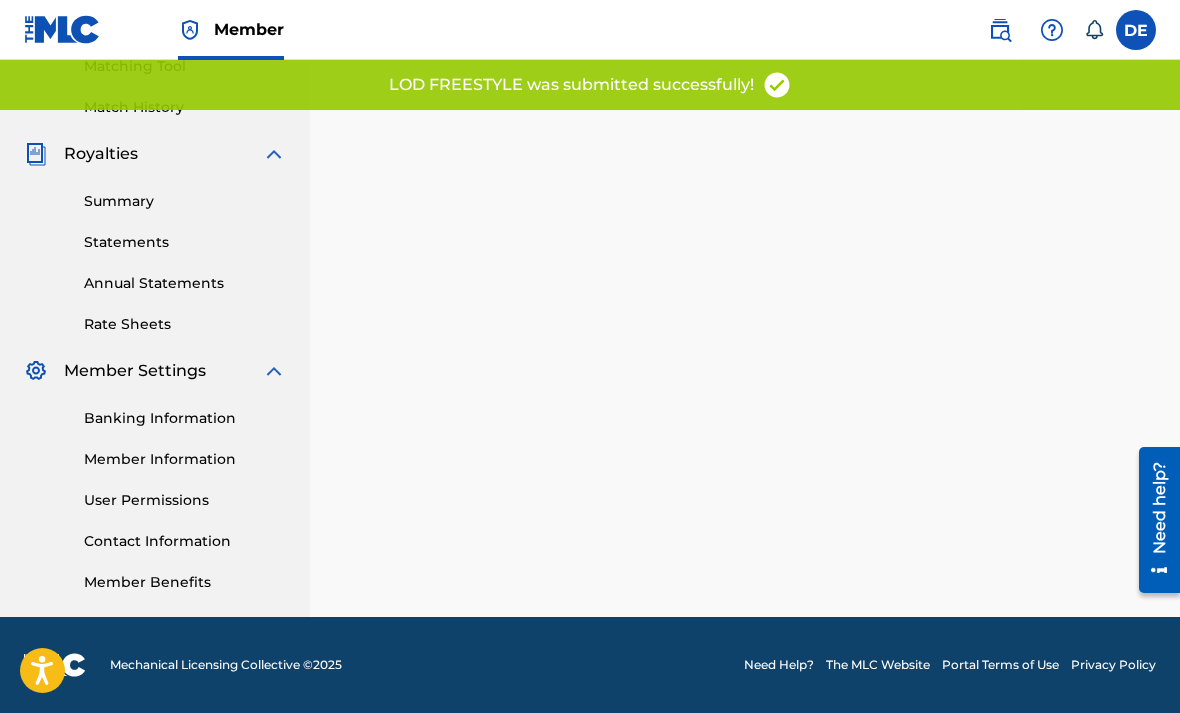 scroll, scrollTop: 0, scrollLeft: 0, axis: both 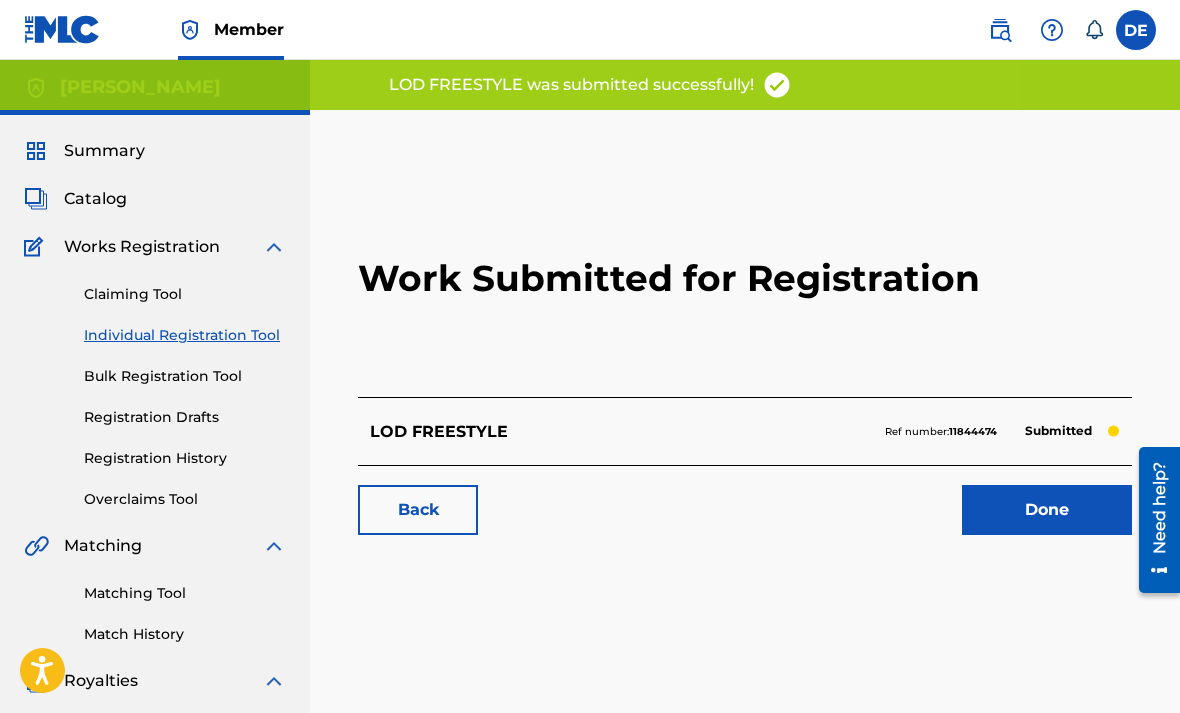 click on "Done" at bounding box center [1047, 510] 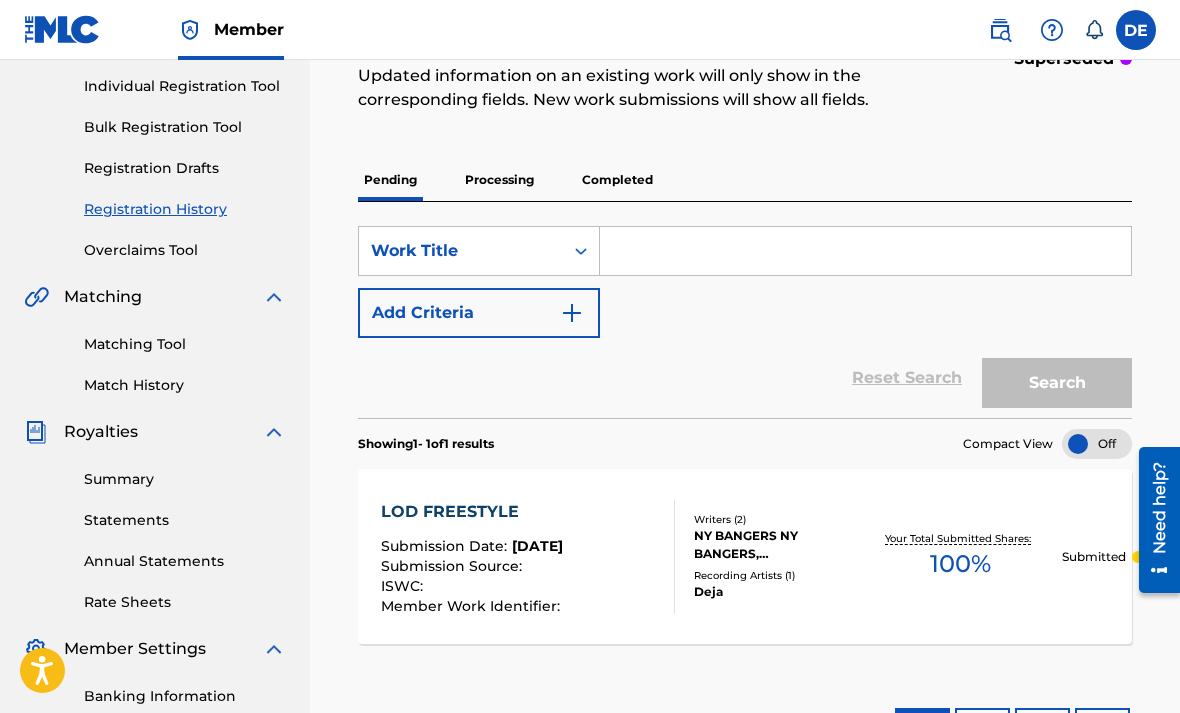 scroll, scrollTop: 243, scrollLeft: 0, axis: vertical 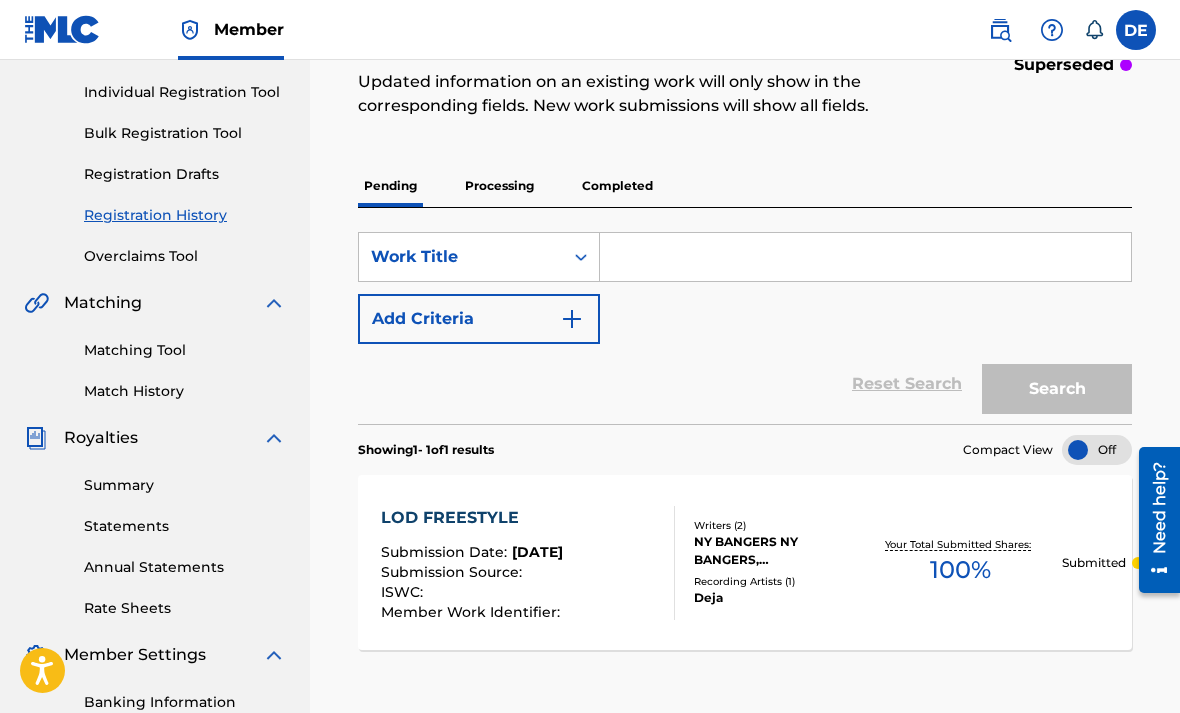 click at bounding box center [1097, 450] 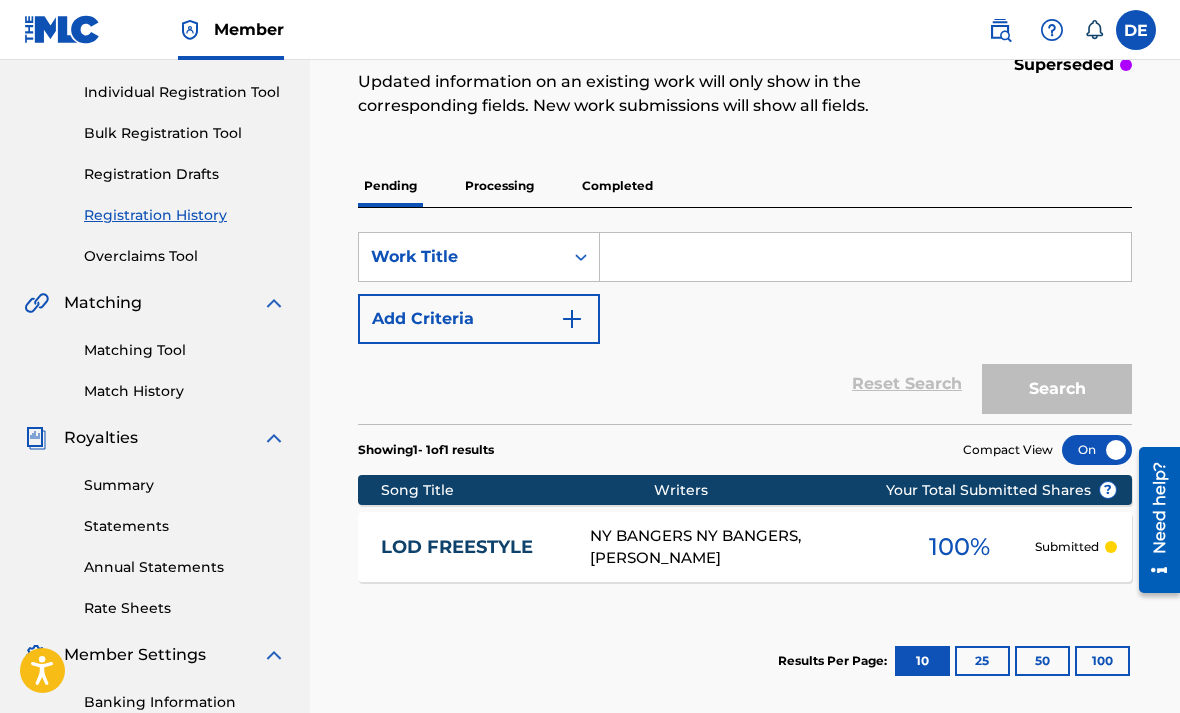 click on "LOD FREESTYLE" at bounding box center (472, 547) 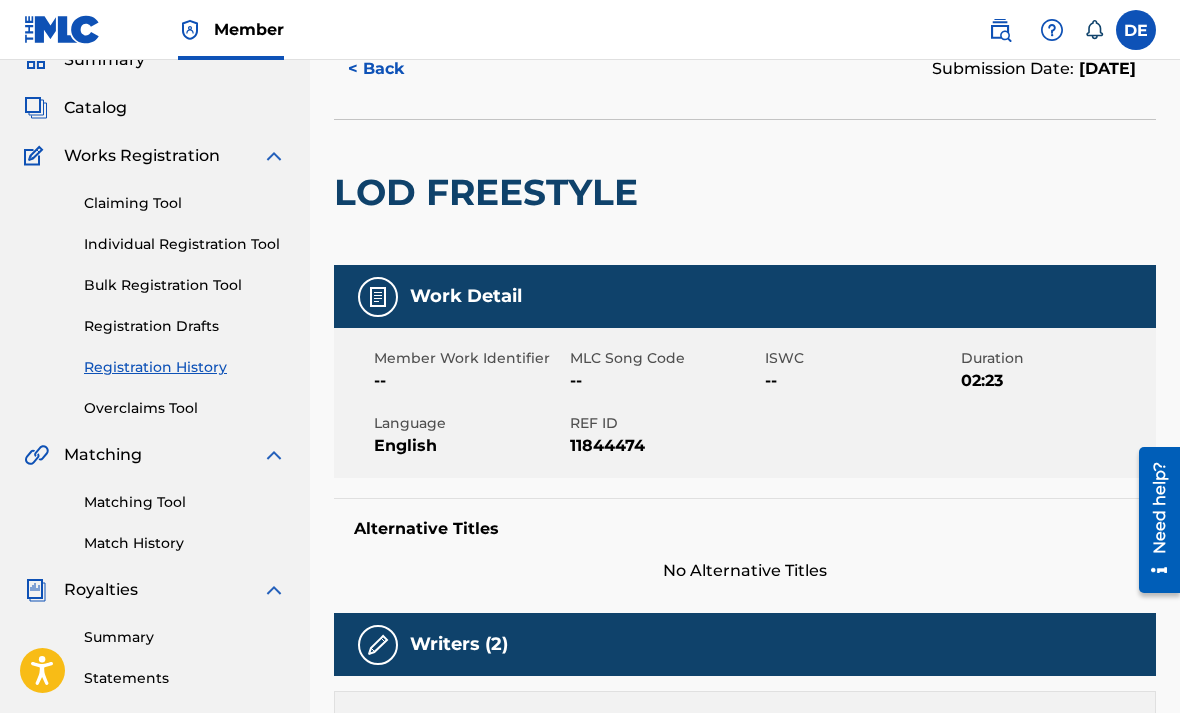 scroll, scrollTop: 54, scrollLeft: 0, axis: vertical 